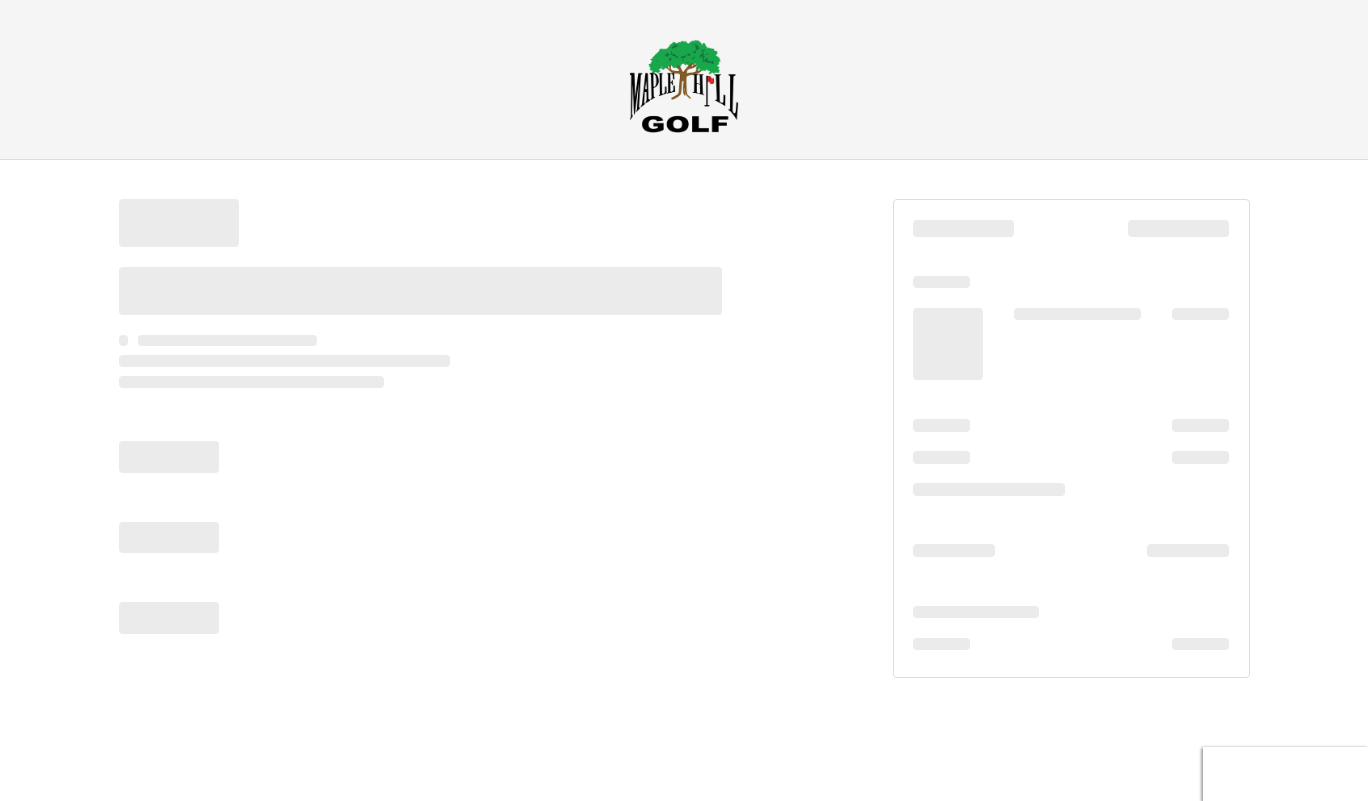 scroll, scrollTop: 0, scrollLeft: 0, axis: both 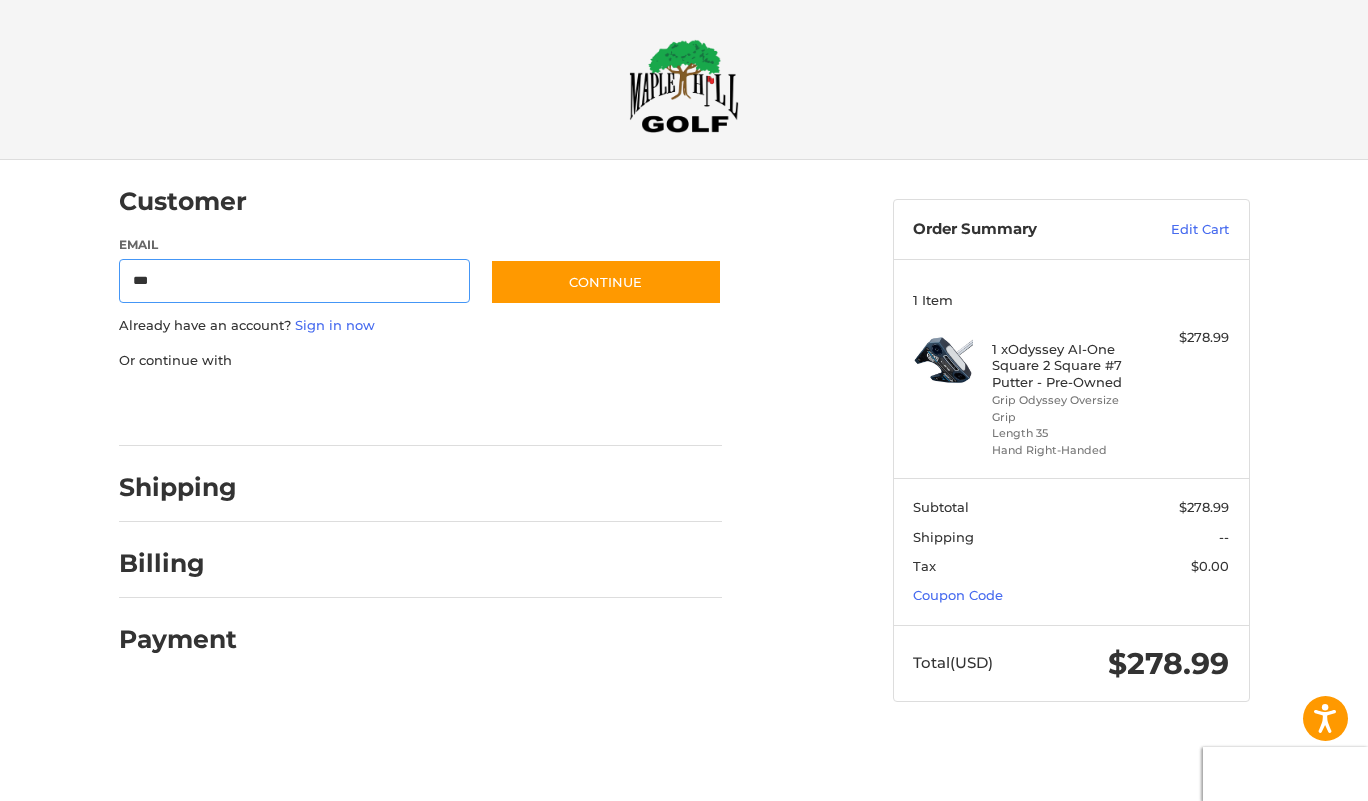 type on "**********" 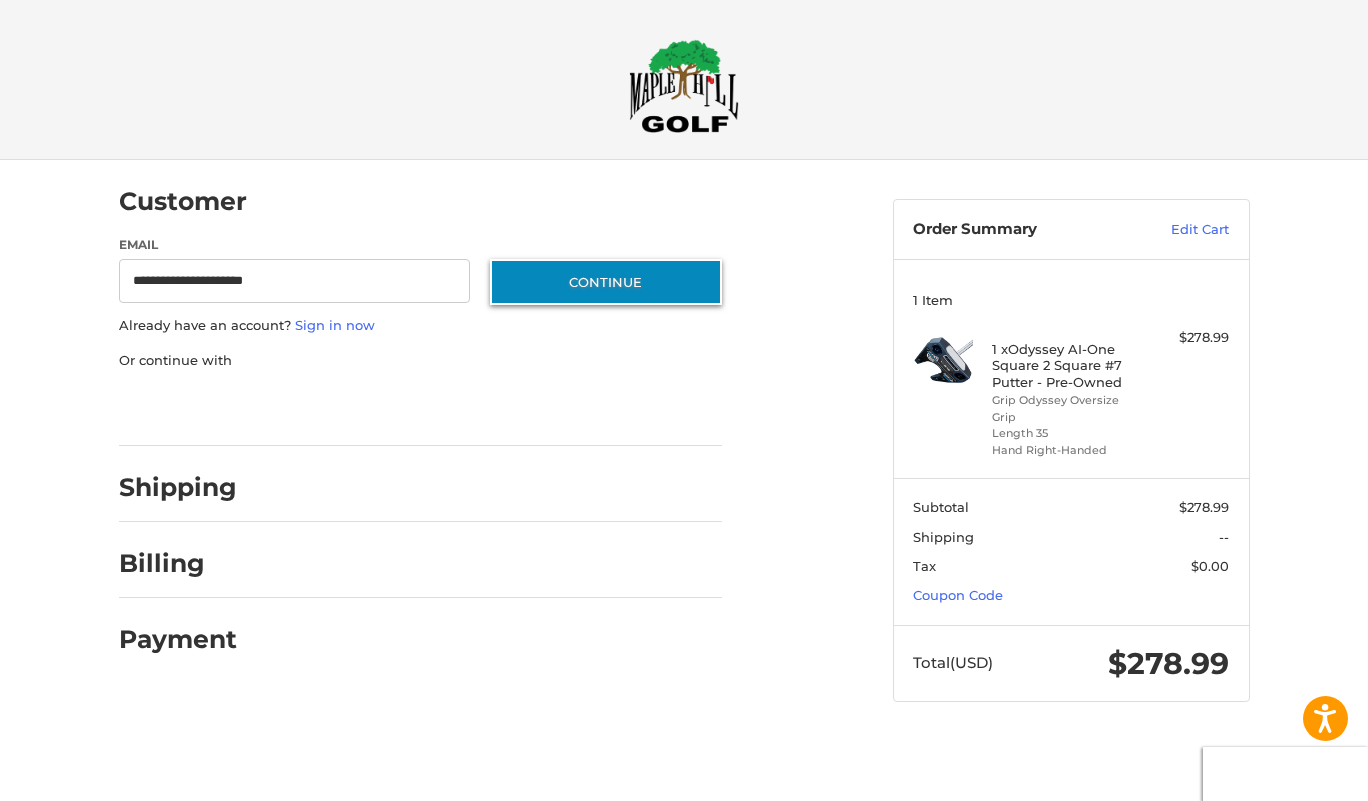 click on "Continue" at bounding box center (606, 282) 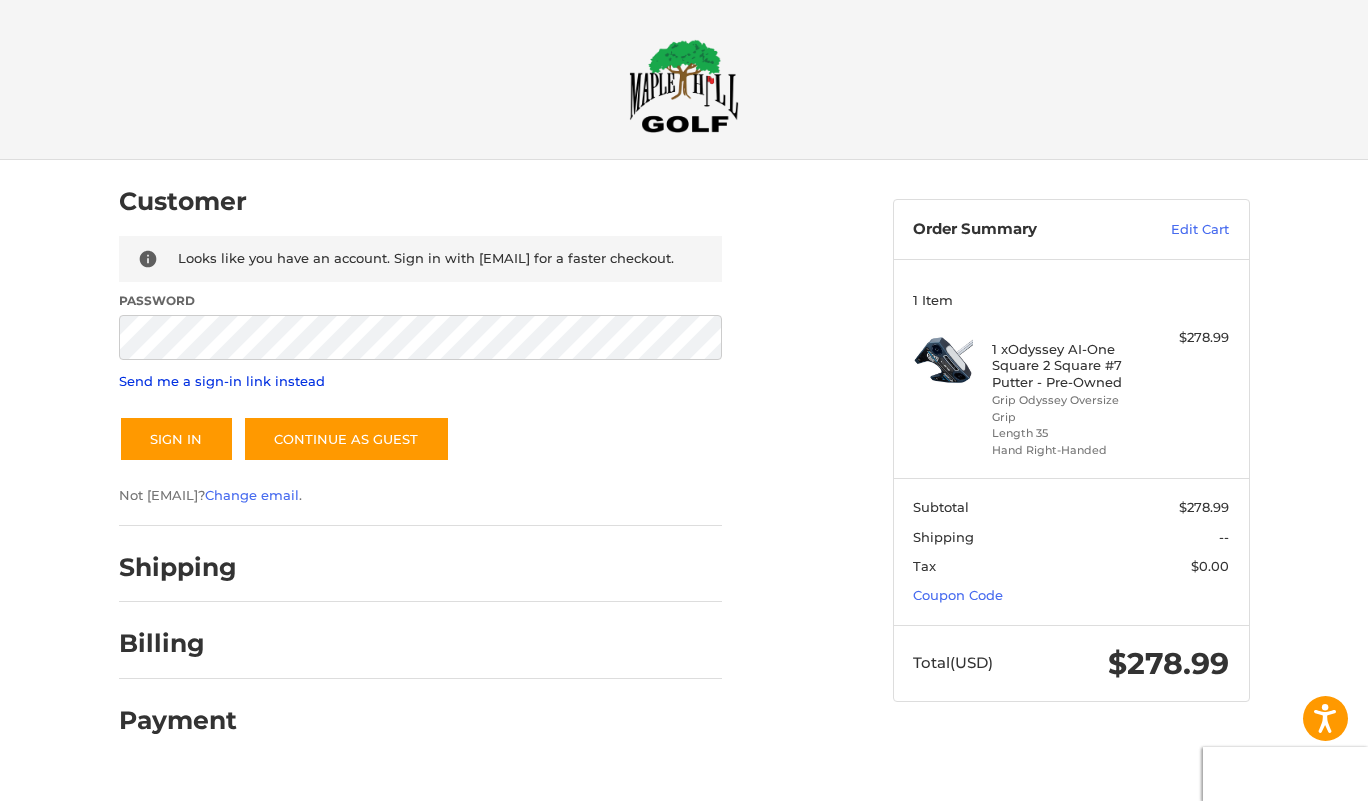 click on "Send me a sign-in link instead" at bounding box center [222, 381] 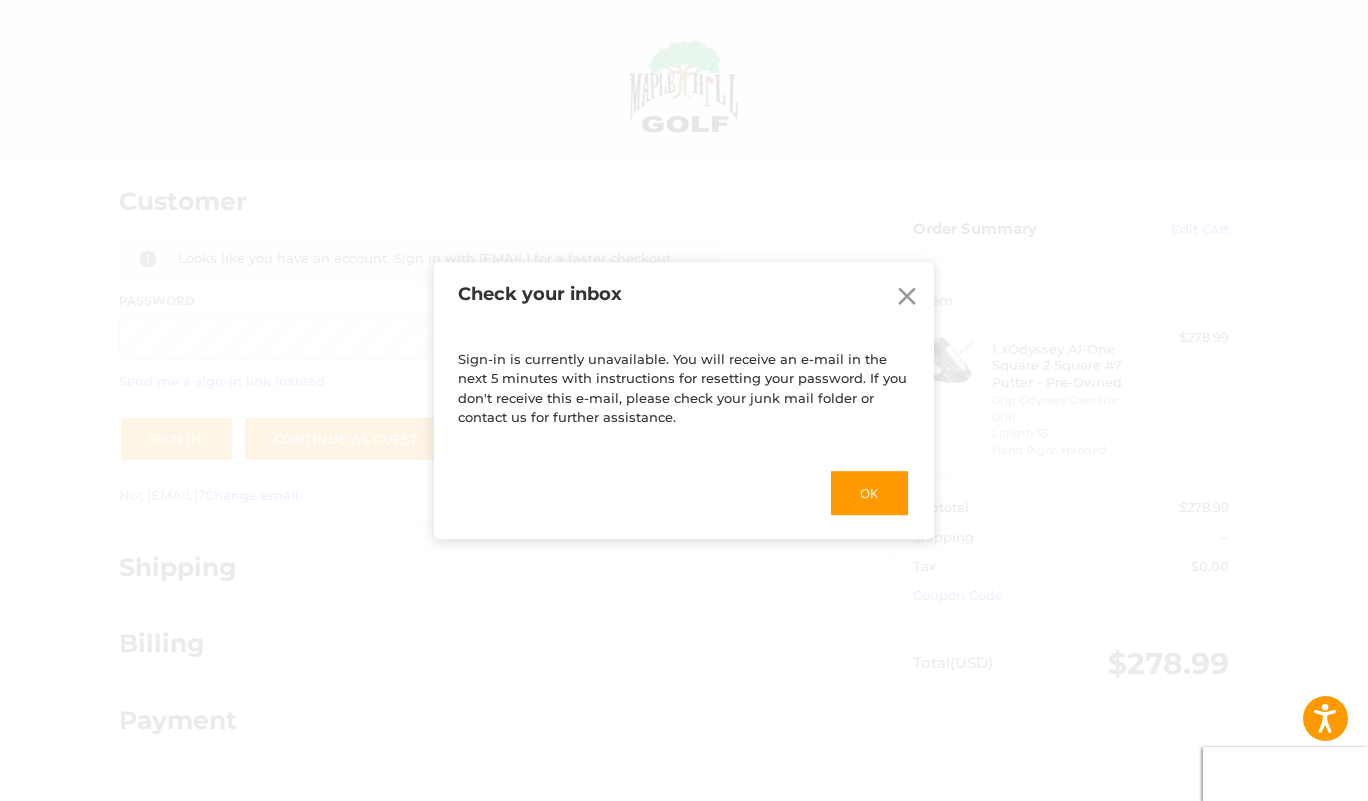 click 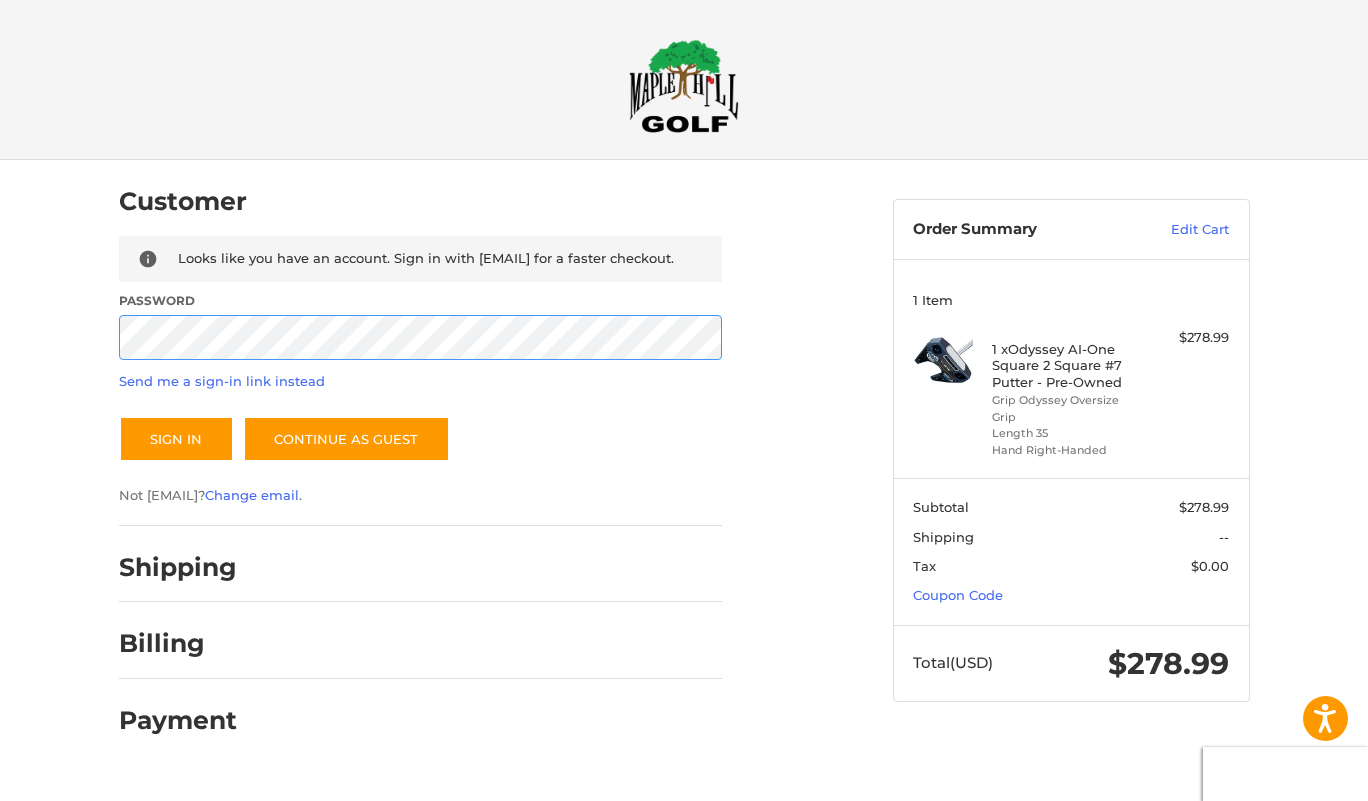 click on "Sign In" at bounding box center [176, 439] 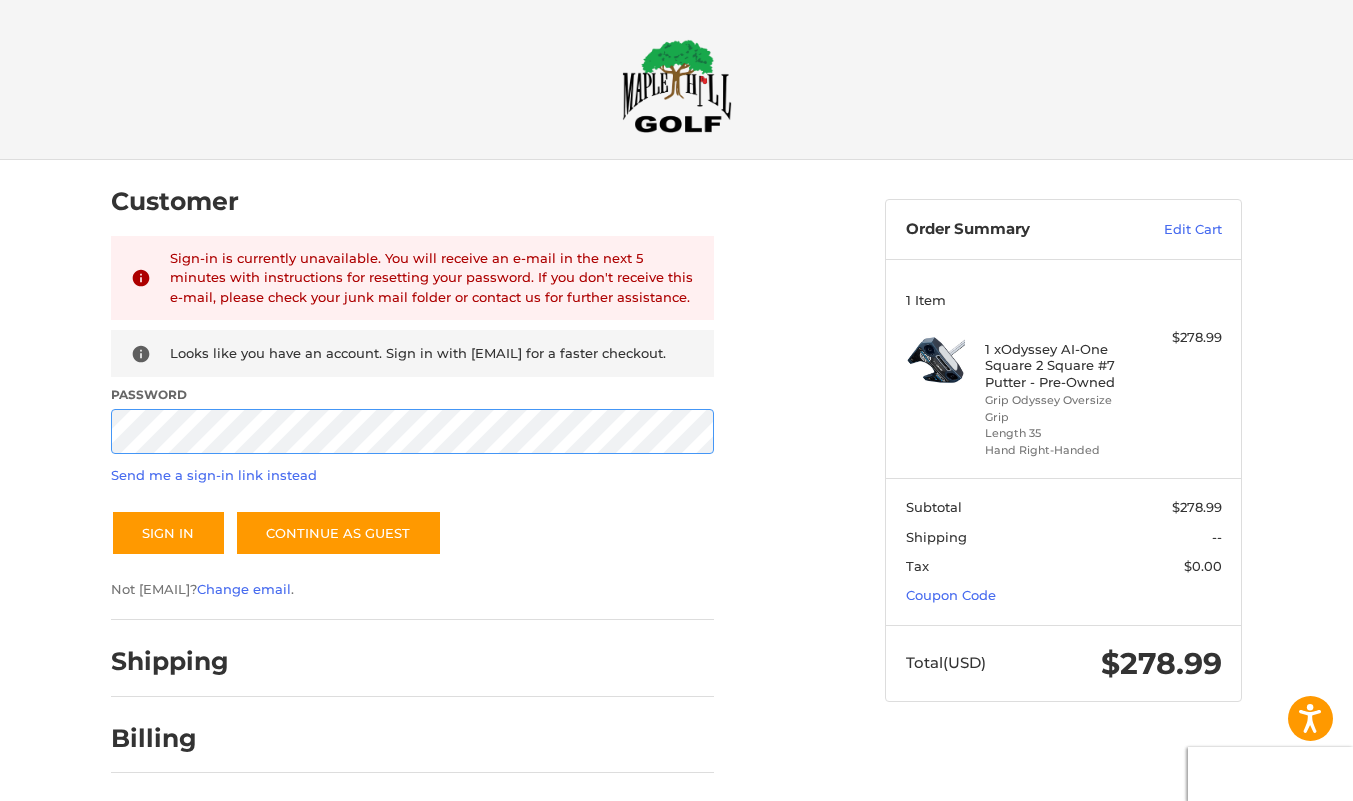 scroll, scrollTop: 86, scrollLeft: 0, axis: vertical 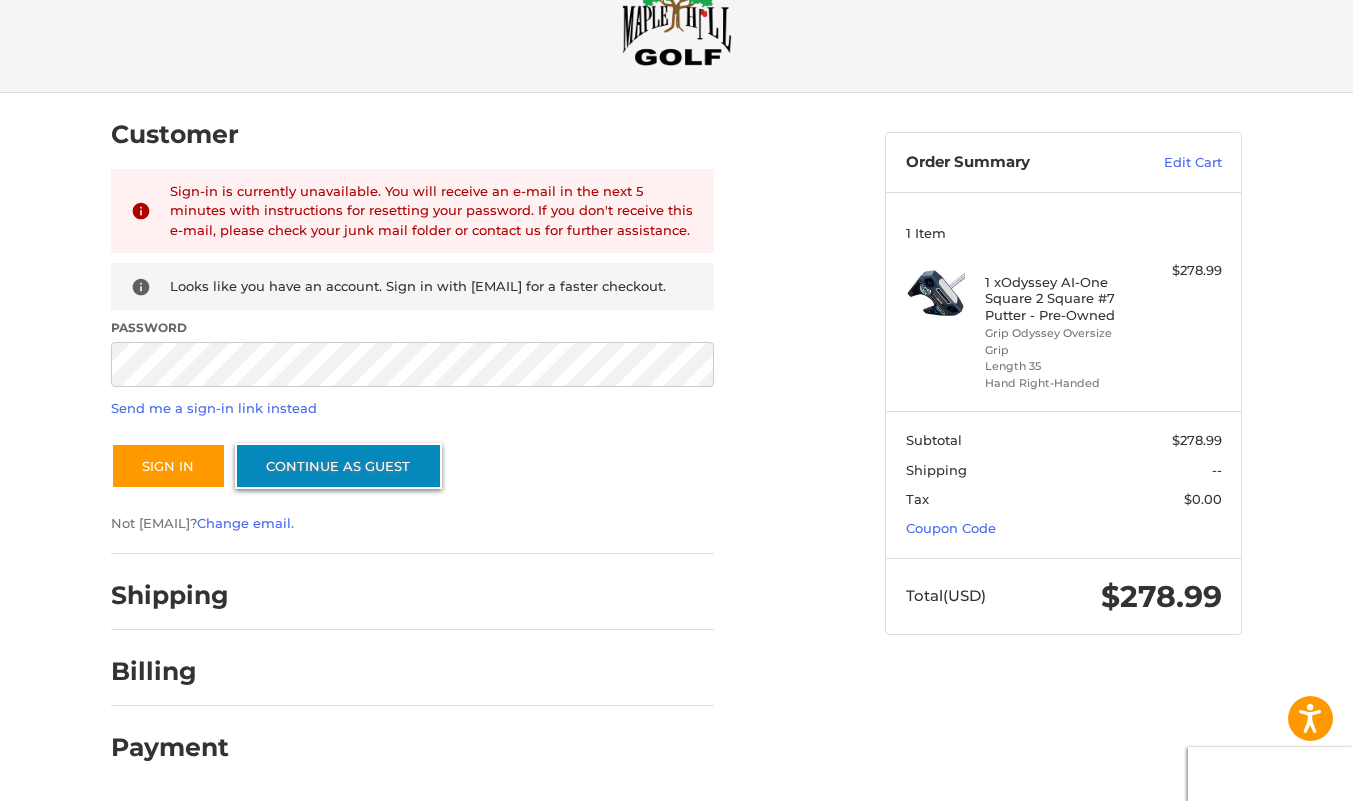 click on "Continue as guest" at bounding box center (338, 466) 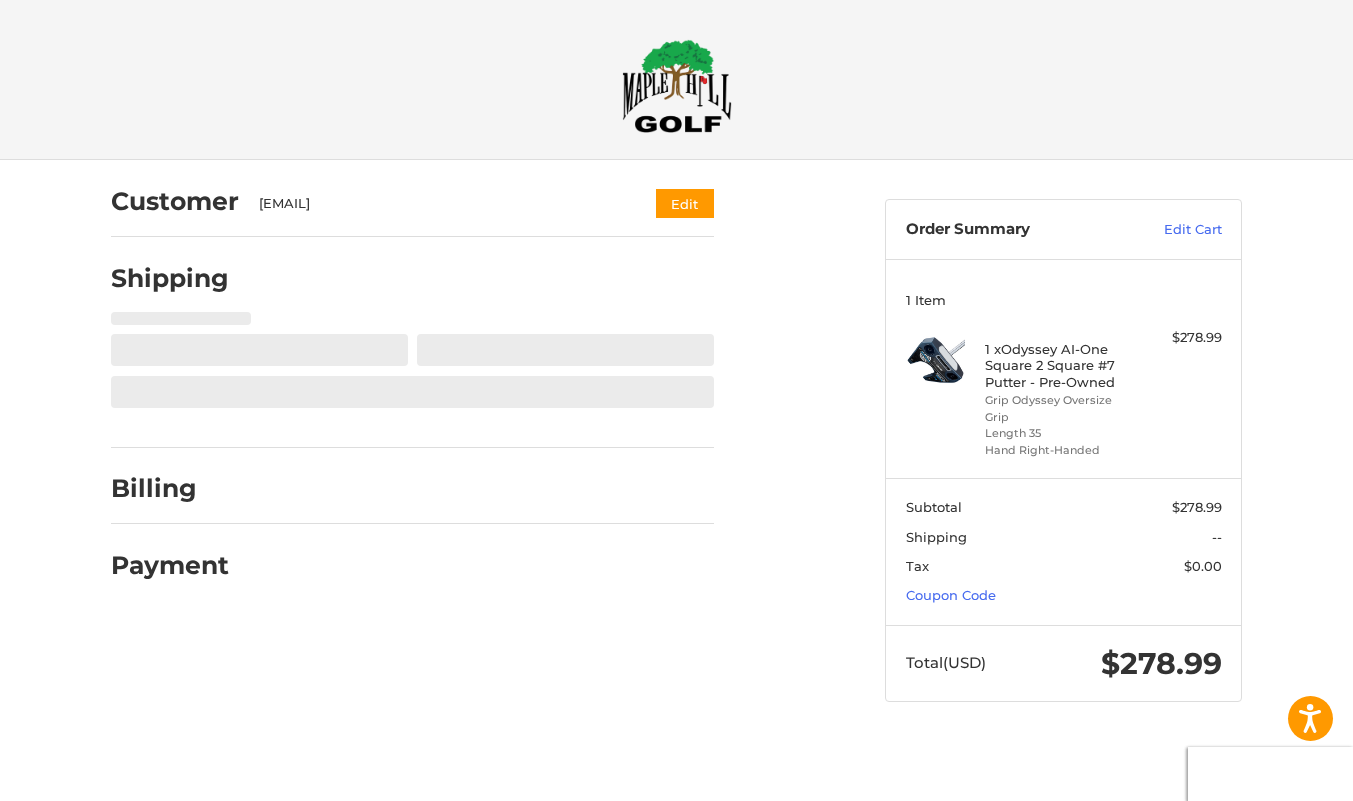 scroll, scrollTop: 0, scrollLeft: 0, axis: both 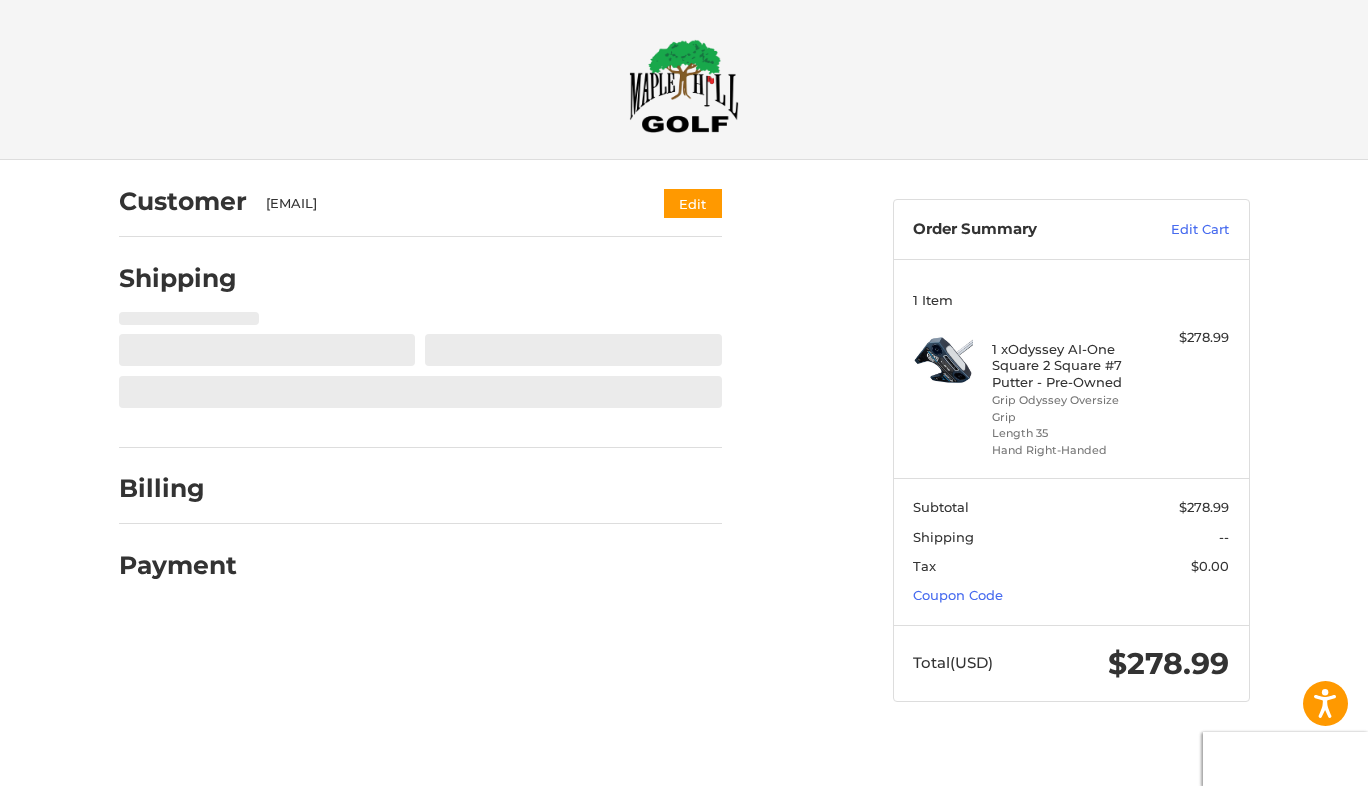 select on "**" 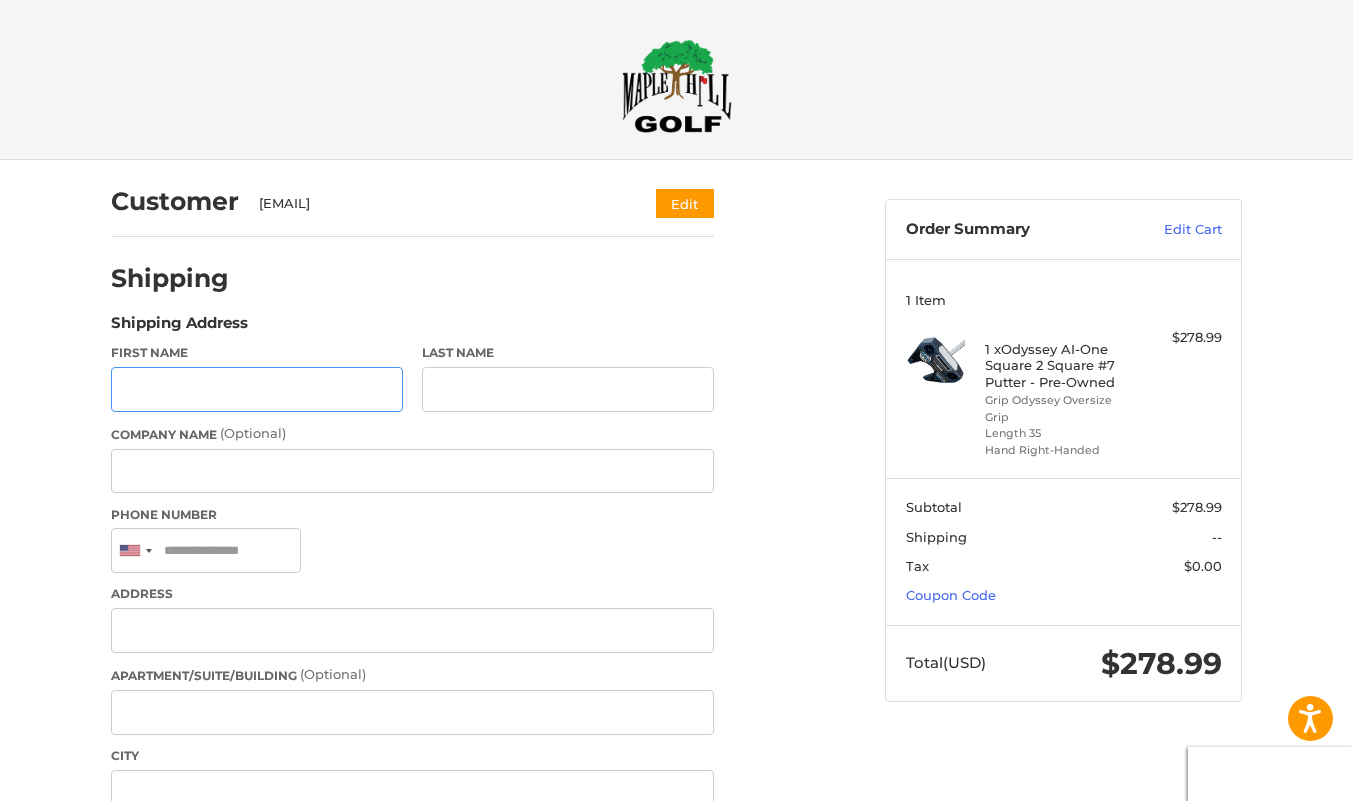 click on "First Name" at bounding box center (257, 389) 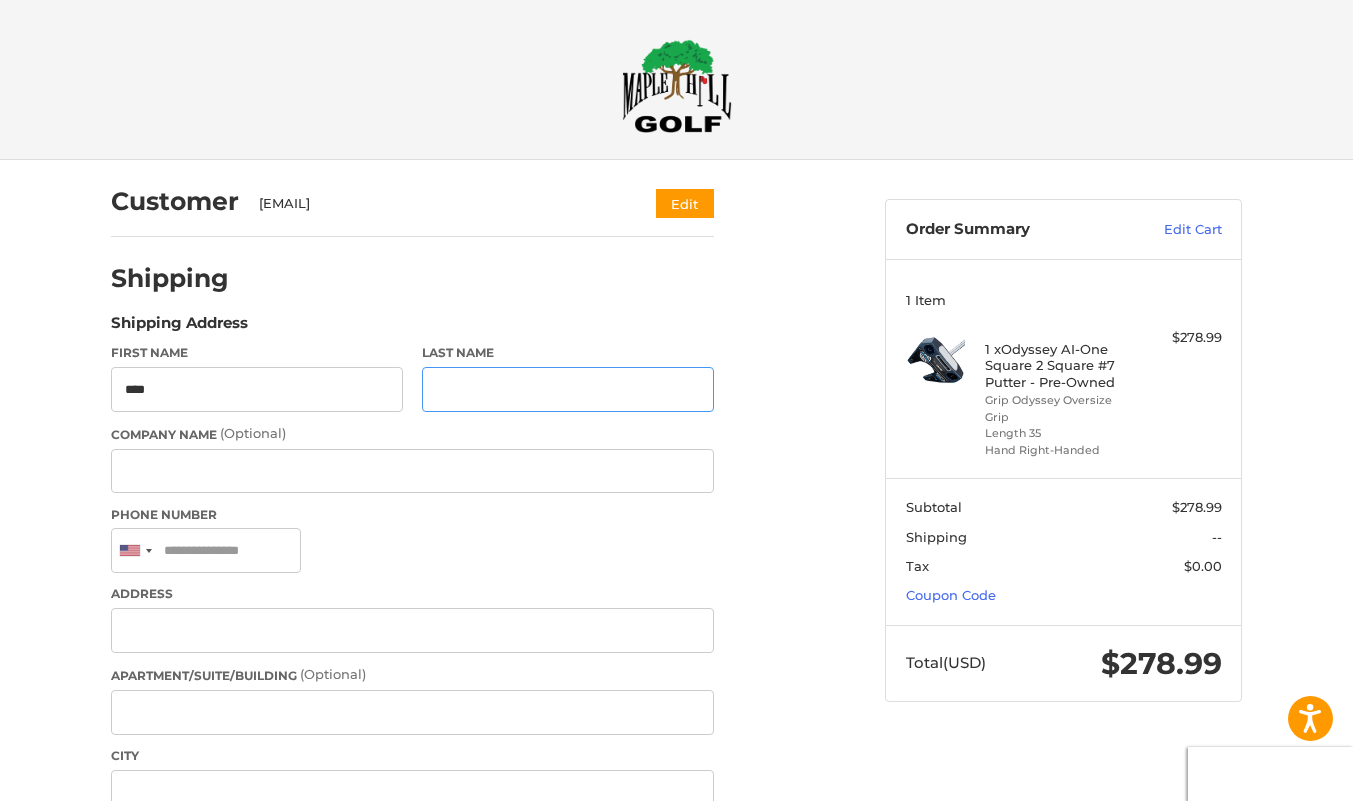 type on "****" 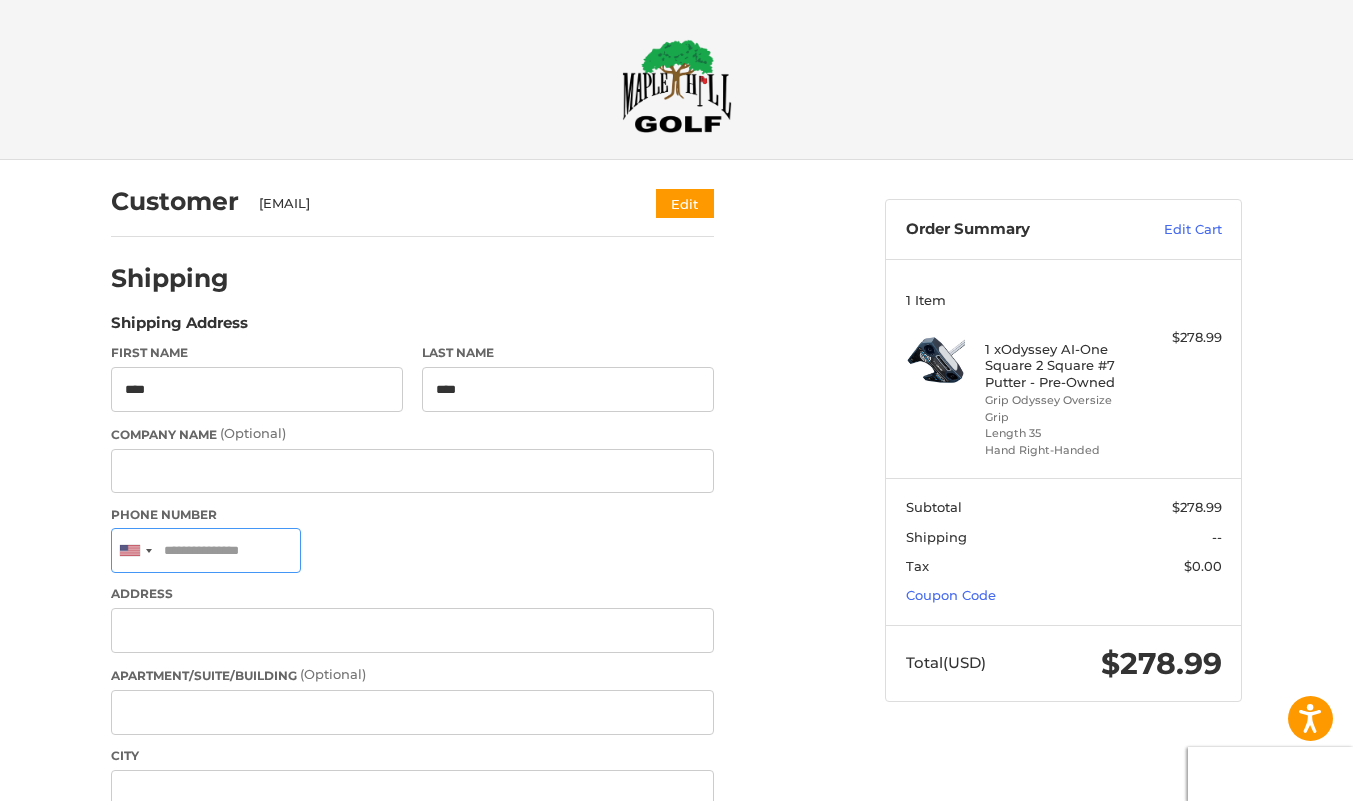 type on "**********" 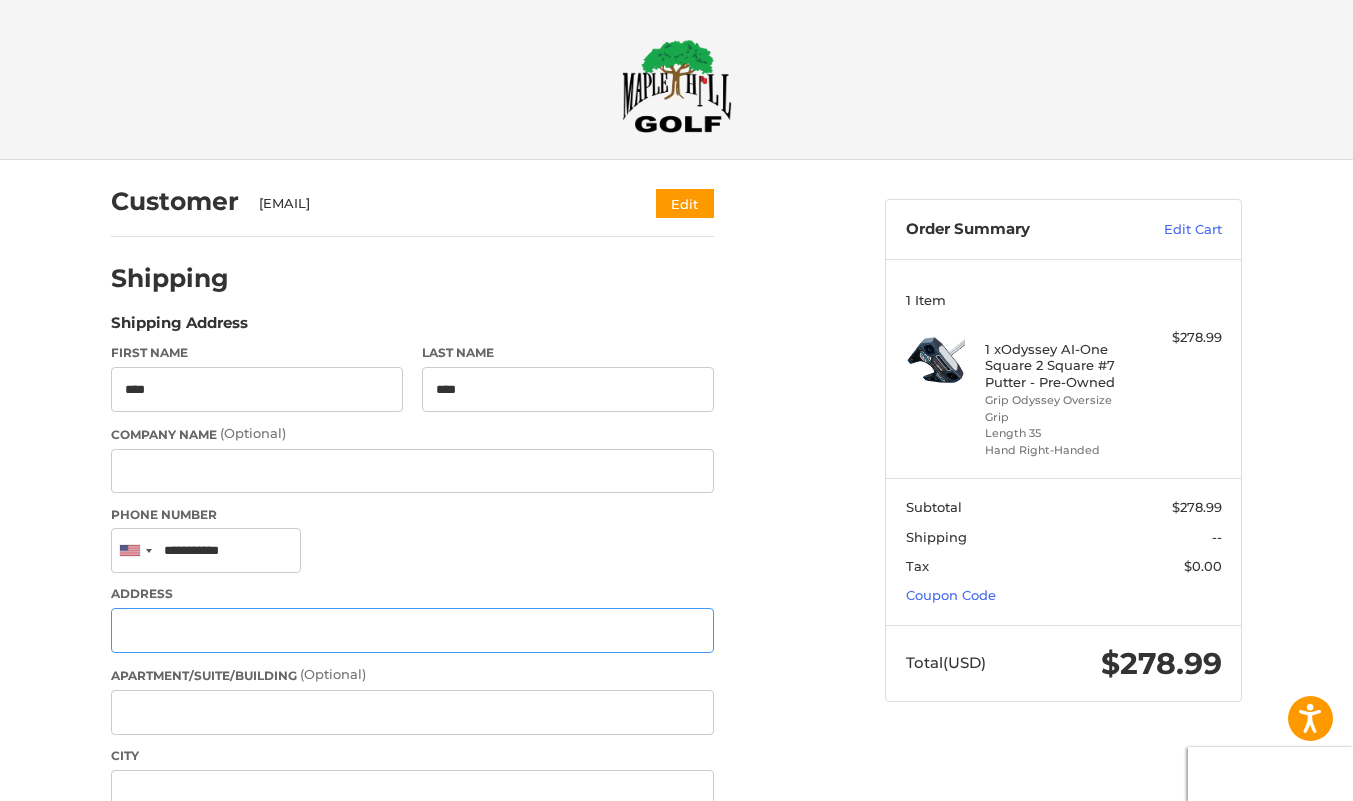 type on "**********" 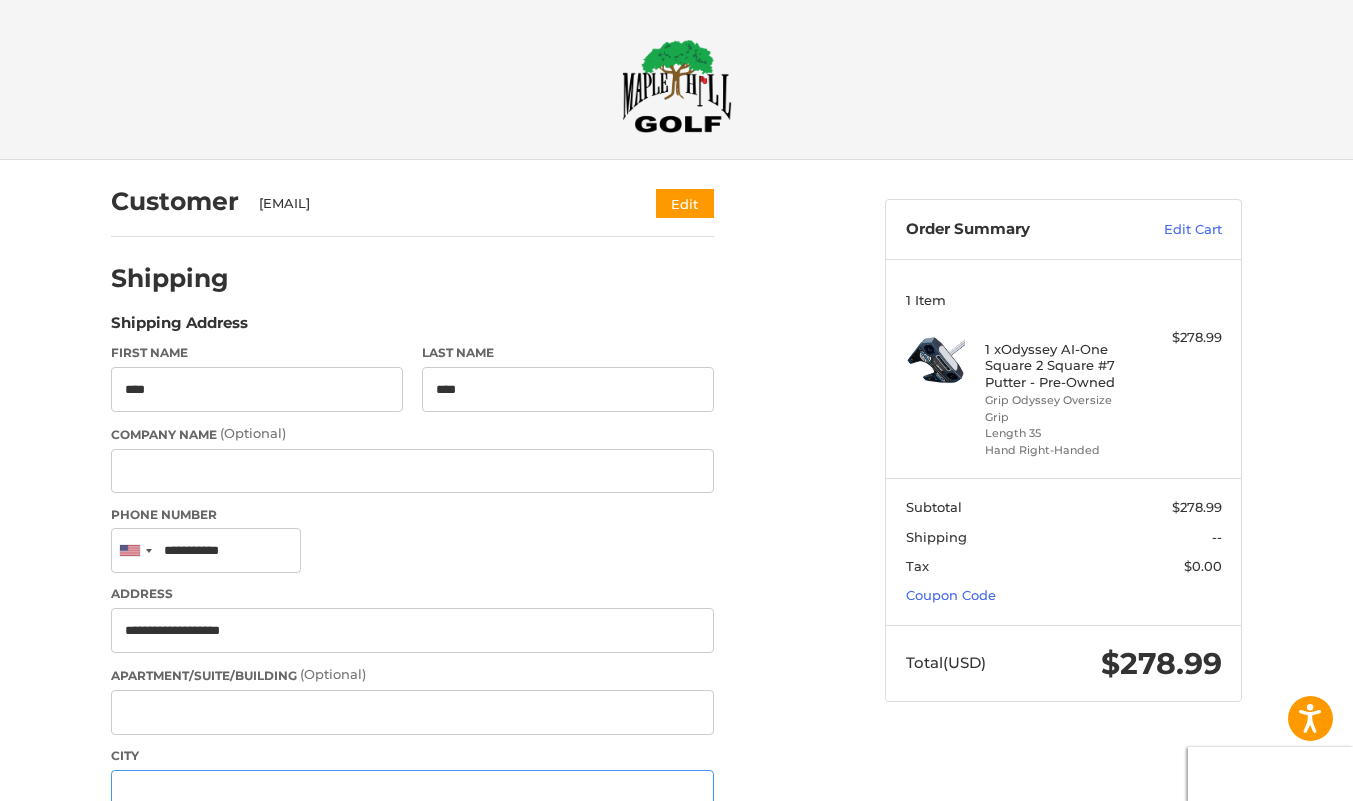 type on "**********" 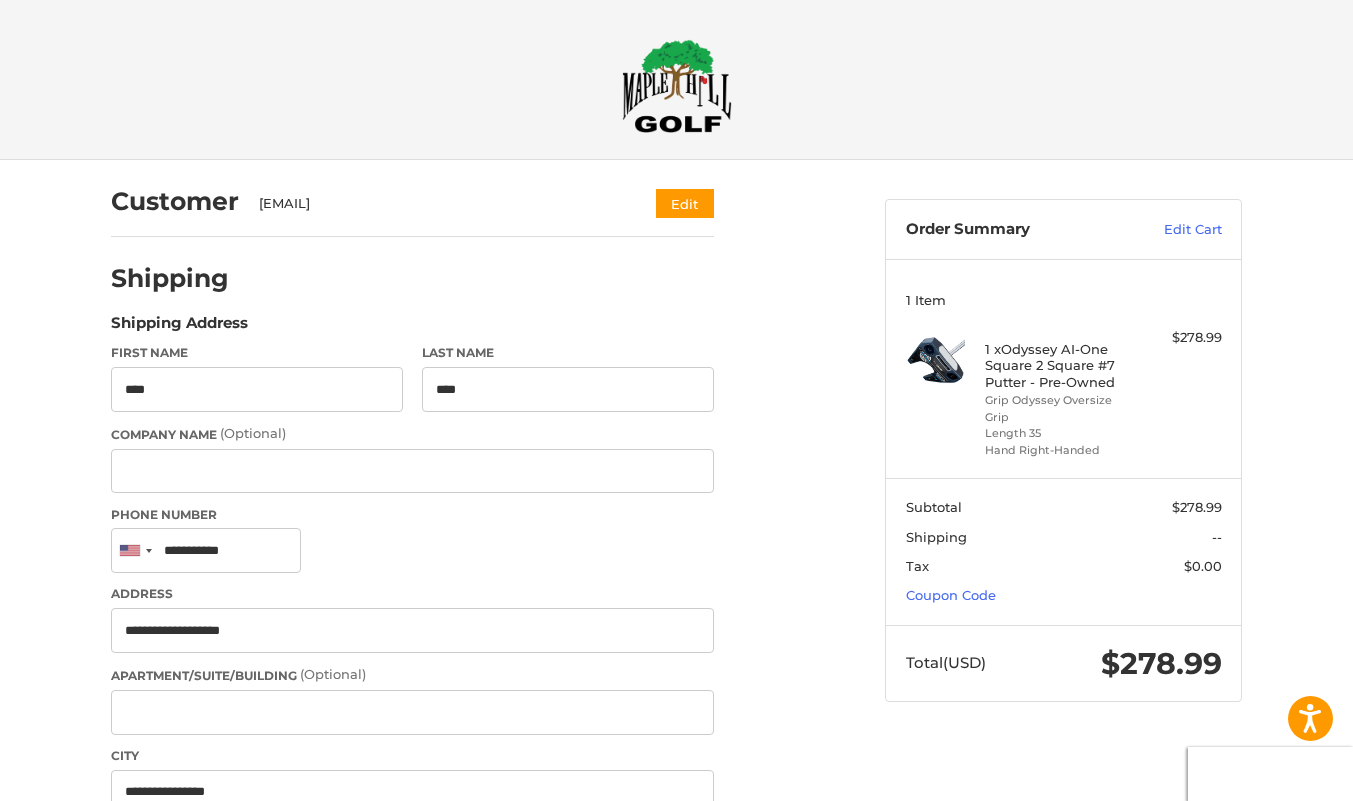 select on "**" 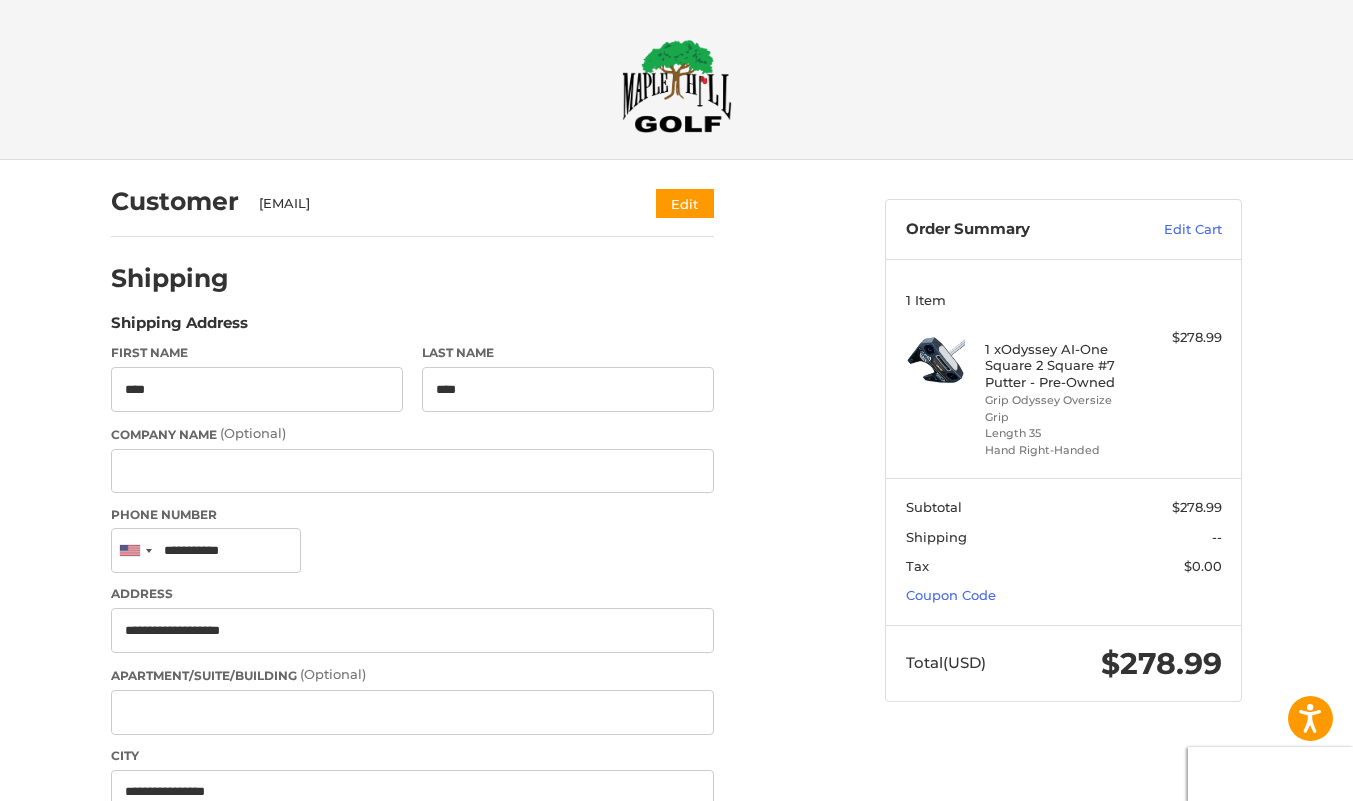 type on "*****" 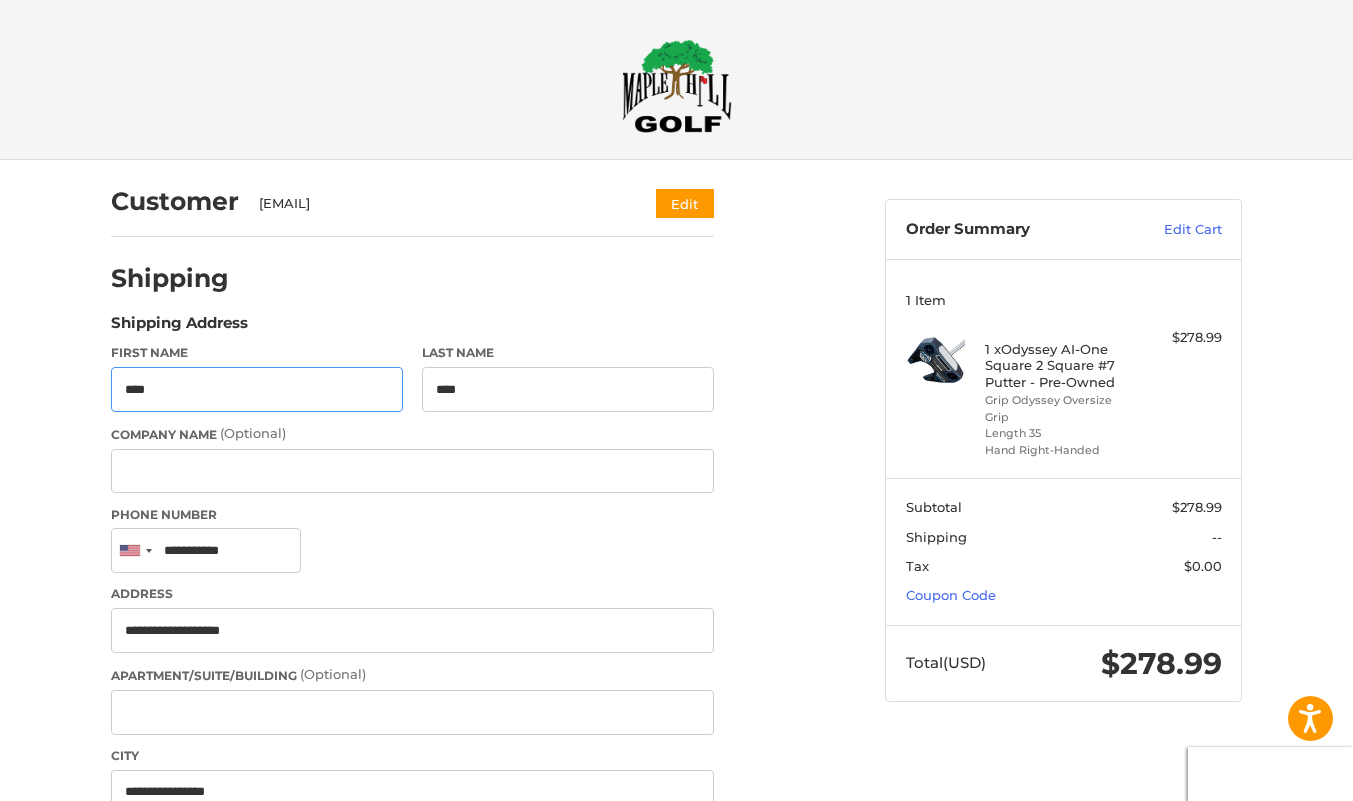 type on "**********" 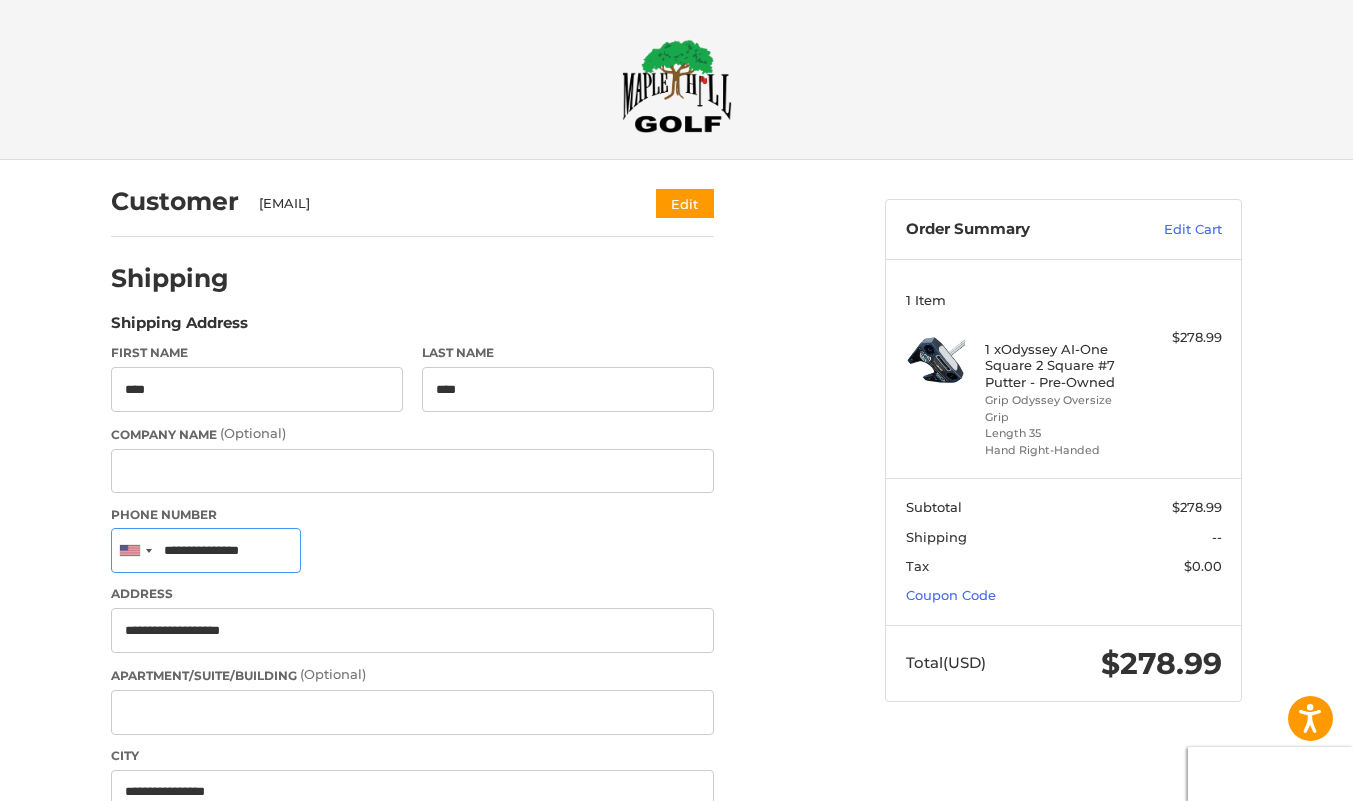 click on "**********" at bounding box center [206, 550] 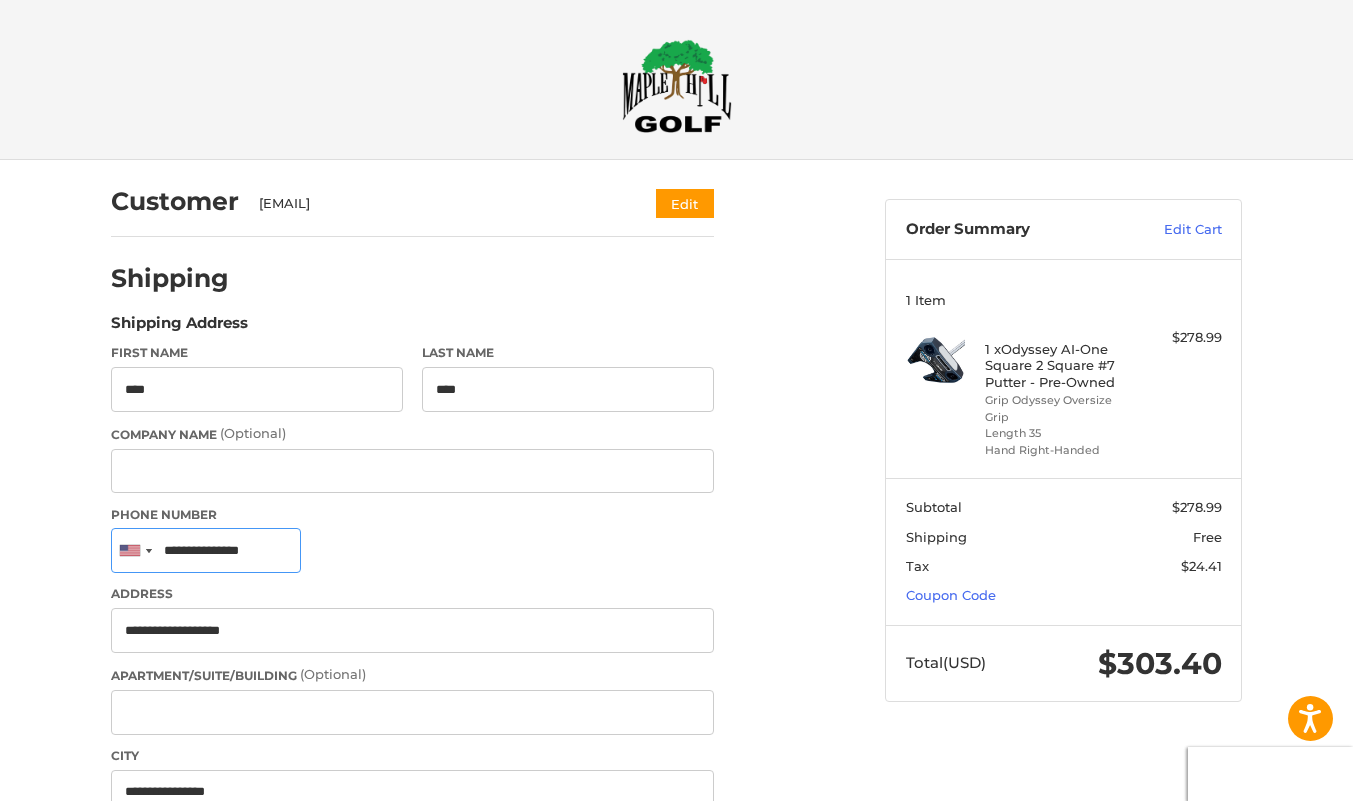 click on "**********" at bounding box center [206, 550] 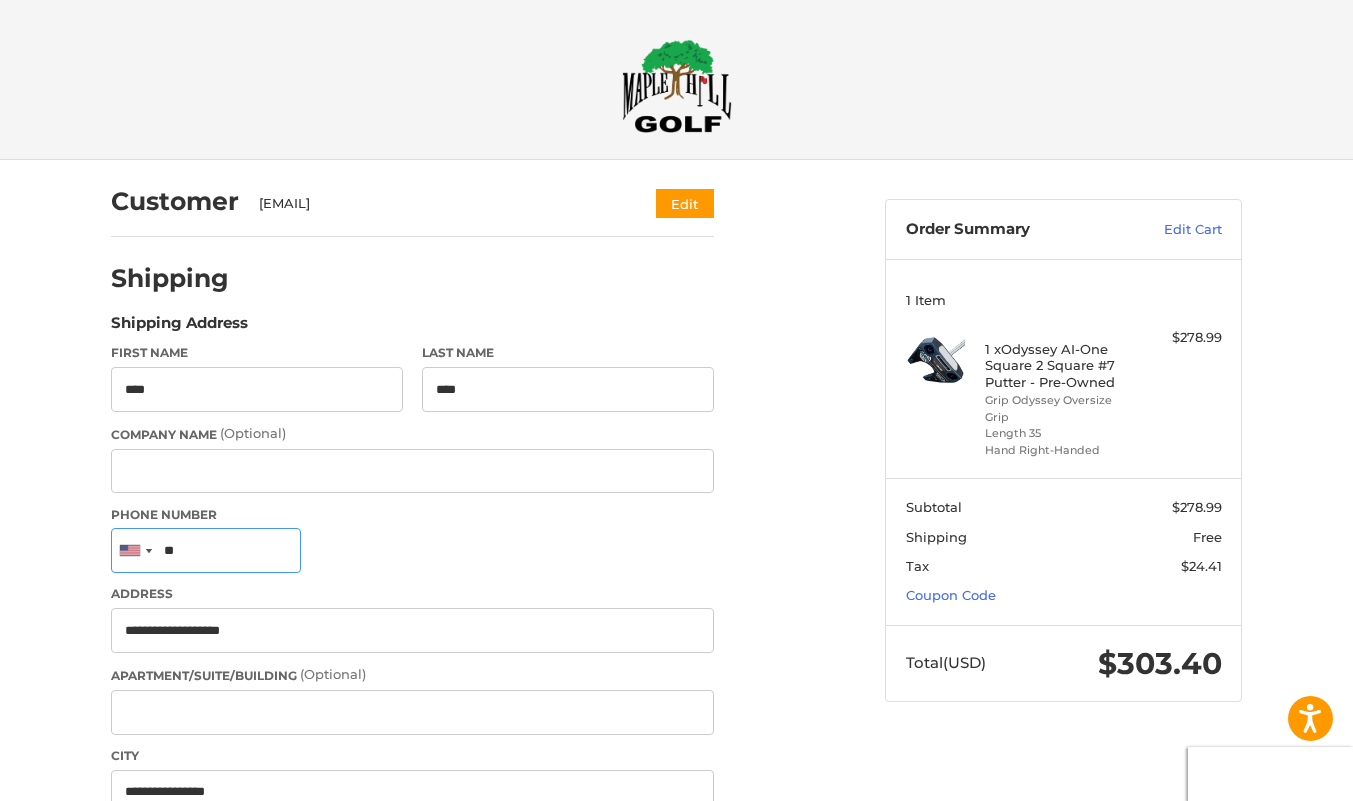 type on "*" 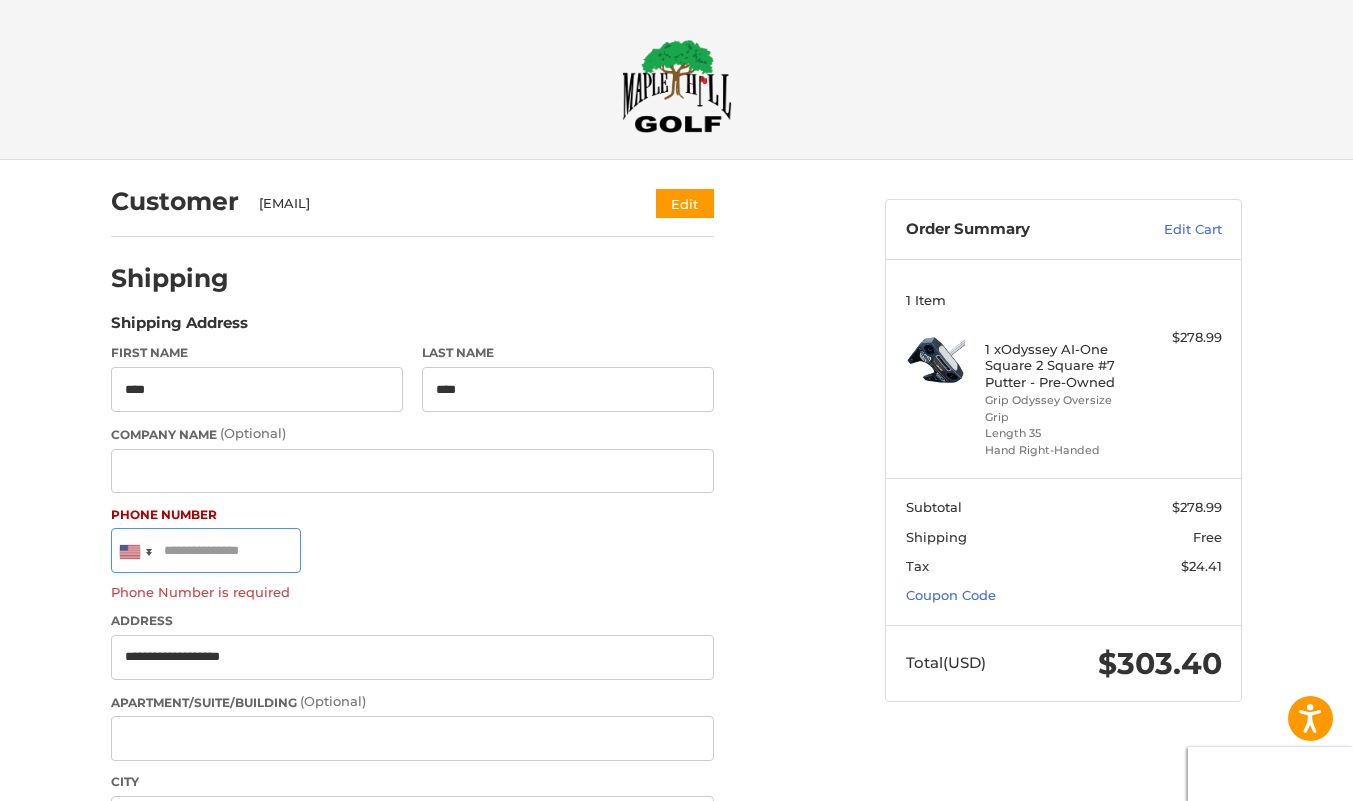 click on "Phone Number" at bounding box center (206, 550) 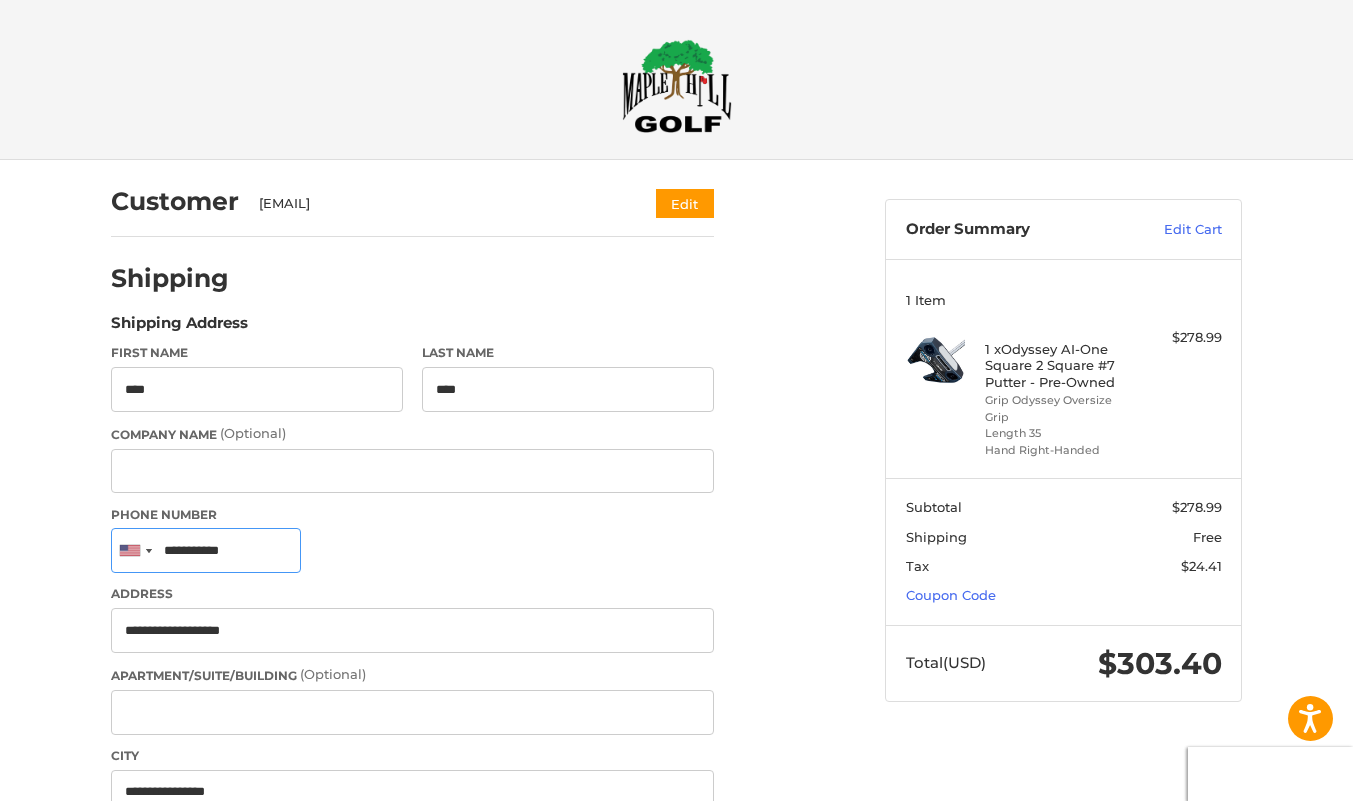 type on "**********" 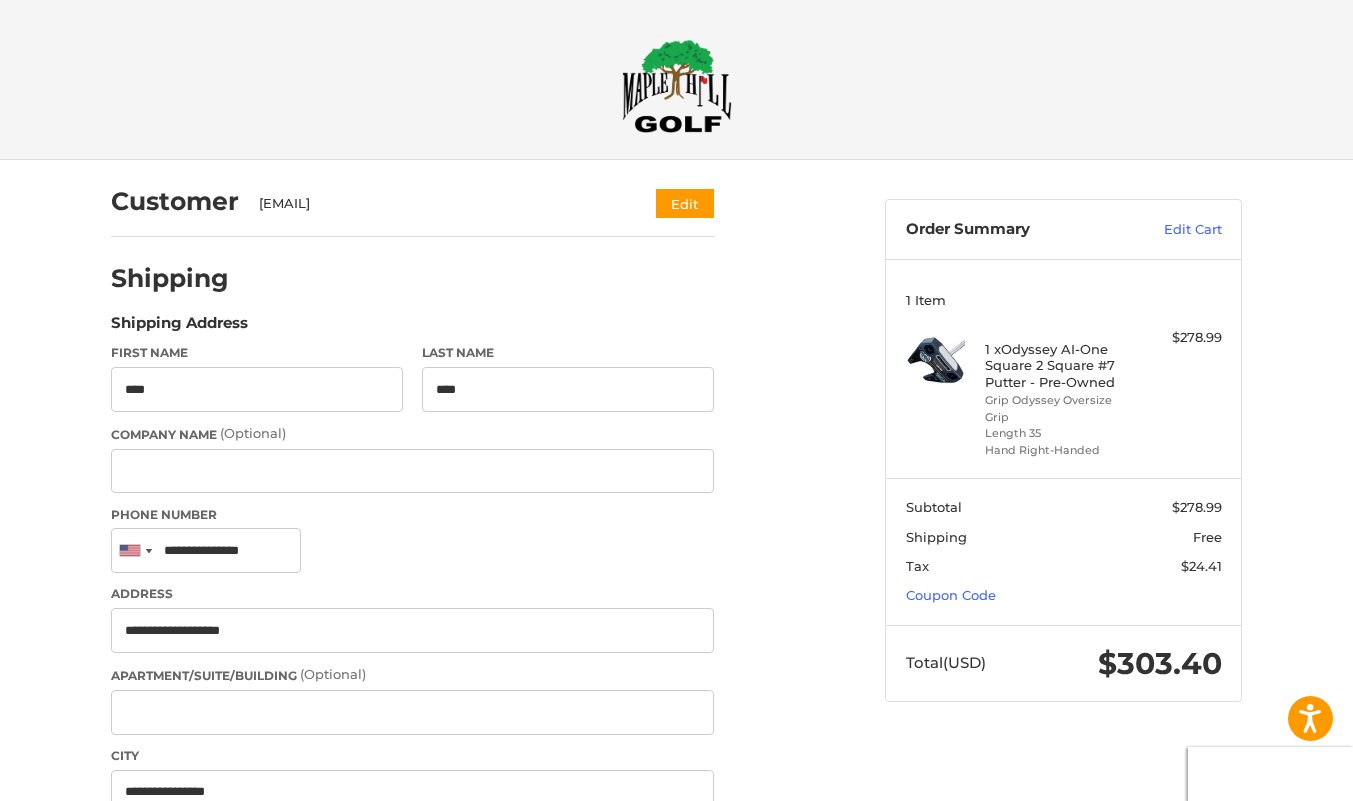 click on "Customer [EMAIL] Edit Shipping Shipping Address First Name **** Last Name **** Company Name (Optional) Phone Number United States +1 Afghanistan (‫افغانستان‬‎) +93 Albania (Shqipëri) +355 Algeria (‫الجزائر‬‎) +213 American Samoa +1 Andorra +376 Angola +244 Anguilla +1 Antigua and Barbuda +1 Argentina +54 Armenia (Հայաստան) +374 Aruba +297 Ascension Island +247 Australia +61 Austria (Österreich) +43 Azerbaijan (Azərbaycan) +994 Bahamas +1 Bahrain (‫البحرين‬‎) +973 Bangladesh (বাংলাদেশ) +880 Barbados +1 Belarus (Беларусь) +375 Belgium (België) +32 Belize +501 Benin (Bénin) +229 Bermuda +1 Bhutan (འབྲུག) +975 Bolivia +591 Bosnia and Herzegovina (Босна и Херцеговина) +387 Botswana +267 Brazil (Brasil) +55 British Indian Ocean Territory +246 British Virgin Islands +1 Brunei +673 Bulgaria (България) +359 Burkina Faso +226 Burundi (Uburundi) +257 Cambodia (កម្ពុជា) +855 +237" at bounding box center [676, 911] 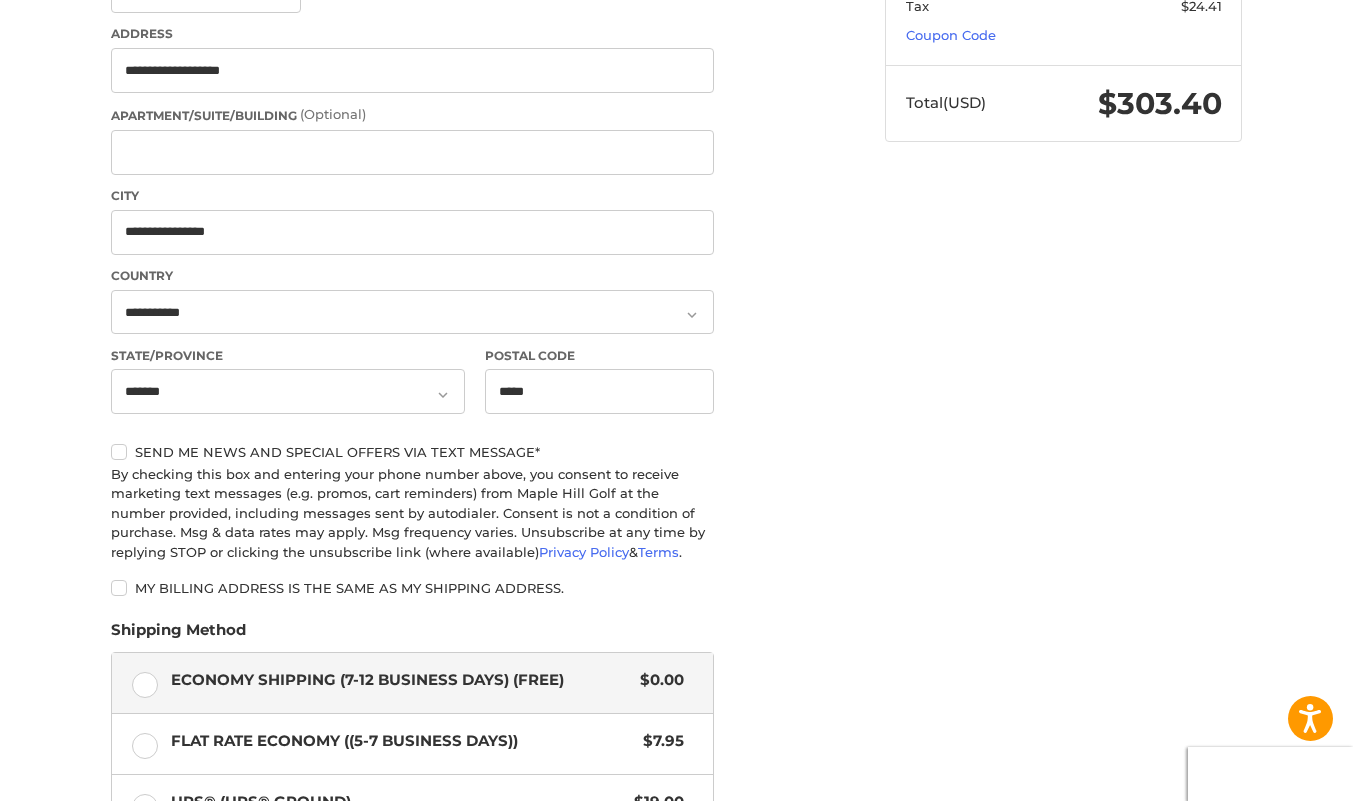 scroll, scrollTop: 561, scrollLeft: 0, axis: vertical 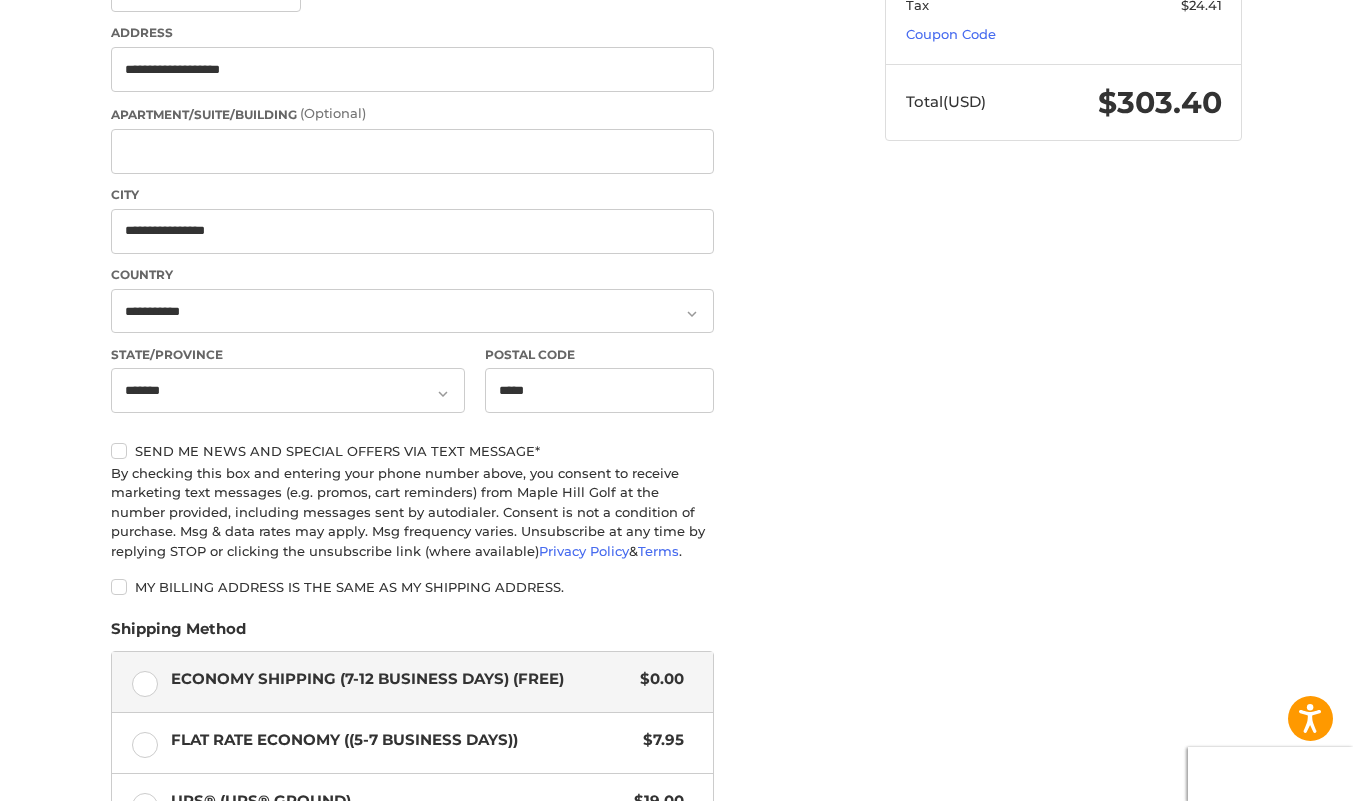 click on "My billing address is the same as my shipping address." at bounding box center (412, 587) 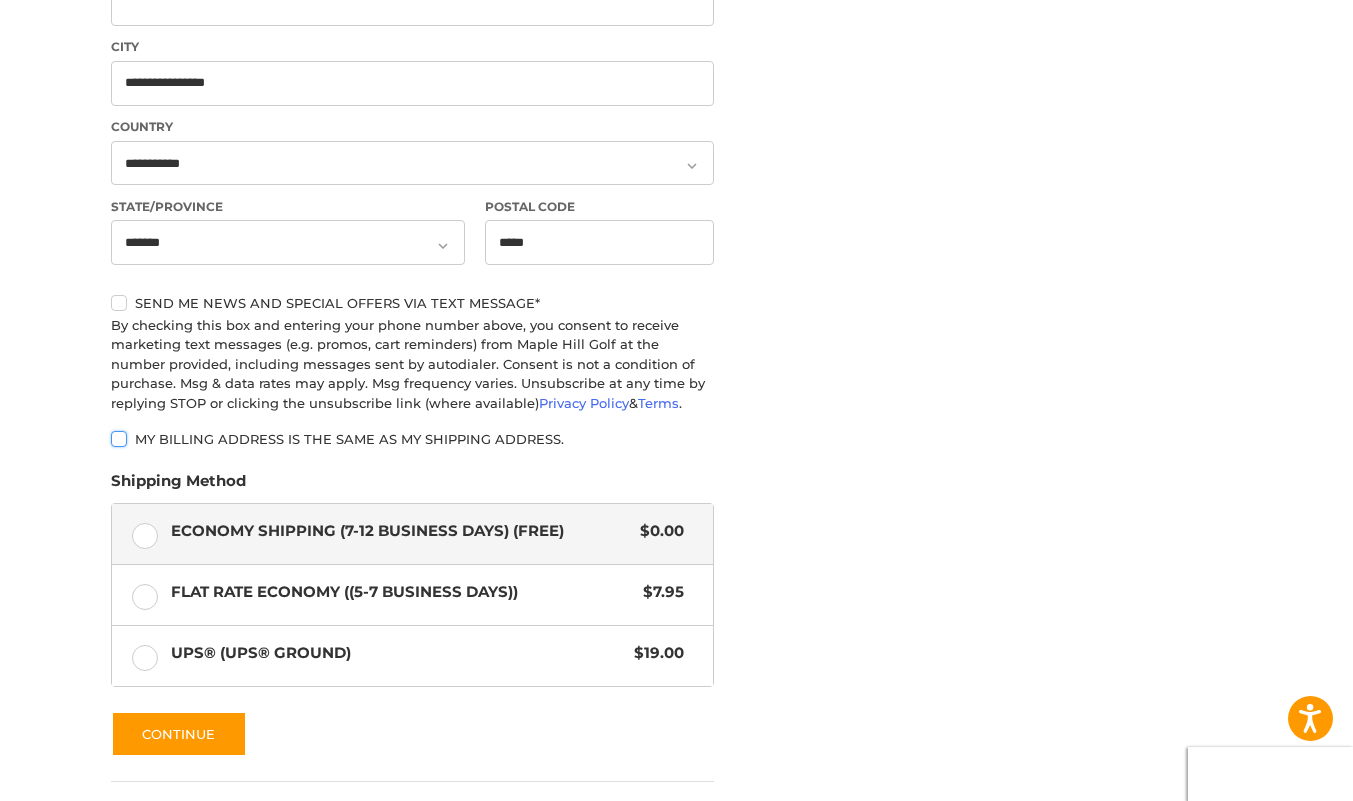 scroll, scrollTop: 733, scrollLeft: 0, axis: vertical 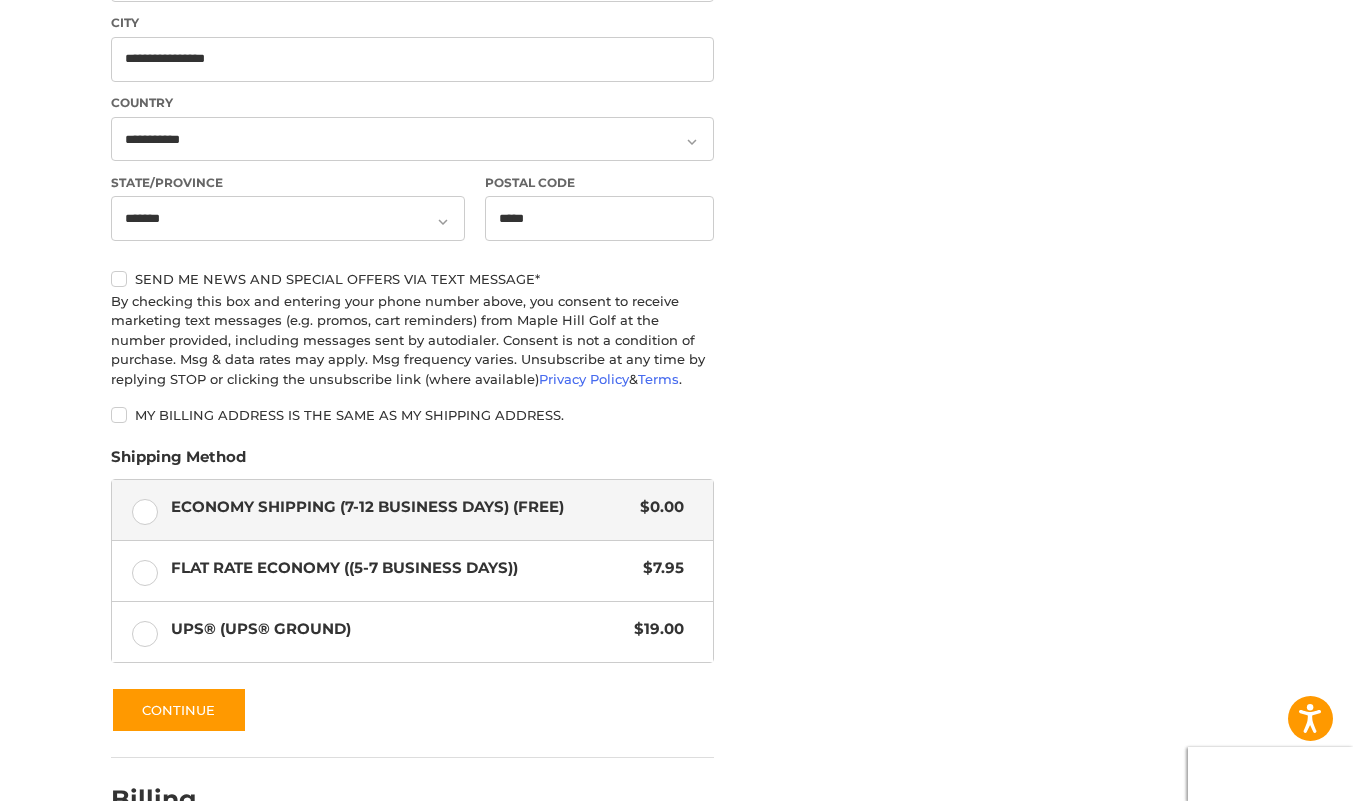 click on "UPS® (UPS® Ground) $19.00" at bounding box center [412, 632] 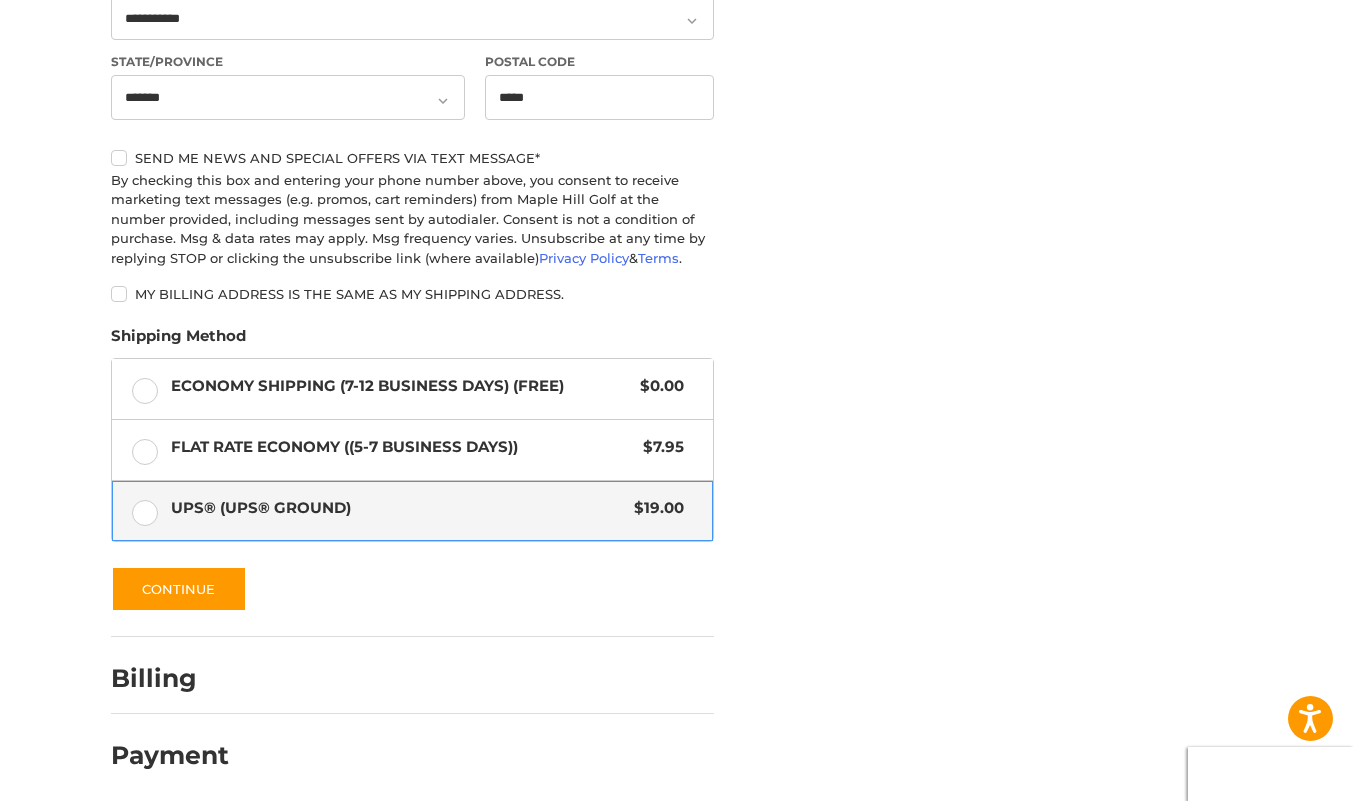 scroll, scrollTop: 855, scrollLeft: 0, axis: vertical 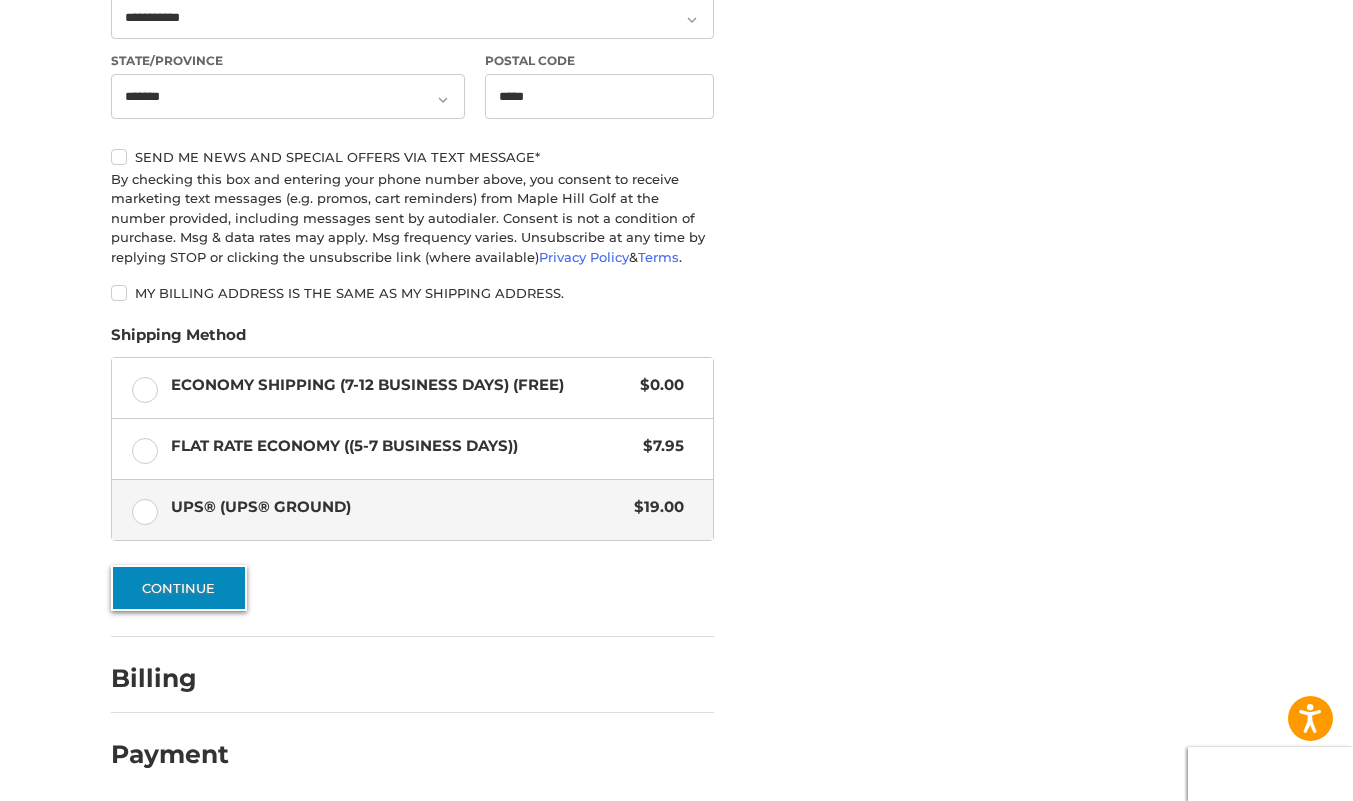 click on "Continue" at bounding box center (179, 588) 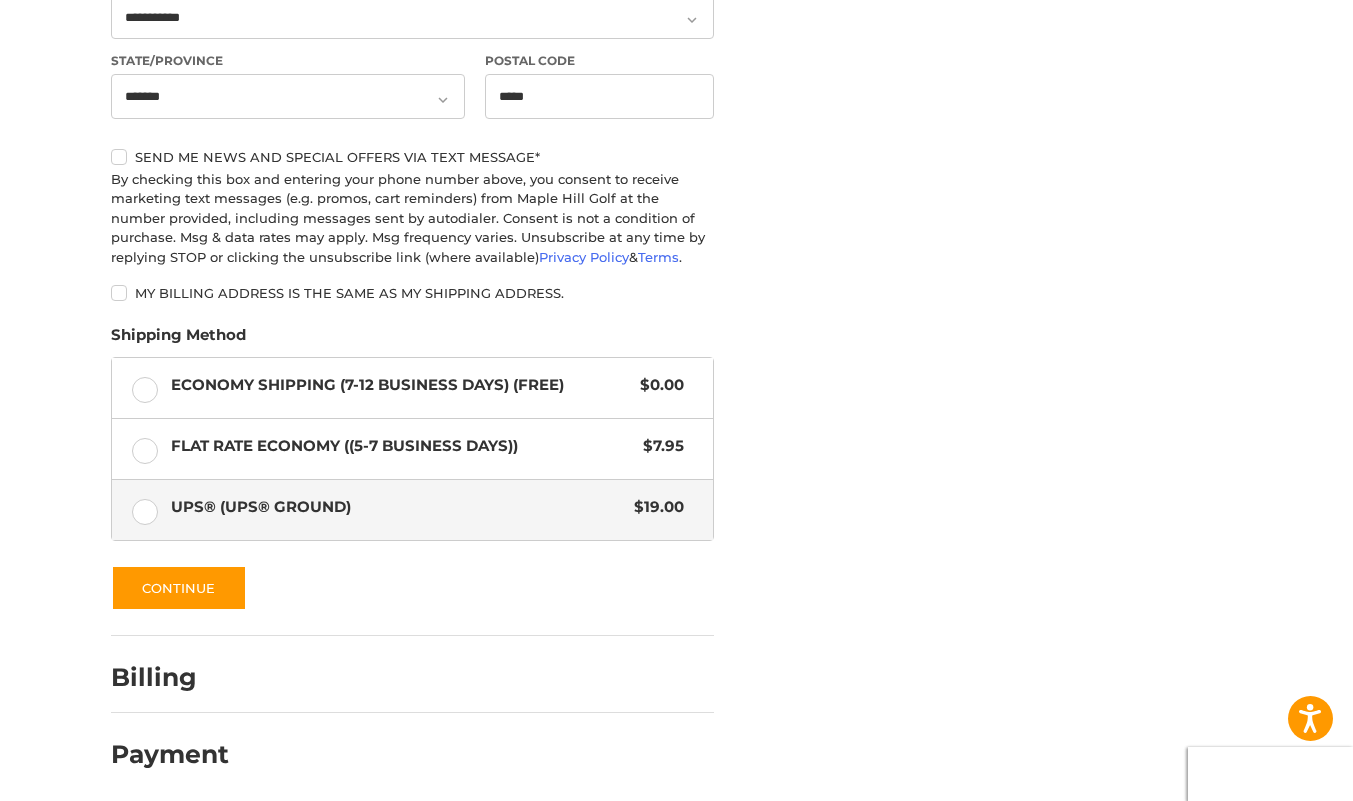 scroll, scrollTop: 0, scrollLeft: 0, axis: both 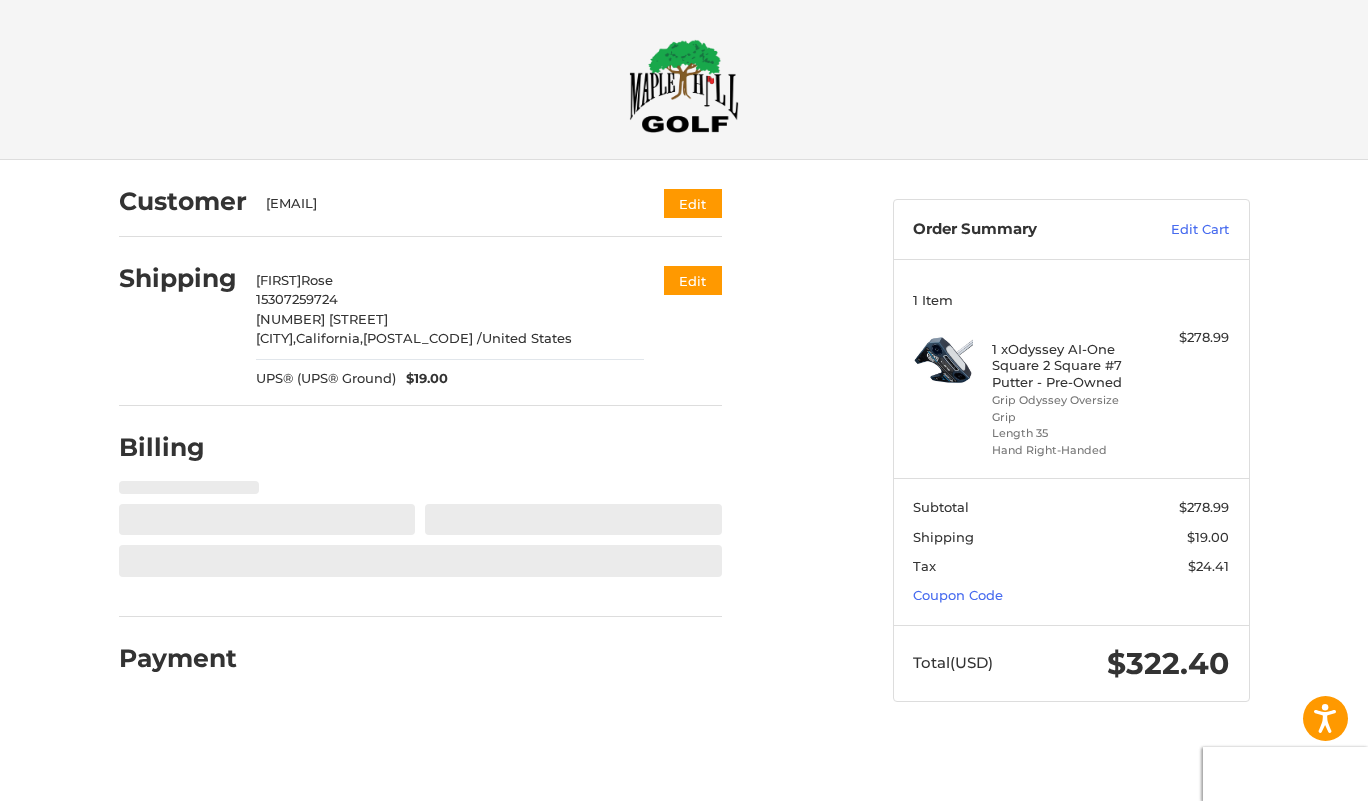 select on "**" 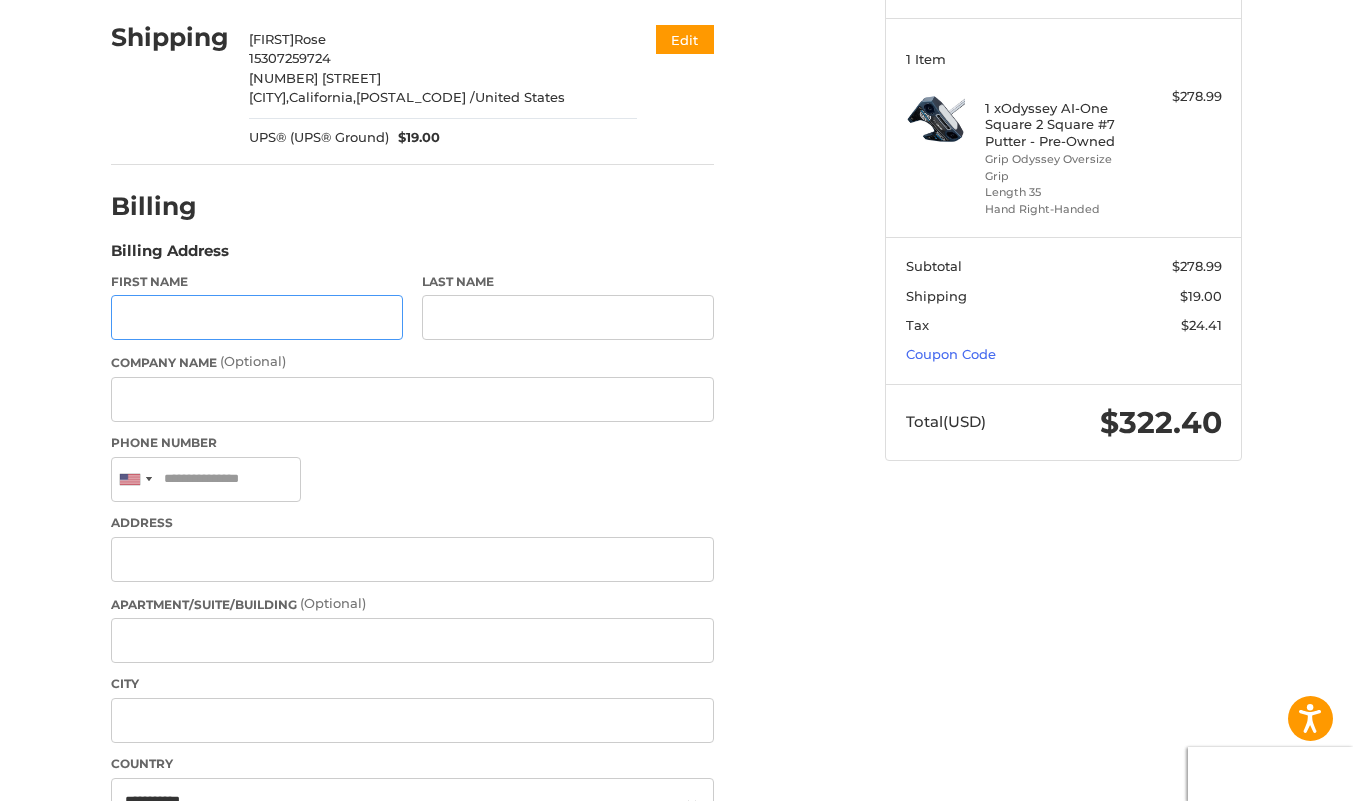 scroll, scrollTop: 246, scrollLeft: 0, axis: vertical 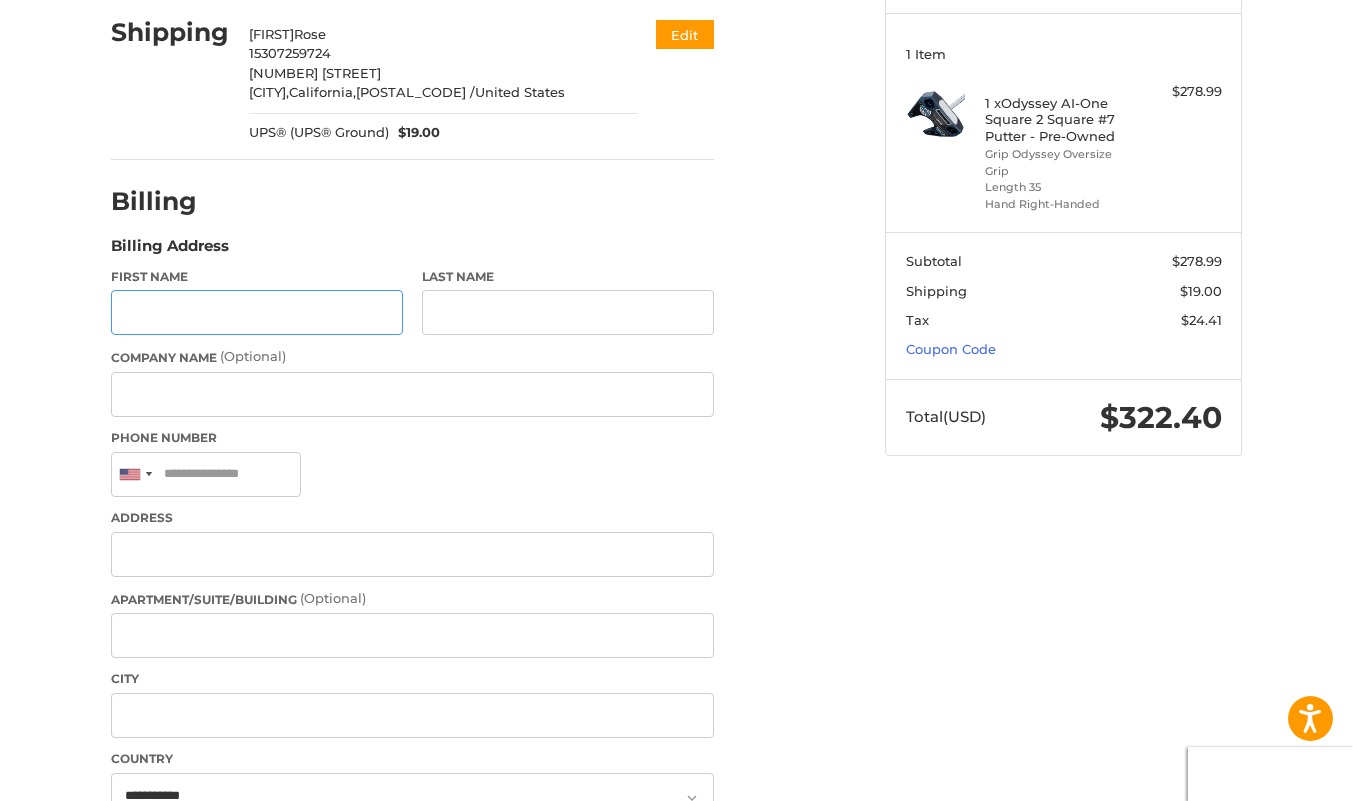 click on "First Name" at bounding box center [257, 312] 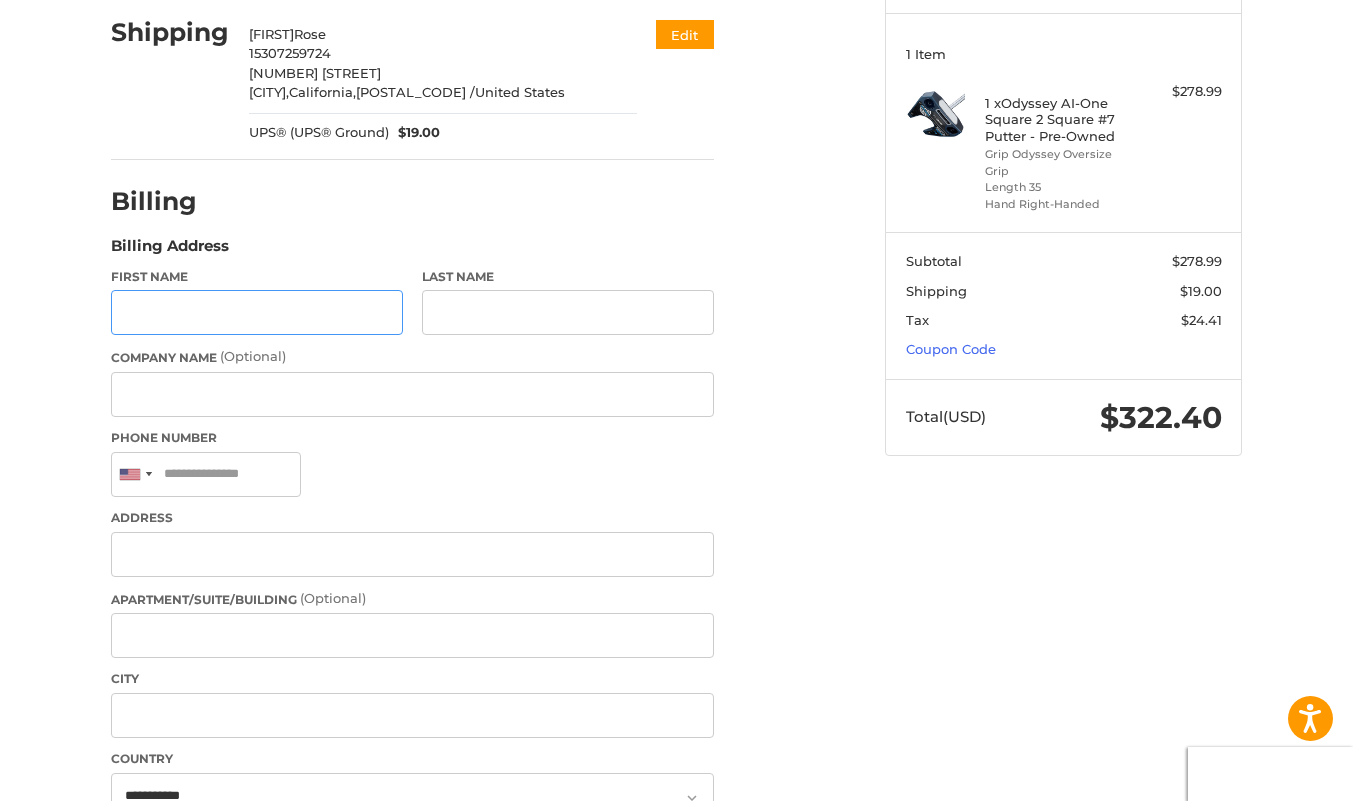 type on "****" 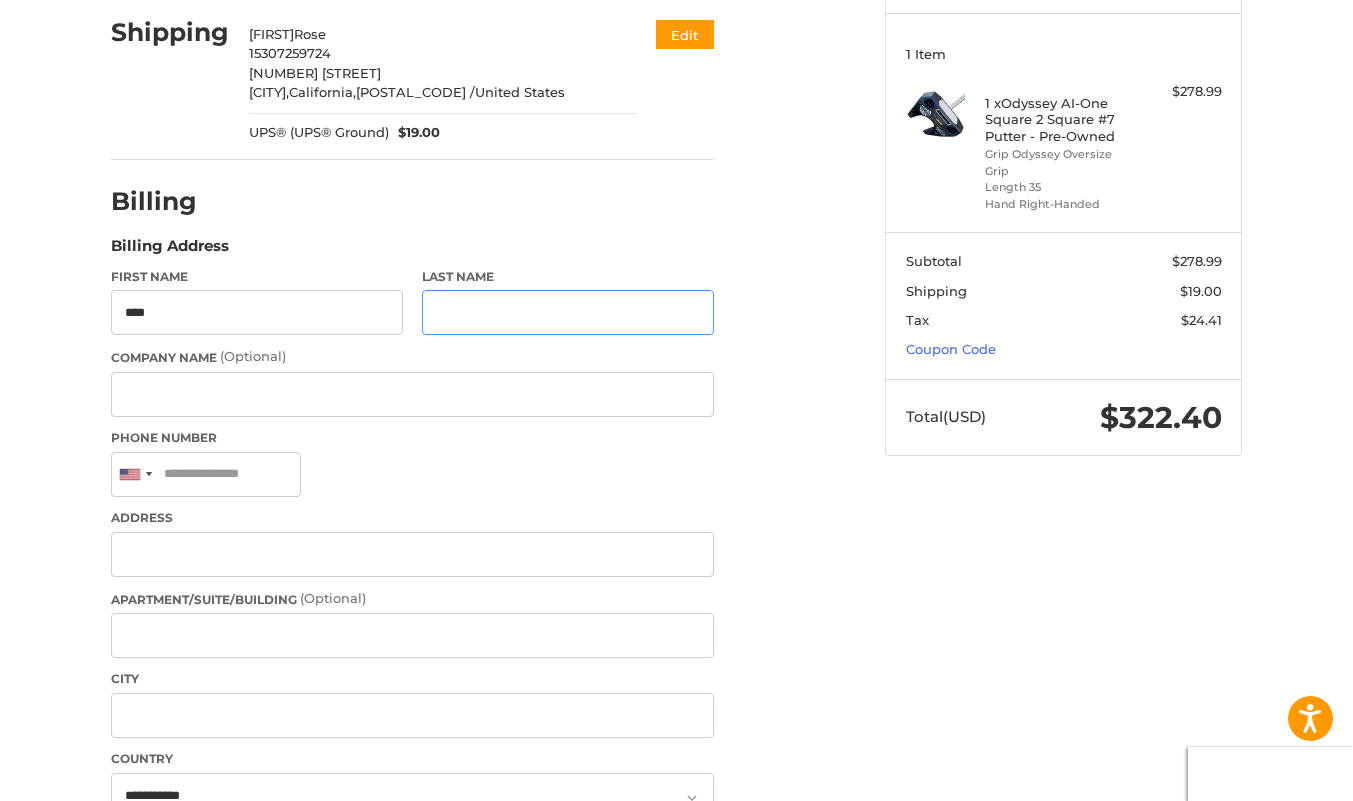 type on "****" 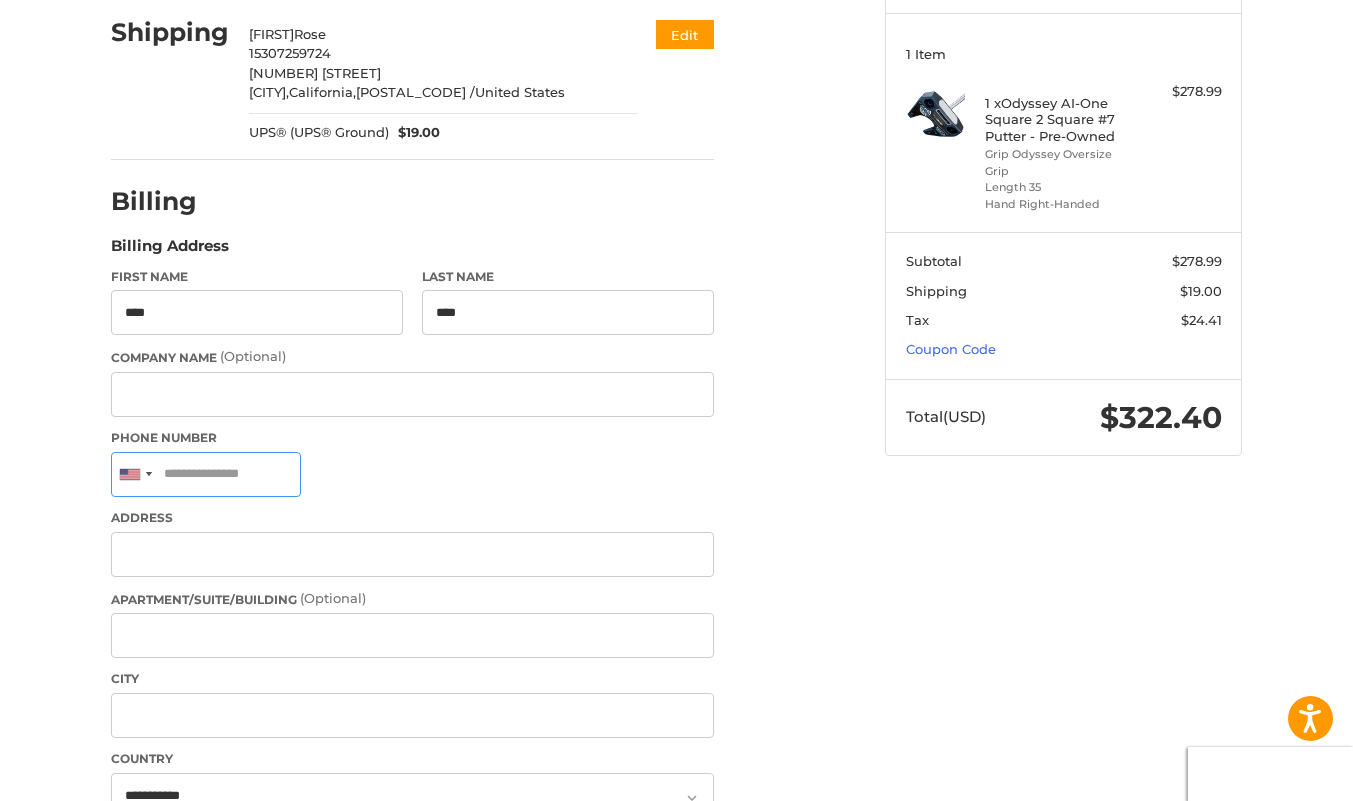 type on "**********" 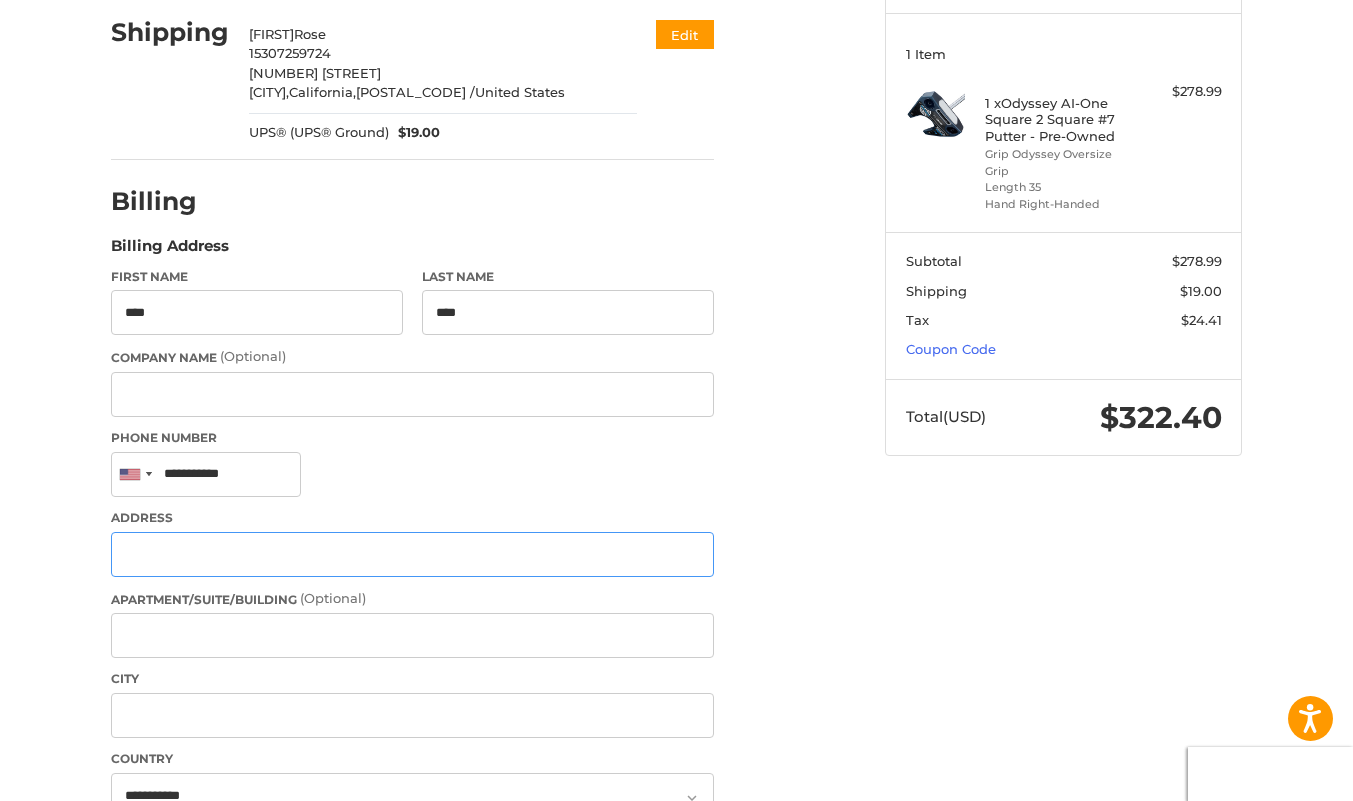 type on "**********" 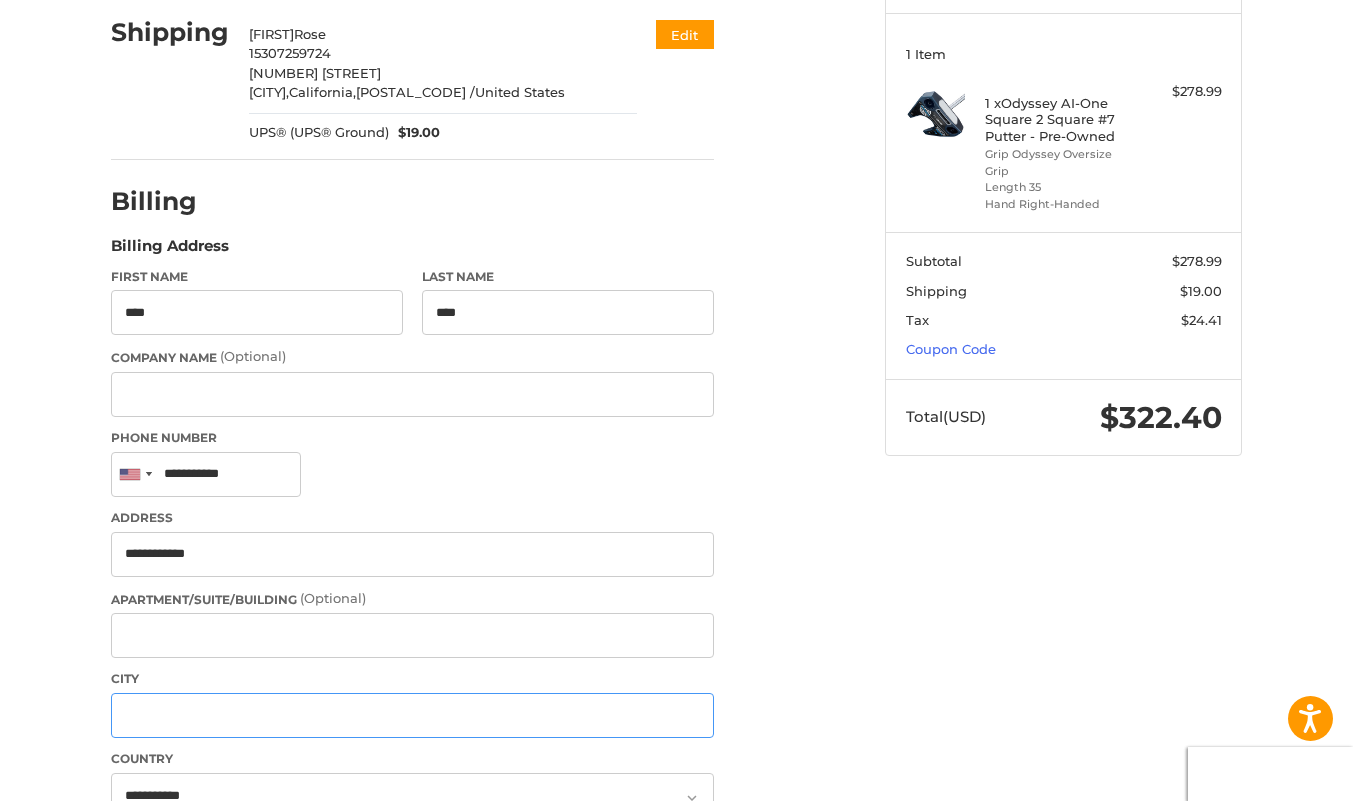 type on "**********" 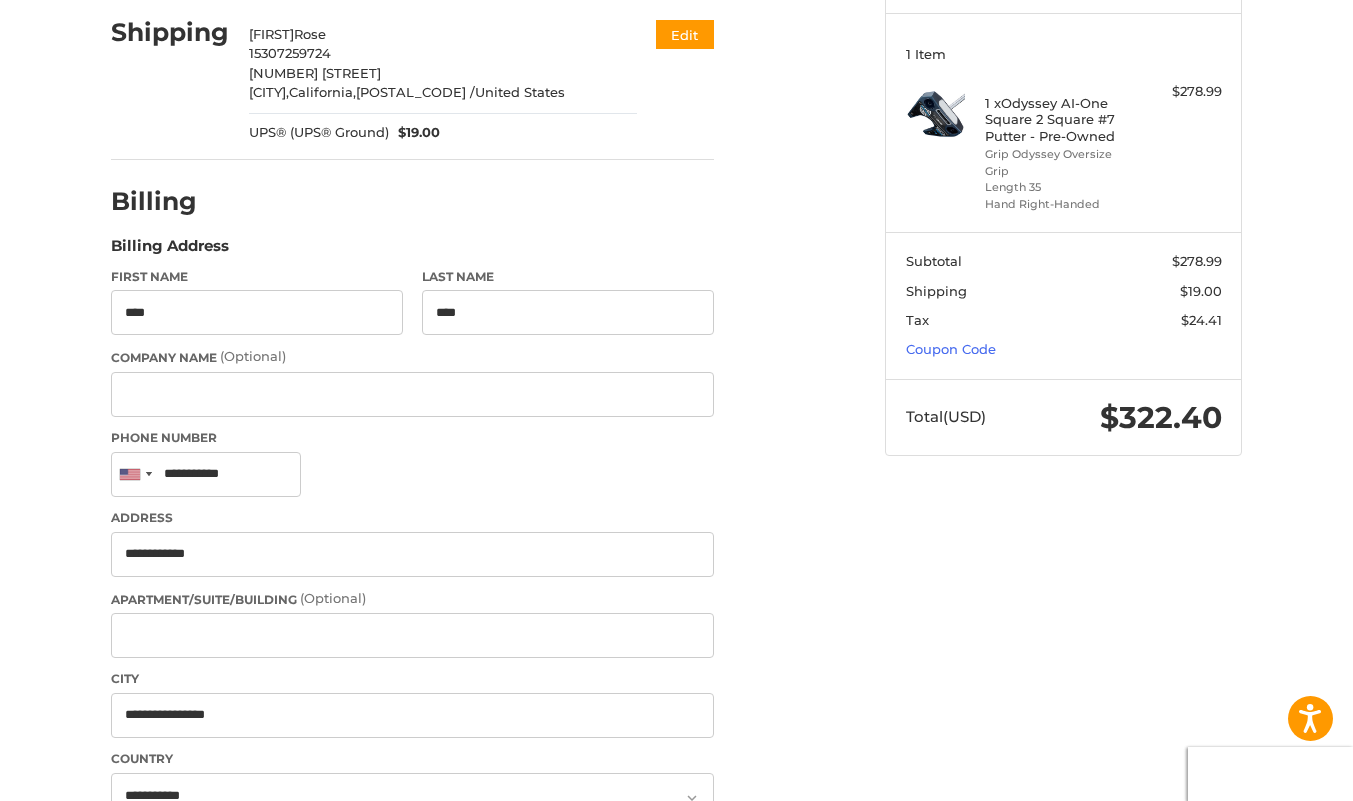 select on "**" 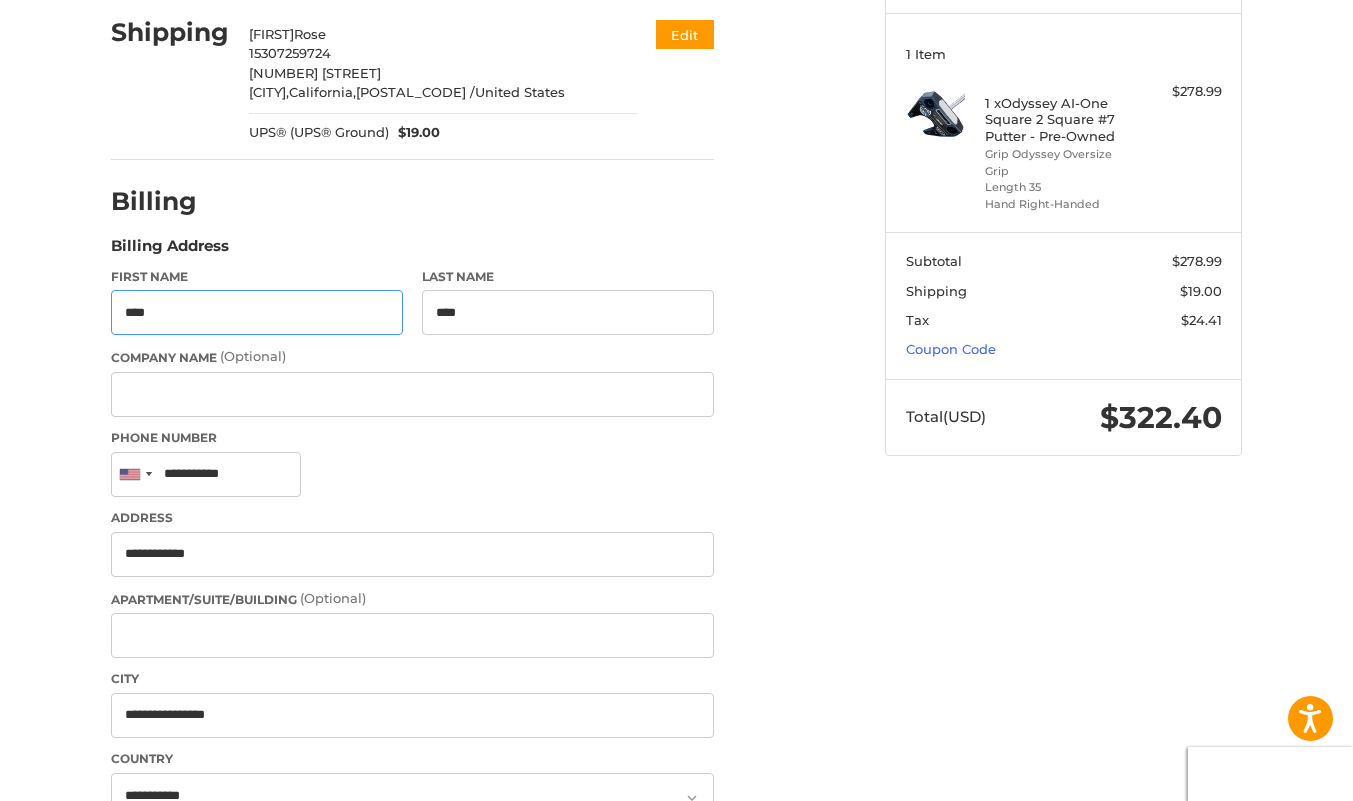 type on "**********" 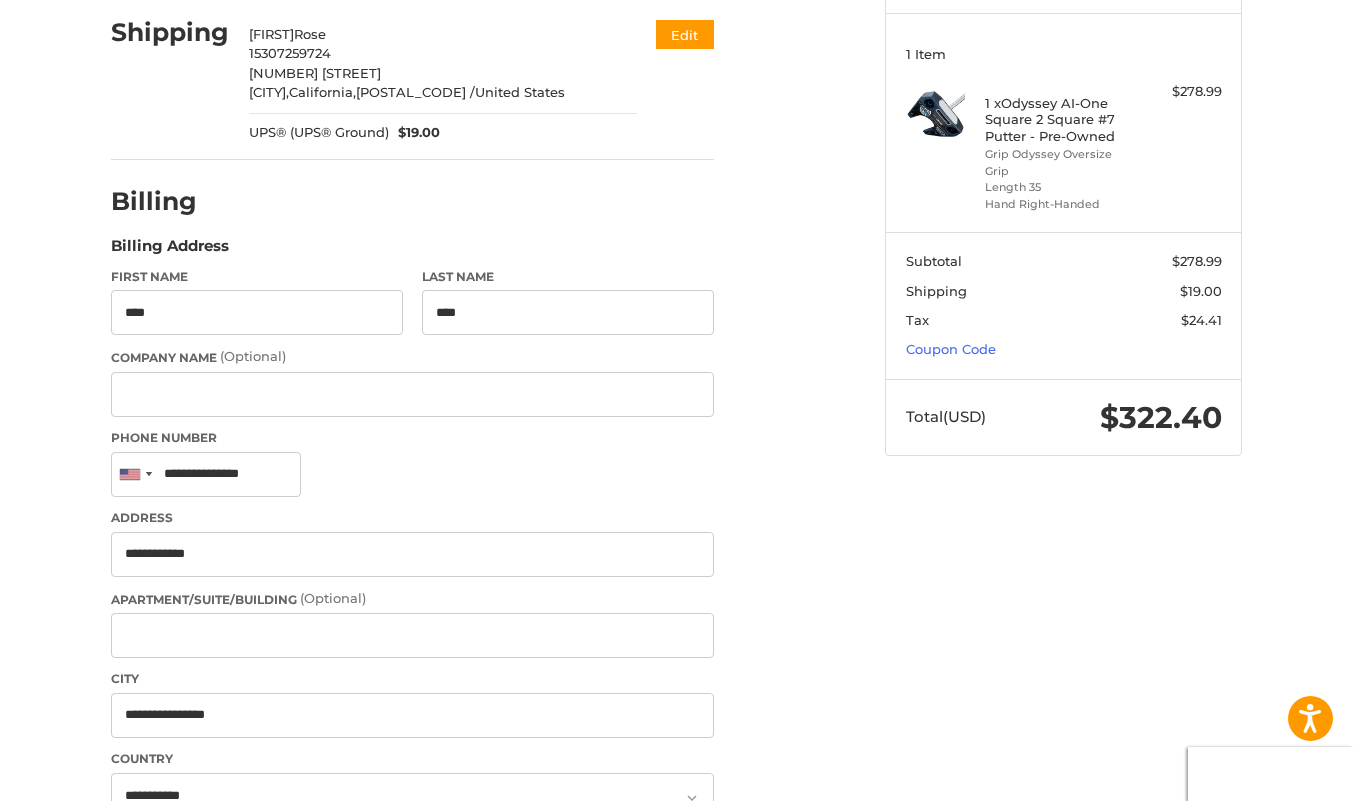 click on "Customer [EMAIL] Edit Shipping Shipping Address First Name **** Last Name **** Company Name (Optional) Phone Number United States +1 Afghanistan (‫افغانستان‬‎) +93 Albania (Shqipëri) +355 Algeria (‫الجزائر‬‎) +213 American Samoa +1 Andorra +376 Angola +244 Anguilla +1 Antigua and Barbuda +1 Argentina +54 Armenia (Հայաստան) +374 Aruba +297 Ascension Island +247 Australia +61 Austria (Österreich) +43 Azerbaijan (Azərbaycan) +994 Bahamas +1 Bahrain (‫البحرين‬‎) +973 Bangladesh (বাংলাদেশ) +880 Barbados +1 Belarus (Беларусь) +375 Belgium (België) +32 Belize +501 Benin (Bénin) +229 Bermuda +1 Bhutan (འབྲུག) +975 Bolivia +591 Bosnia and Herzegovina (Босна и Херцеговина) +387 Botswana +267 Brazil (Brasil) +55 British Indian Ocean Territory +246 British Virgin Islands +1 Brunei +673 Bulgaria (България) +359 Burkina Faso +226 Burundi (Uburundi) +257 Cambodia (កម្ពុជា) +855 +237" at bounding box center (676, 507) 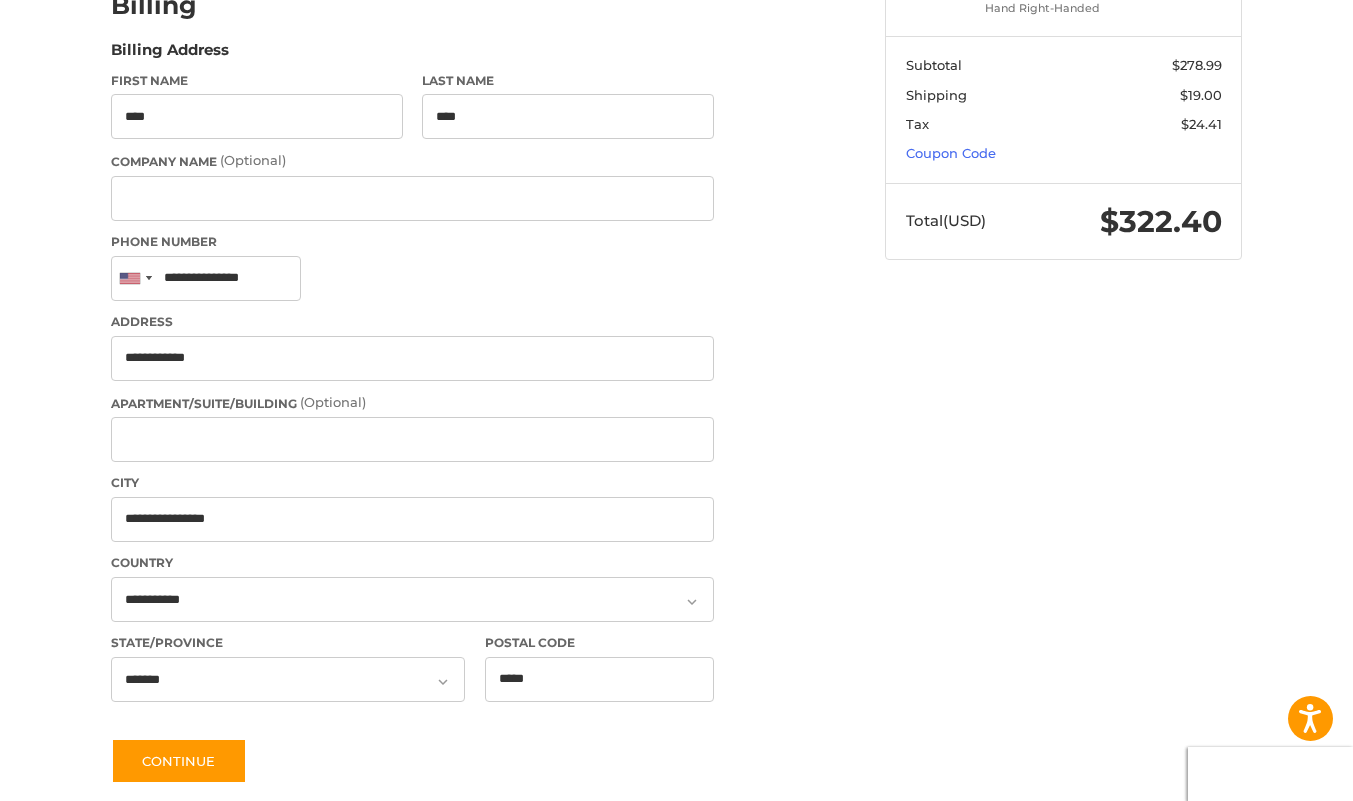 scroll, scrollTop: 546, scrollLeft: 0, axis: vertical 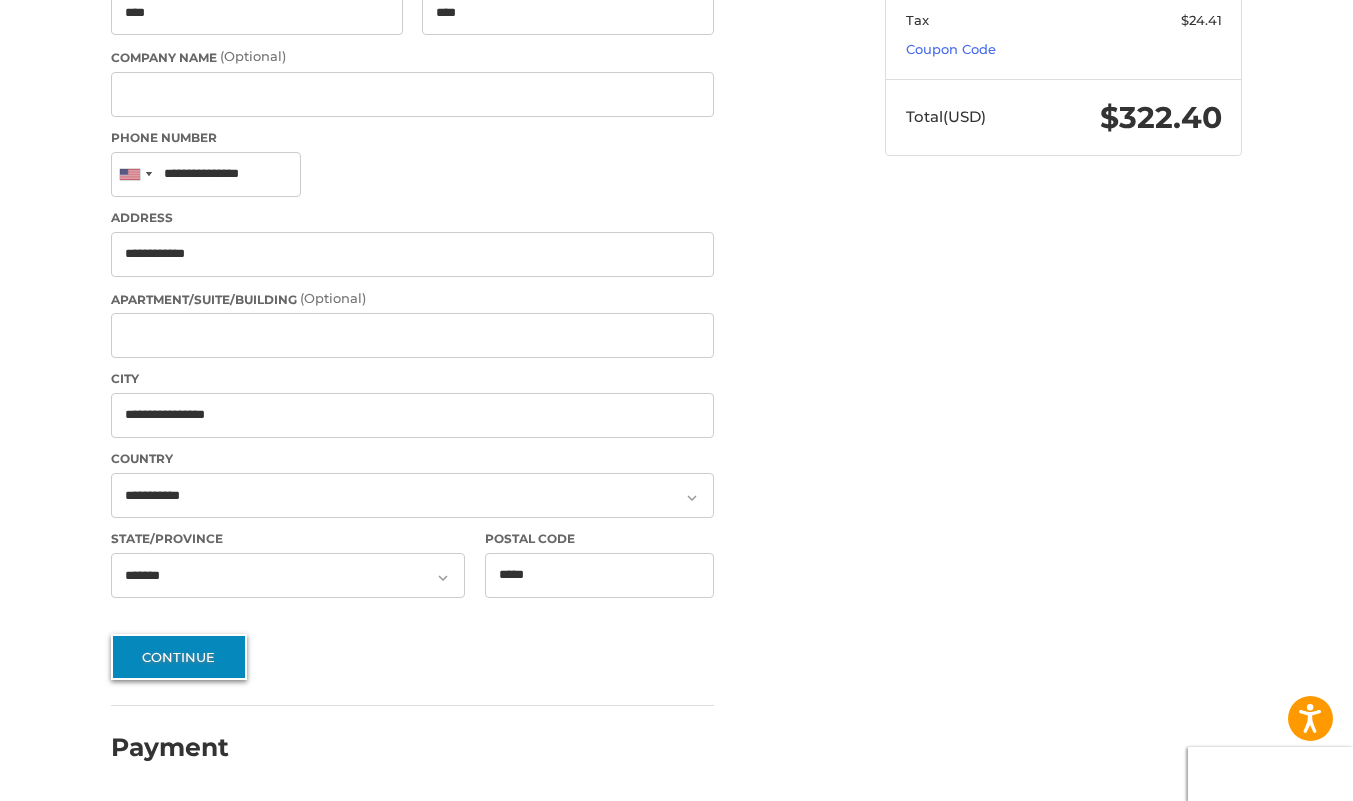 click on "Continue" at bounding box center (179, 657) 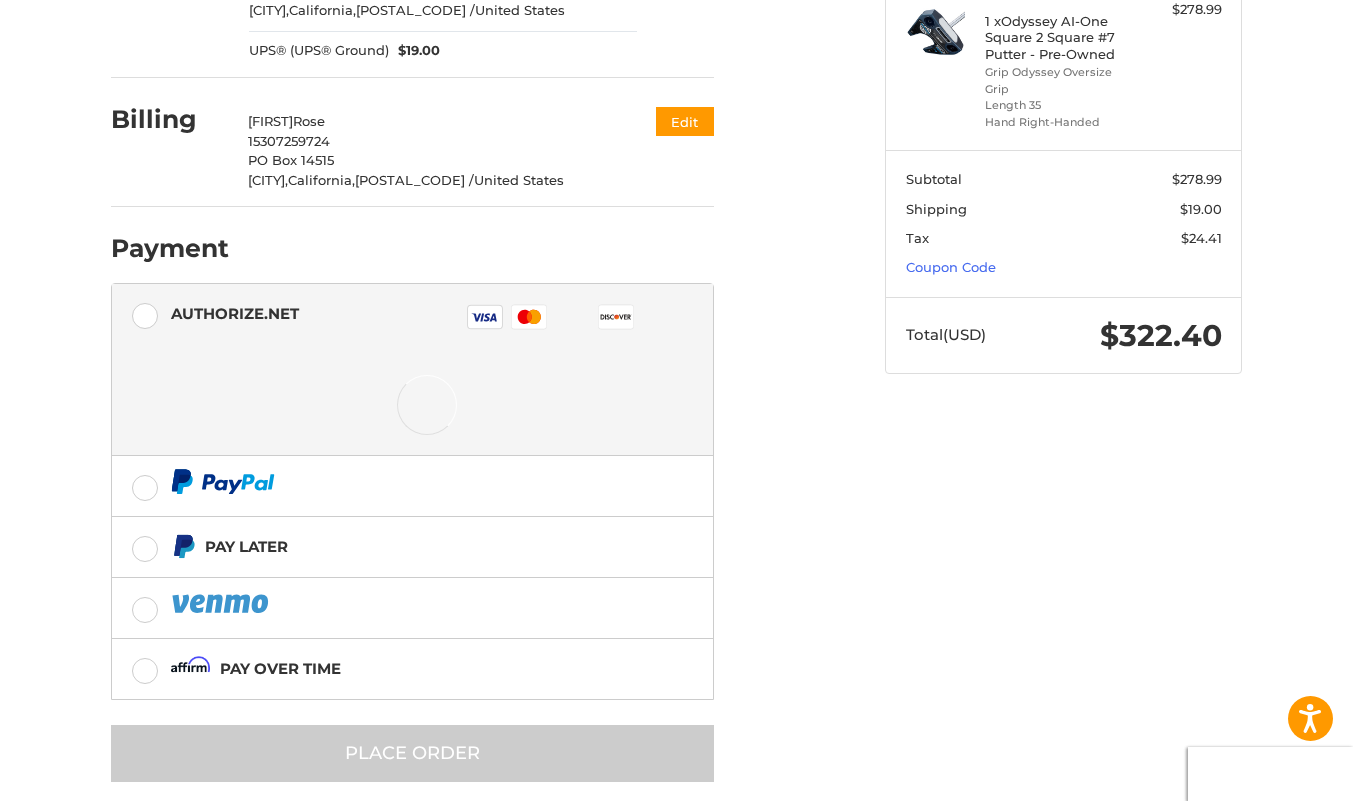 scroll, scrollTop: 353, scrollLeft: 0, axis: vertical 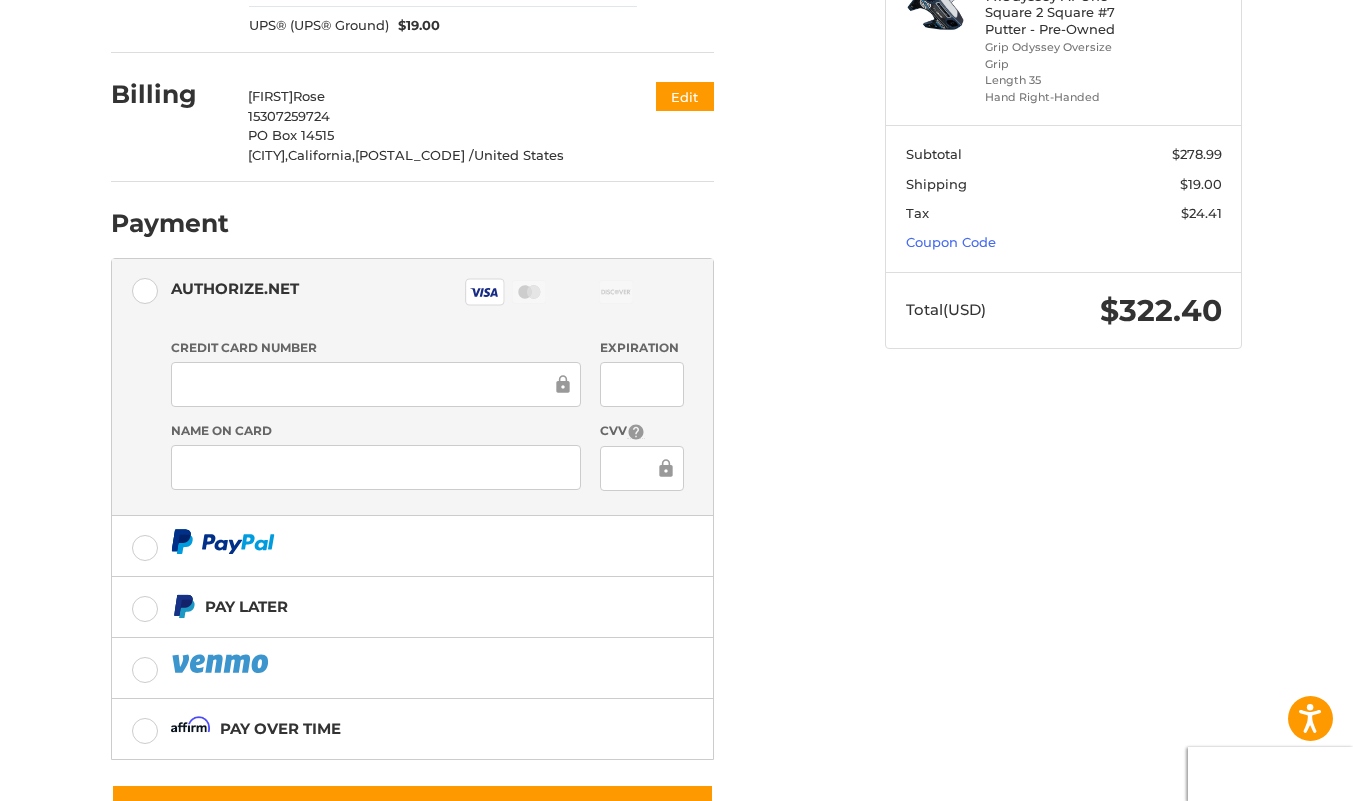 click on "Customer [EMAIL] Edit Shipping [NAME] [NAME] [PHONE] [NUMBER] [STREET] [CITY], [STATE], 96150 / United States UPS® (UPS® Ground) $19.00 Edit Billing Billing Address First Name **** Last Name **** Company Name (Optional) Phone Number United States +1 Afghanistan (‫افغانستان‬‎) +93 Albania (Shqipëri) +355 Algeria (‫الجزائر‬‎) +213 American Samoa +1 Andorra +376 Angola +244 Anguilla +1 Antigua and Barbuda +1 Argentina +54 Armenia (Հայաստան) +374 Aruba +297 Ascension Island +247 Australia +61 Austria (Österreich) +43 Azerbaijan (Azərbaycan) +994 Bahamas +1 Bahrain (‫البحرين‬‎) +973 Bangladesh (বাংলাদেশ) +880 Barbados +1 Belarus (Беларусь) +375 Belgium (België) +32 Belize +501 Benin (Bénin) +229 Bermuda +1 Bhutan (འབྲུག) +975 Bolivia +591 Bosnia and Herzegovina (Босна и Херцеговина) +387 Botswana +267 Brazil (Brasil) +55 British Indian Ocean Territory +246 +1 Brunei +1 PO Box 14515 [CITY], [STATE], 96151 / United States Edit Payment Payment Methods Authorize.net Authorize.net Visa Master Amex Discover Diners Club JCB Credit card Credit Card Number Expiration Name on Card CVV Pay Later Pay over time Redeemable Payments Coupon Code Place Order" at bounding box center (483, 336) 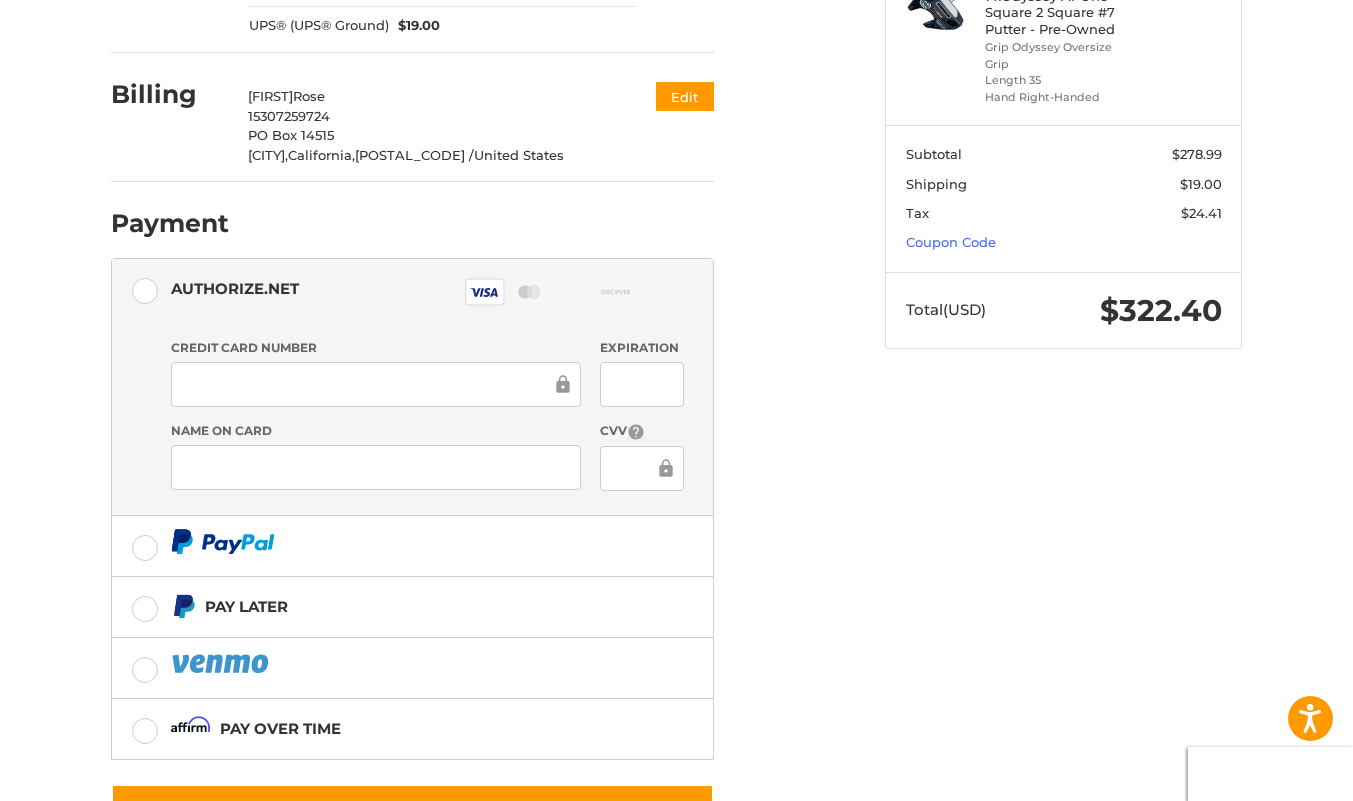 click on "Customer [EMAIL] Edit Shipping [FIRST] [LAST] [PHONE] [NUMBER] [STREET] [CITY], [STATE], [POSTAL_CODE] / United States UPS® (UPS® Ground) $19.00 Edit Billing [FIRST] [LAST] [PHONE] PO Box 14515 [CITY], [STATE], [POSTAL_CODE] / United States Edit Payment Payment Methods Authorize.net Authorize.net Visa Master Amex Discover Diners Club JCB Credit card Credit Card Number Expiration Name on Card CVV Pay Later Pay over time Redeemable Payments Coupon Code Place Order Order Summary Edit Cart 1 Item 1 x Odyssey AI-One Square 2 Square #7 Putter - Pre-Owned Grip Odyssey Oversize Grip Length 35 Hand Right-Handed $278.99 Subtotal $278.99 Shipping $19.00 Tax $24.41 Coupon Code Total (USD) $322.40" at bounding box center (676, 345) 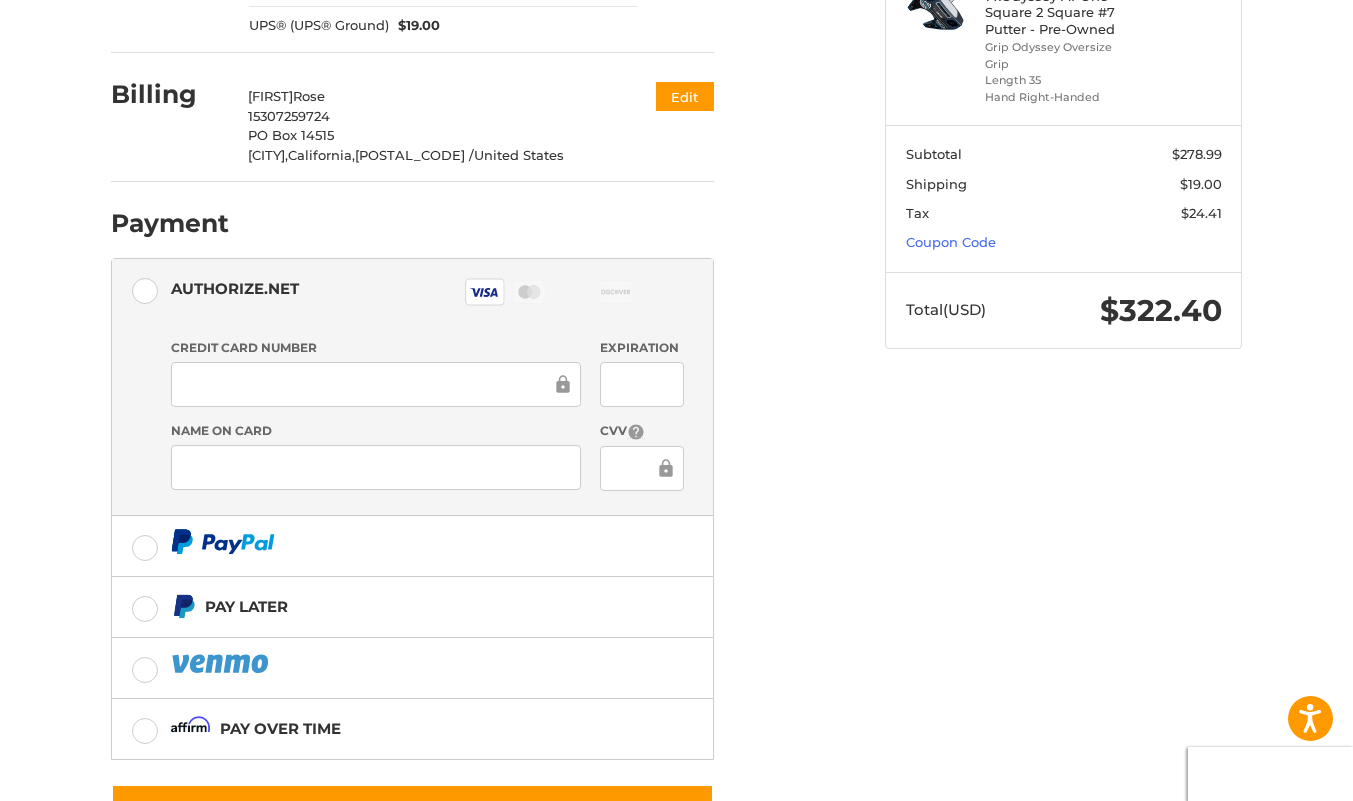 click on "Customer [EMAIL] Edit Shipping [FIRST] [LAST] [PHONE] [NUMBER] [STREET] [CITY], [STATE], [POSTAL_CODE] / United States UPS® (UPS® Ground) $19.00 Edit Billing [FIRST] [LAST] [PHONE] PO Box 14515 [CITY], [STATE], [POSTAL_CODE] / United States Edit Payment Payment Methods Authorize.net Authorize.net Visa Master Amex Discover Diners Club JCB Credit card Credit Card Number Expiration Name on Card CVV Pay Later Pay over time Redeemable Payments Coupon Code Place Order Order Summary Edit Cart 1 Item 1 x Odyssey AI-One Square 2 Square #7 Putter - Pre-Owned Grip Odyssey Oversize Grip Length 35 Hand Right-Handed $278.99 Subtotal $278.99 Shipping $19.00 Tax $24.41 Coupon Code Total (USD) $322.40" at bounding box center [676, 345] 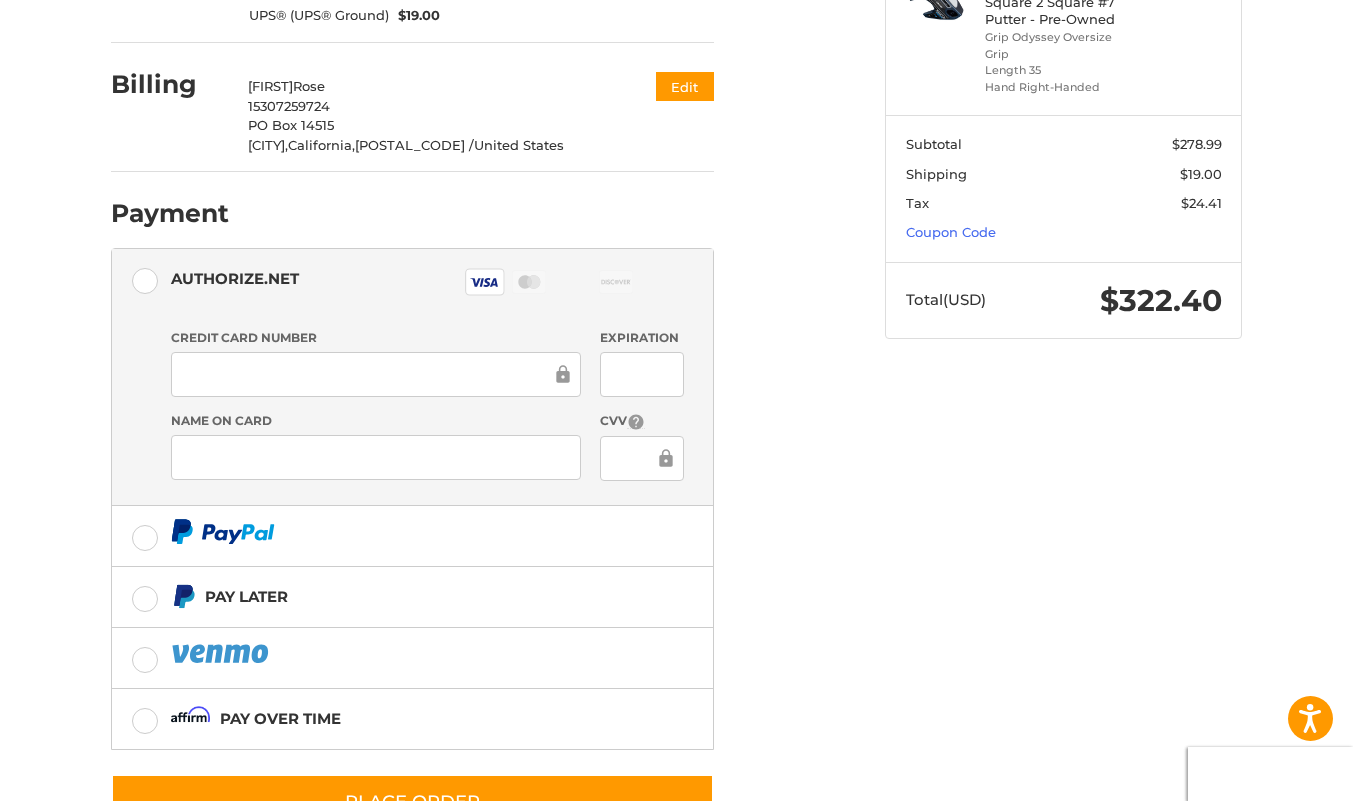 scroll, scrollTop: 438, scrollLeft: 0, axis: vertical 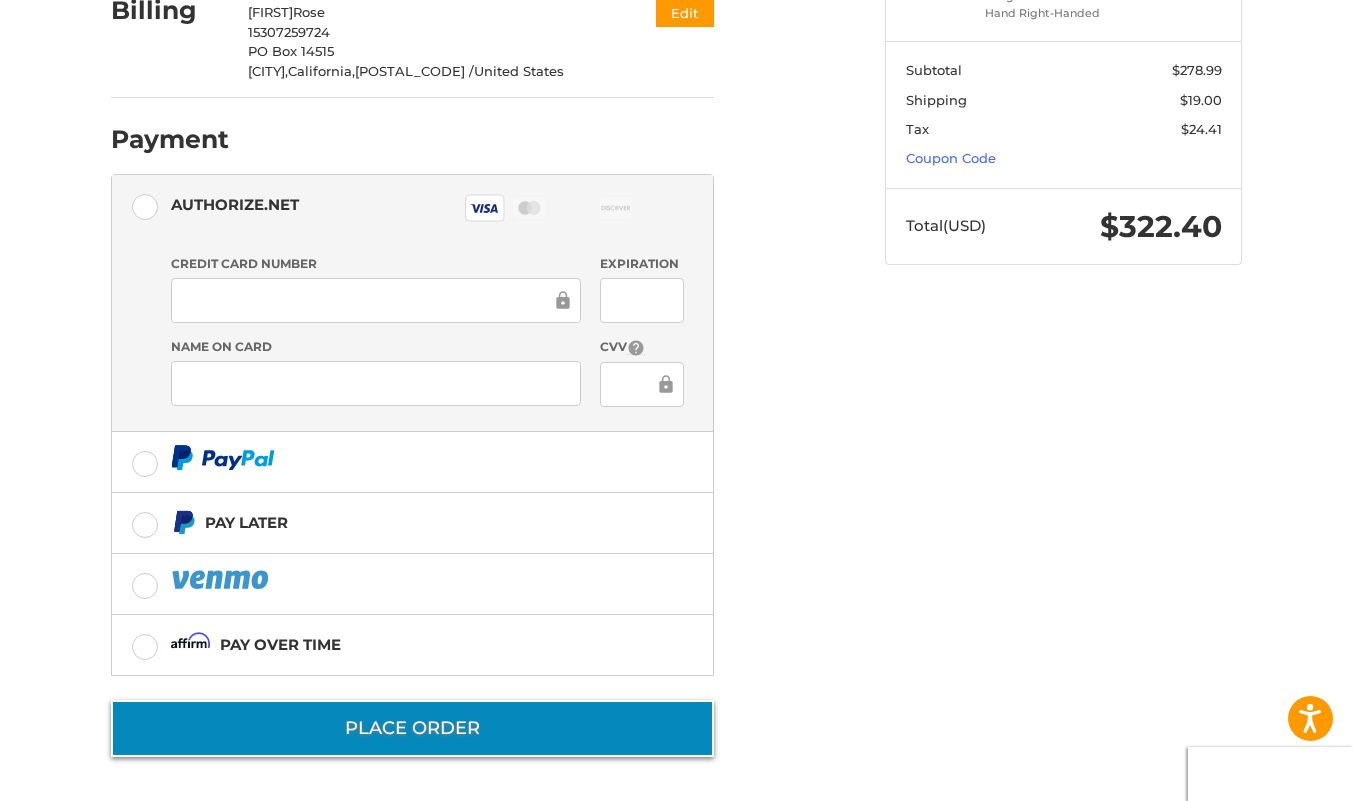 click on "Place Order" at bounding box center (412, 728) 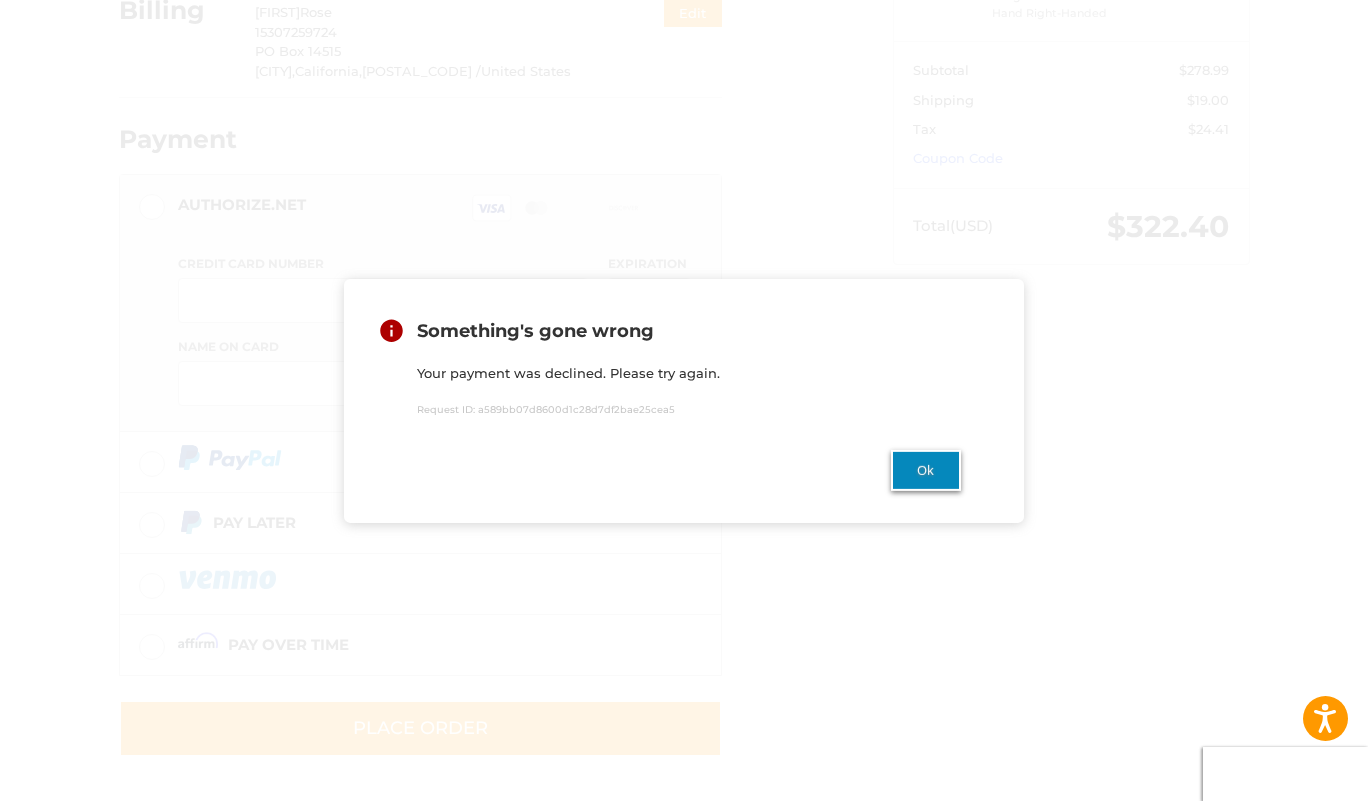 click on "Ok" at bounding box center [926, 470] 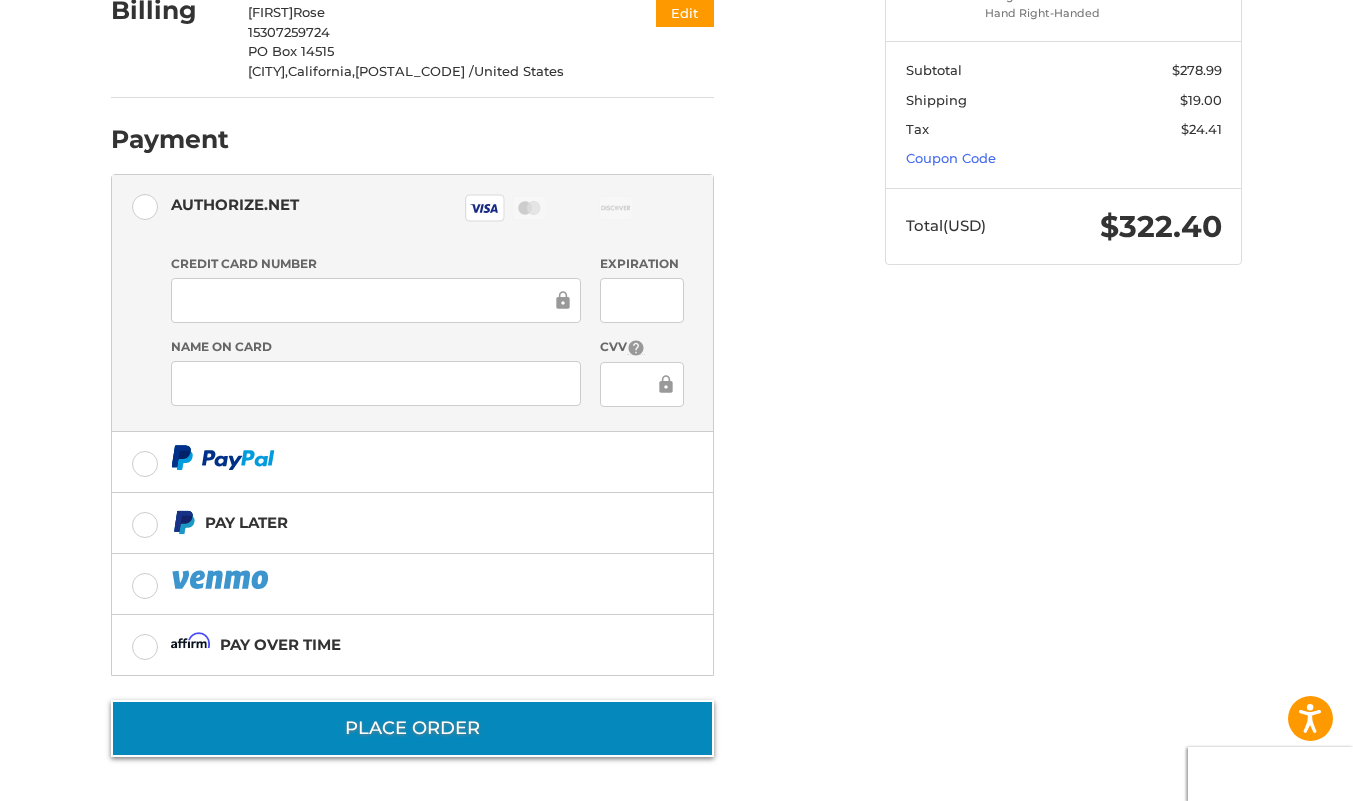 click on "Place Order" at bounding box center (412, 728) 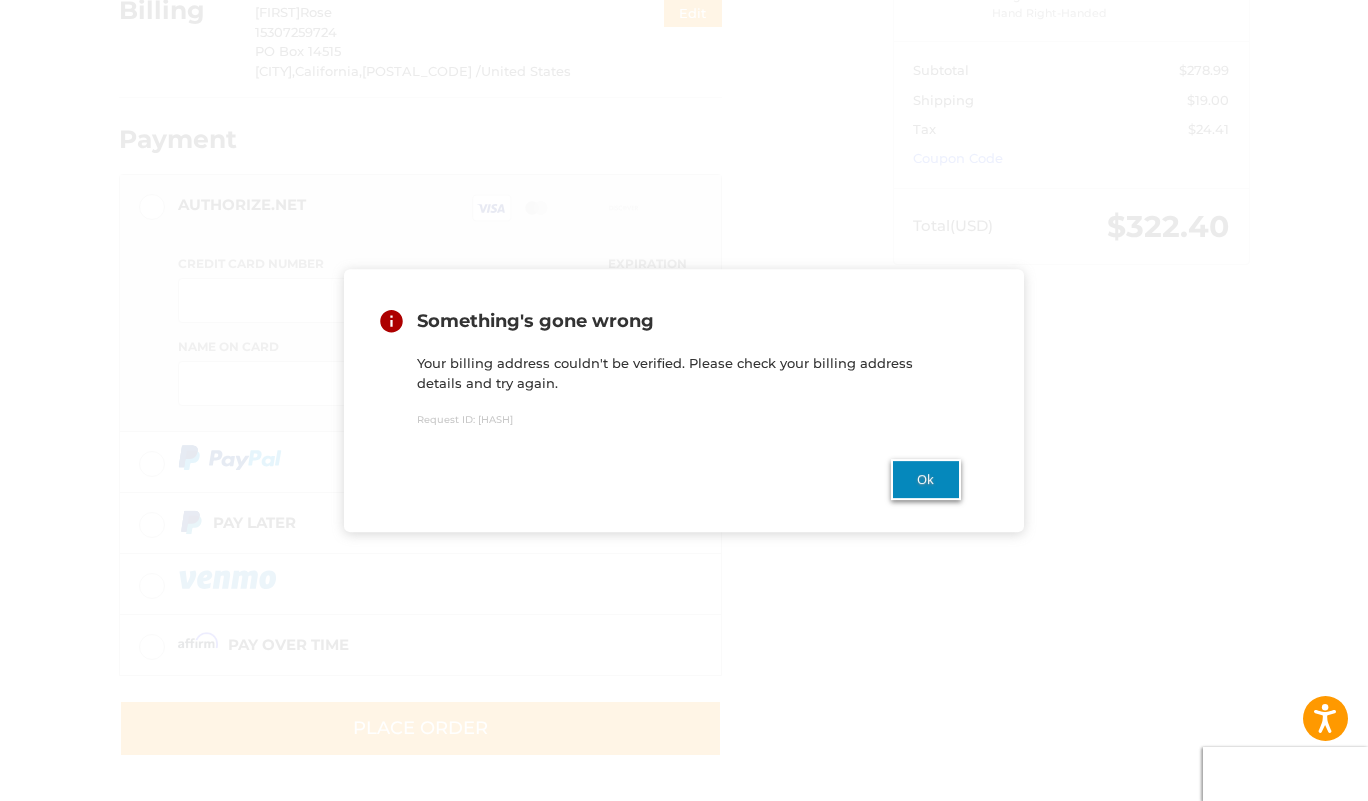 click on "Ok" at bounding box center [926, 479] 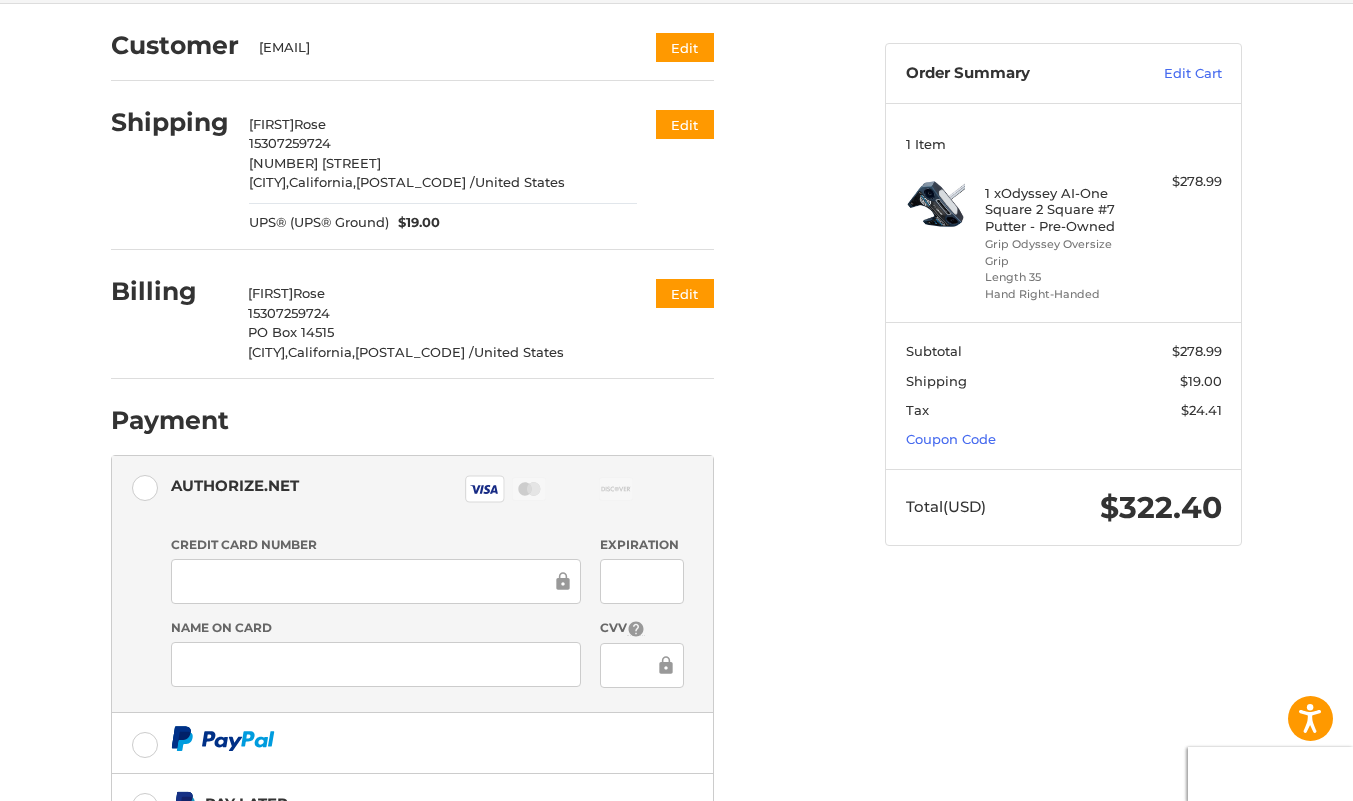 scroll, scrollTop: 153, scrollLeft: 0, axis: vertical 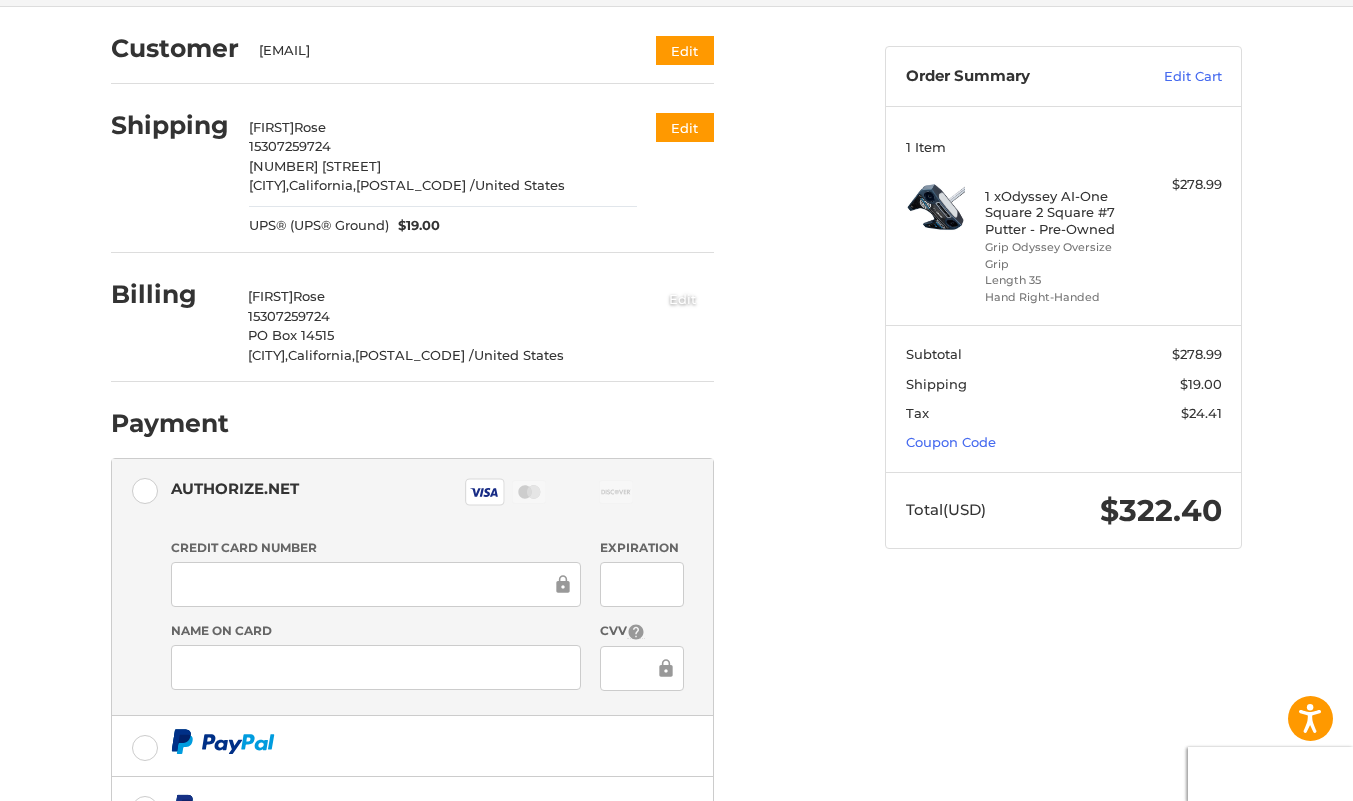 click on "Edit" at bounding box center [683, 298] 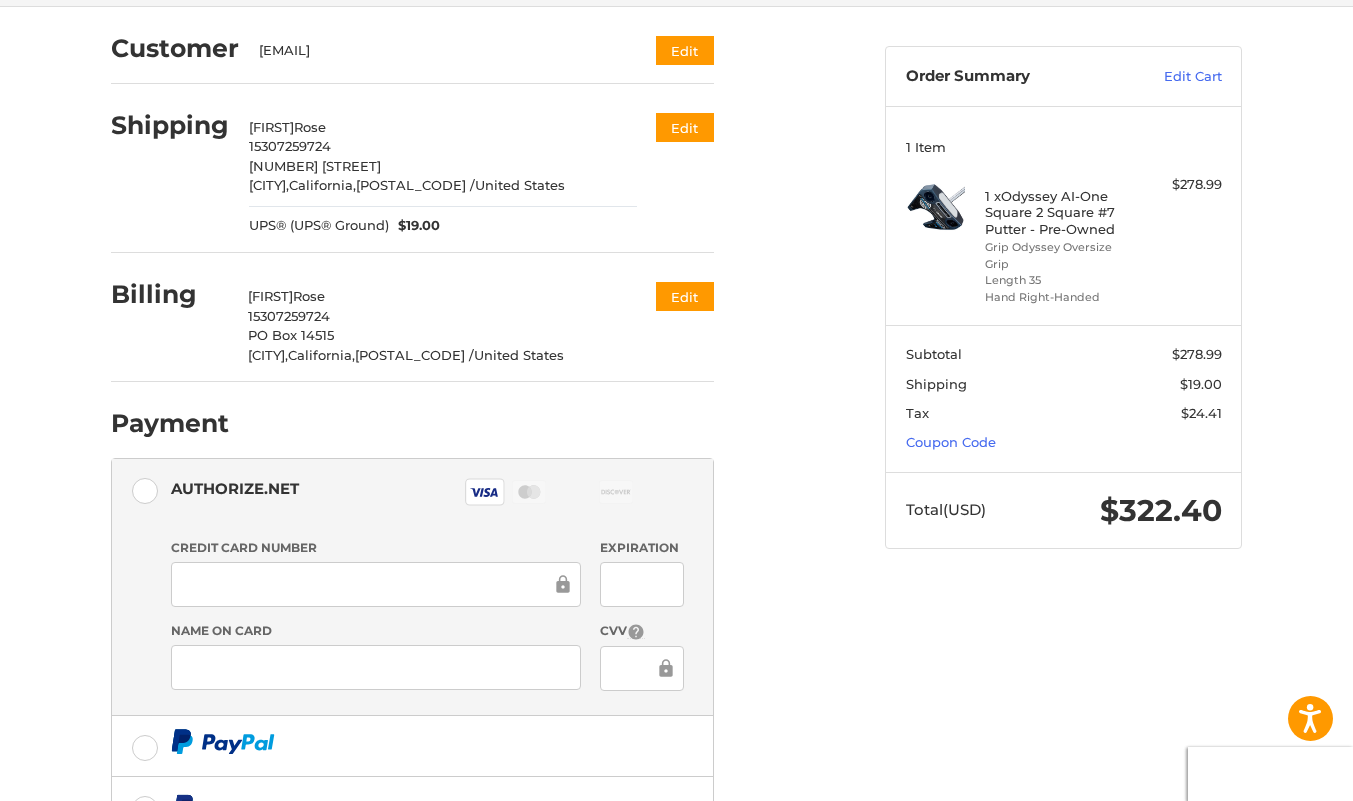 scroll, scrollTop: 0, scrollLeft: 0, axis: both 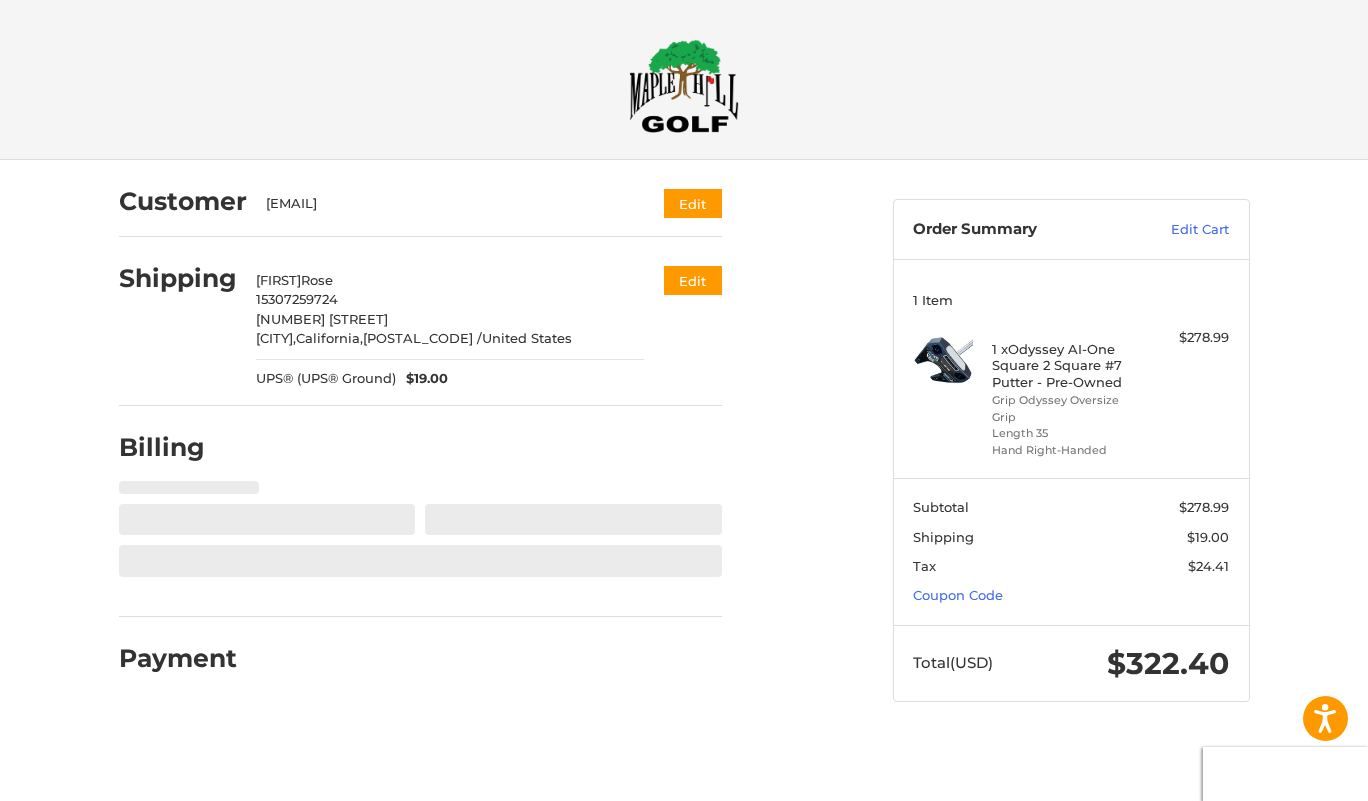 select on "**" 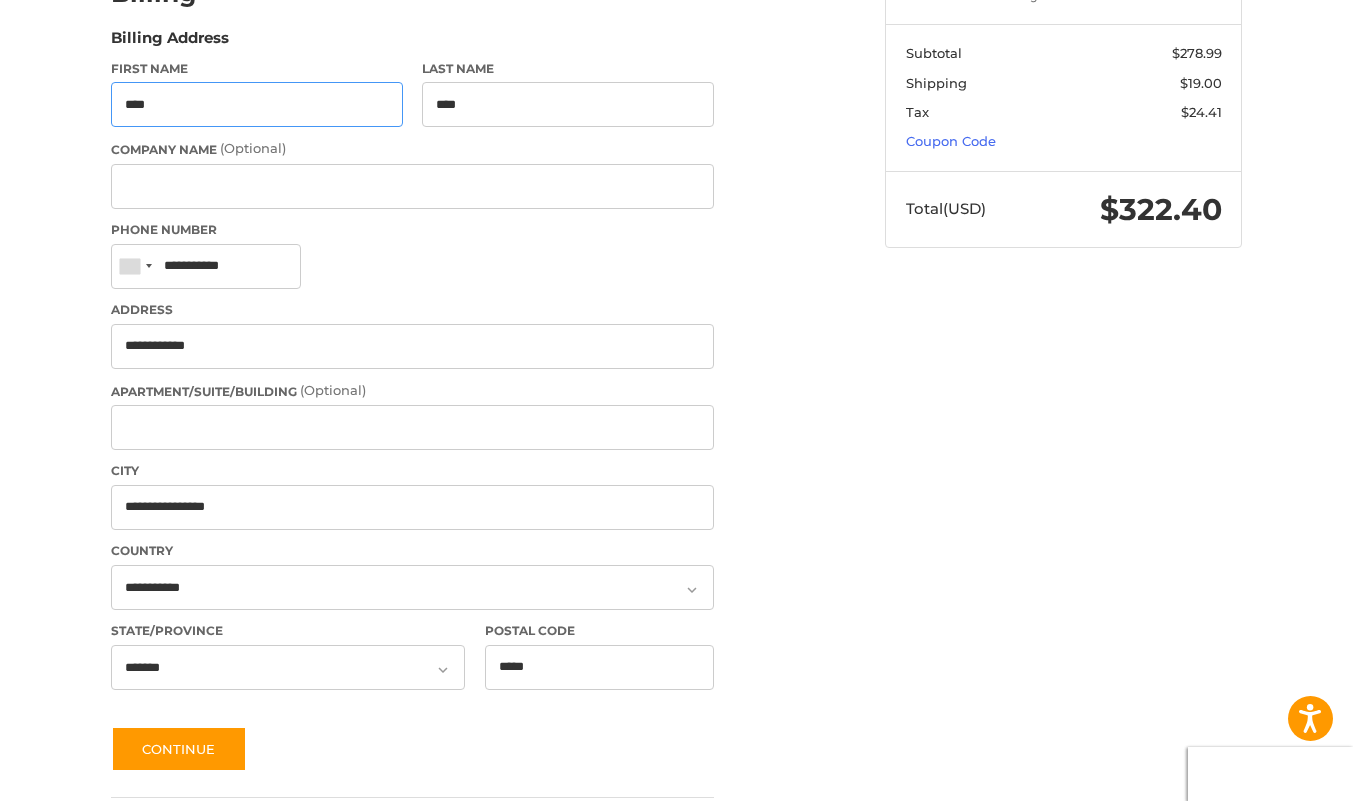 scroll, scrollTop: 461, scrollLeft: 0, axis: vertical 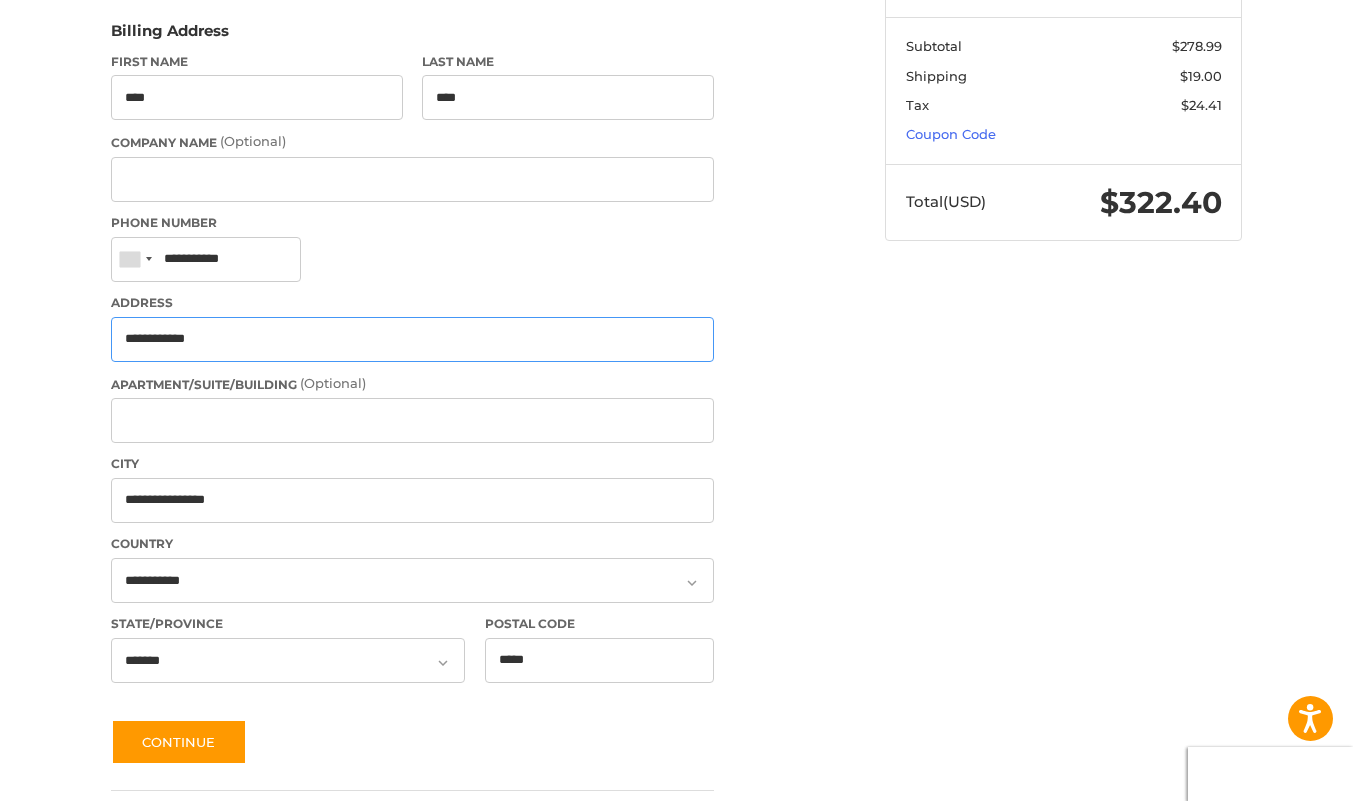 click on "**********" at bounding box center (412, 339) 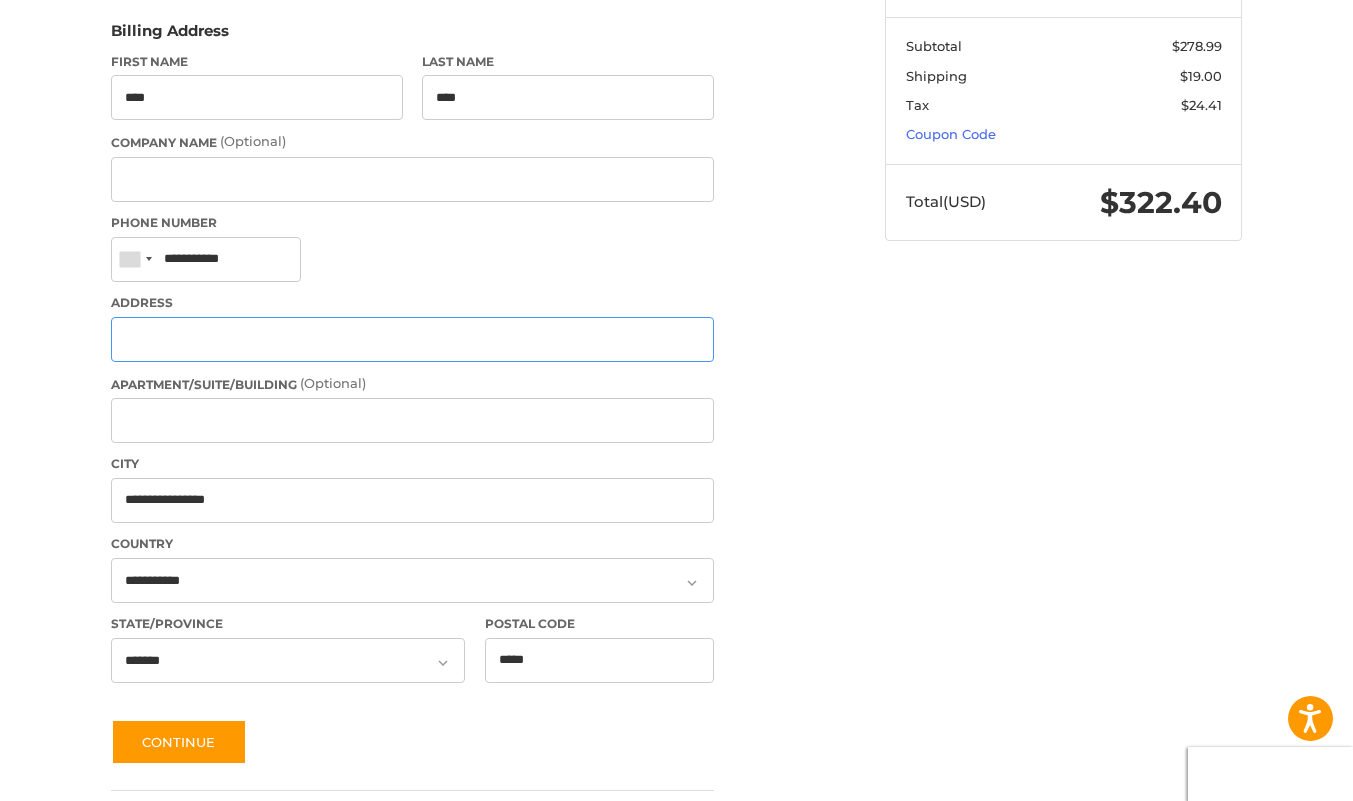 click on "Address" at bounding box center (412, 339) 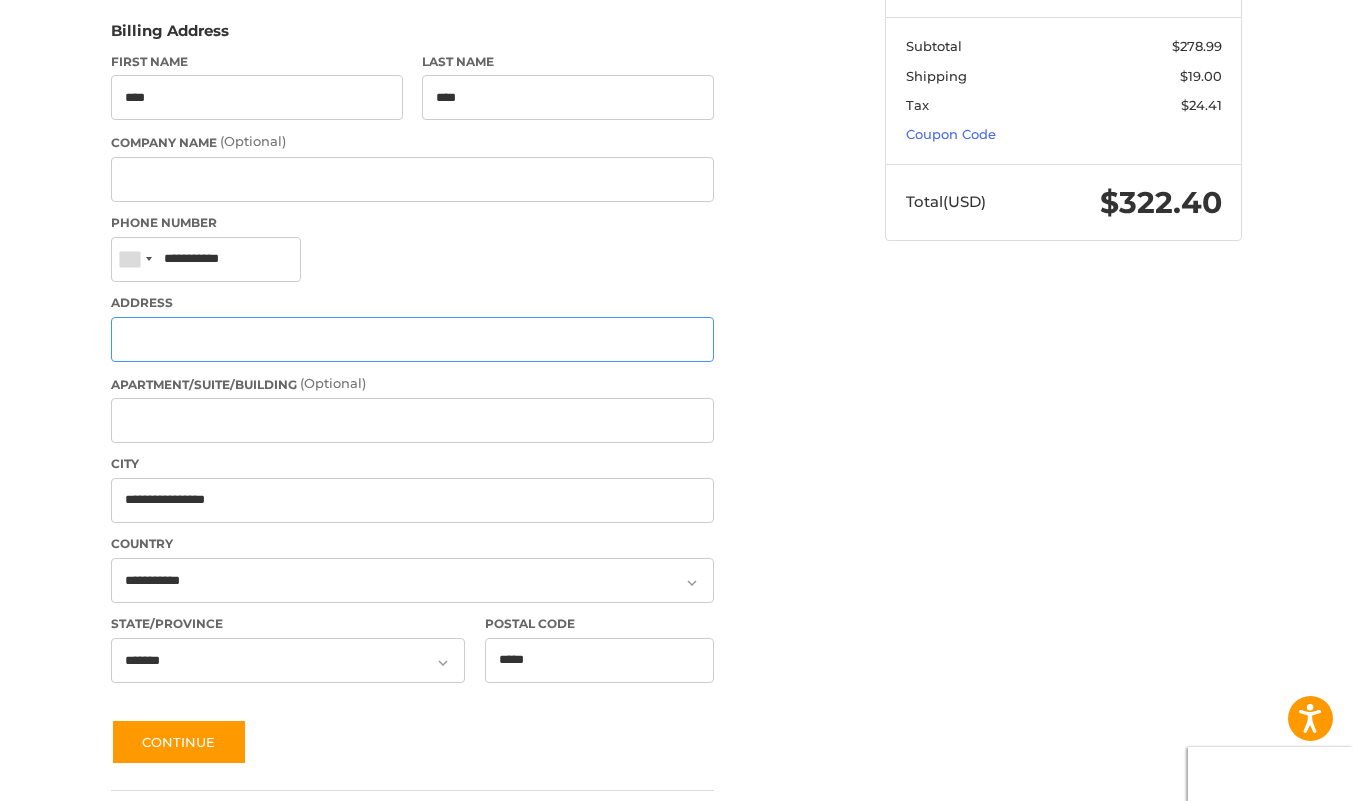 type on "**********" 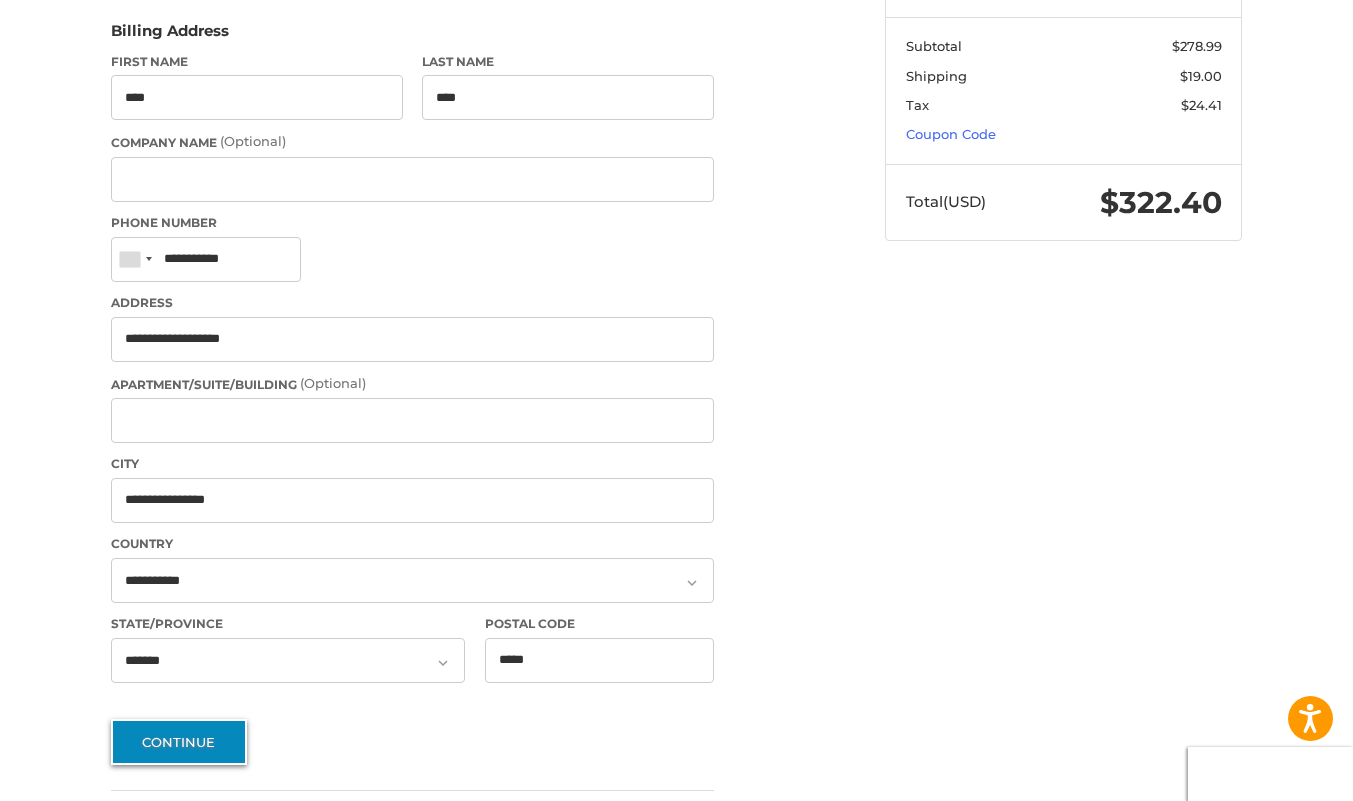 click on "Continue" at bounding box center (179, 742) 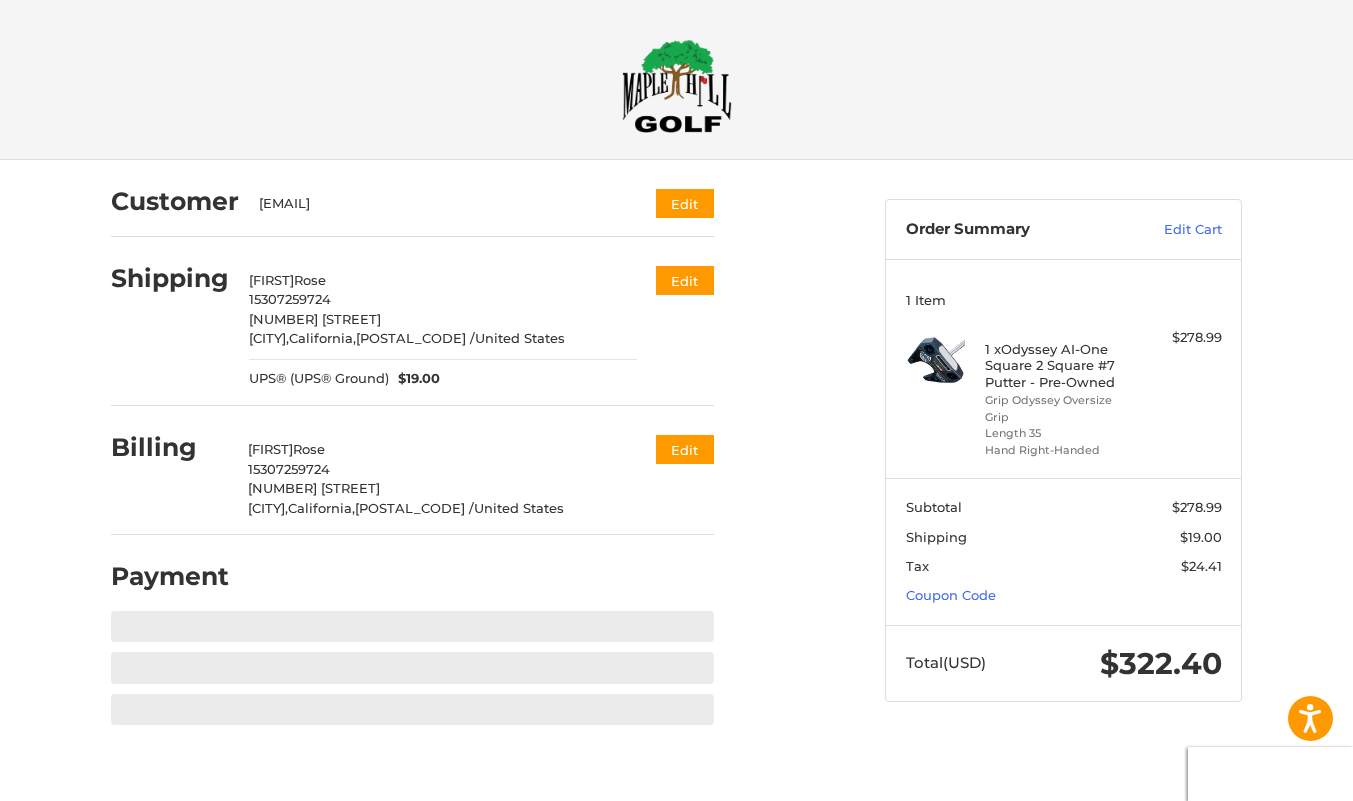 scroll, scrollTop: 0, scrollLeft: 0, axis: both 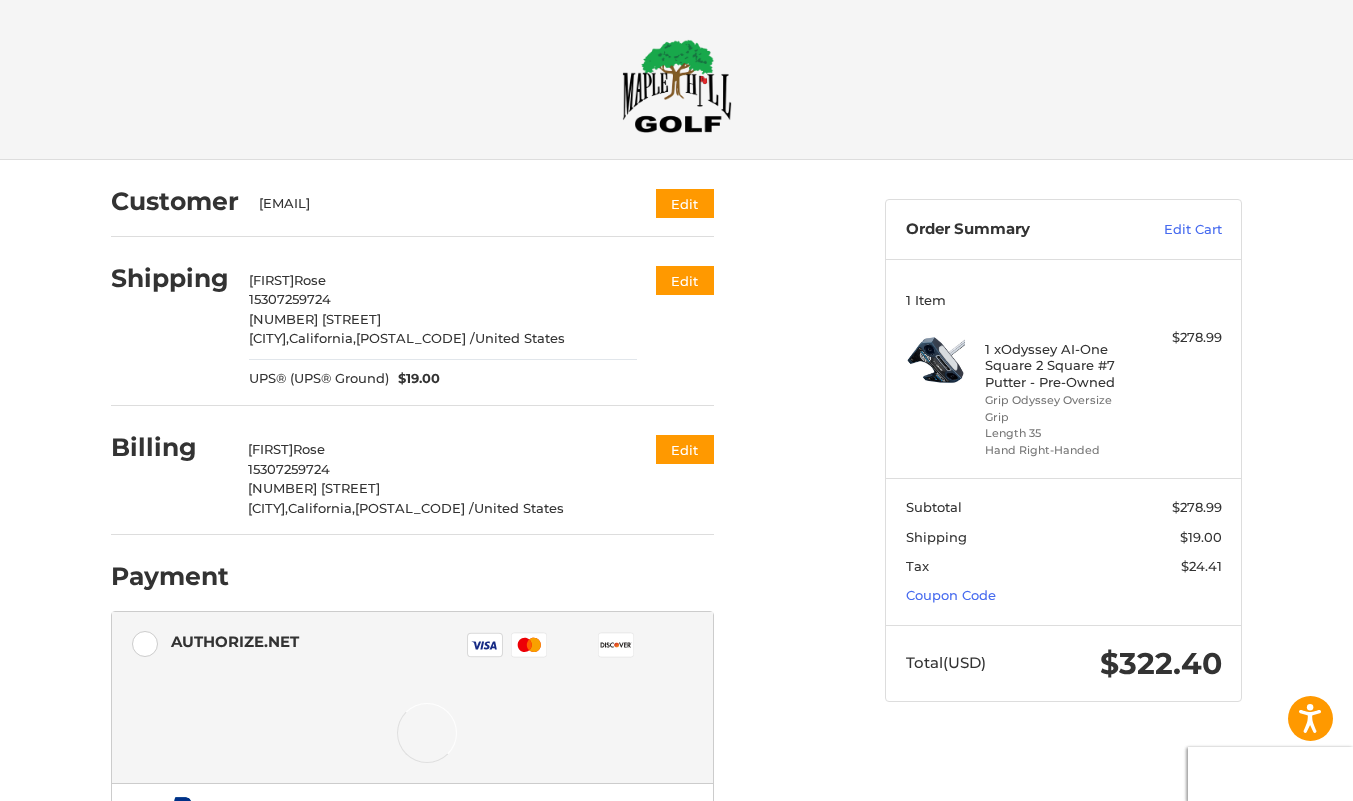 click on "Customer [EMAIL] Edit Shipping [FIRST] [LAST] [PHONE] [NUMBER] [STREET] [CITY], [STATE], [POSTAL_CODE] / United States UPS® (UPS® Ground) $19.00 Edit Billing [FIRST] [LAST] [PHONE] [NUMBER] [STREET] [CITY], [STATE], [POSTAL_CODE] / United States Edit Payment Payment Methods Authorize.net Authorize.net Visa Master Amex Discover Diners Club JCB Credit card Credit Card Number Expiration Name on Card CVV Pay Later Pay over time Redeemable Payments Coupon Code Place Order Order Summary Edit Cart 1 Item 1 x Odyssey AI-One Square 2 Square #7 Putter - Pre-Owned Grip Odyssey Oversize Grip Length 35 Hand Right-Handed $278.99 Subtotal $278.99 Shipping $19.00 Tax $24.41 Coupon Code Total (USD) $322.40" at bounding box center (676, 656) 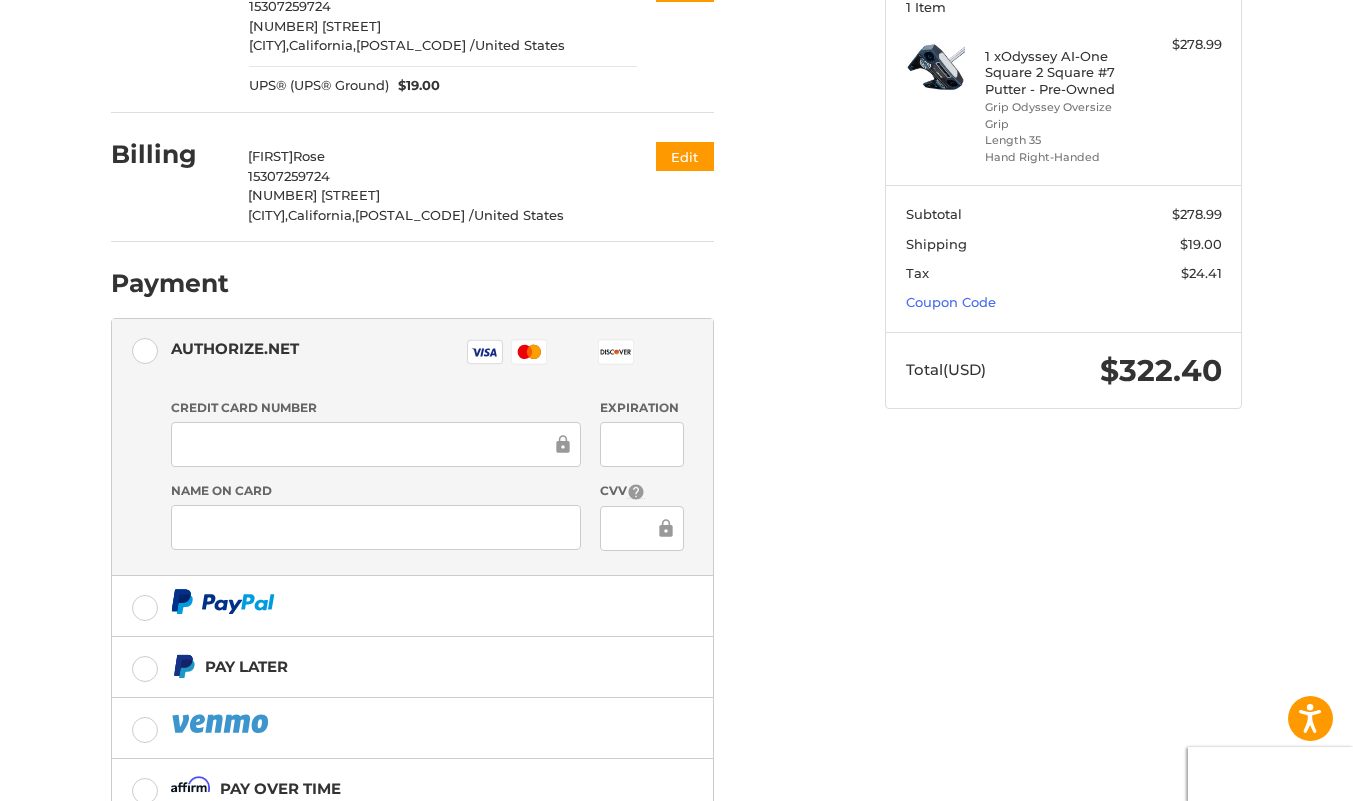 scroll, scrollTop: 438, scrollLeft: 0, axis: vertical 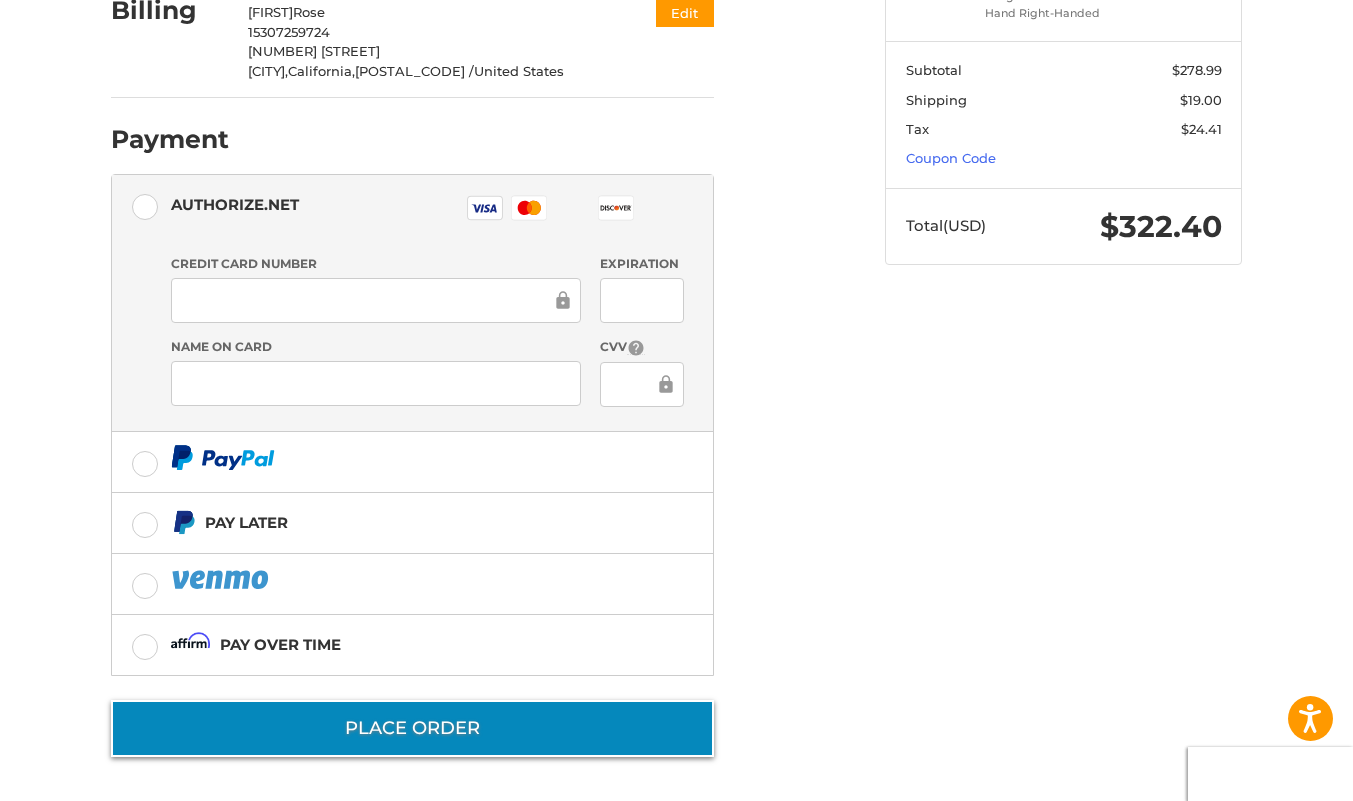 click on "Place Order" at bounding box center [412, 728] 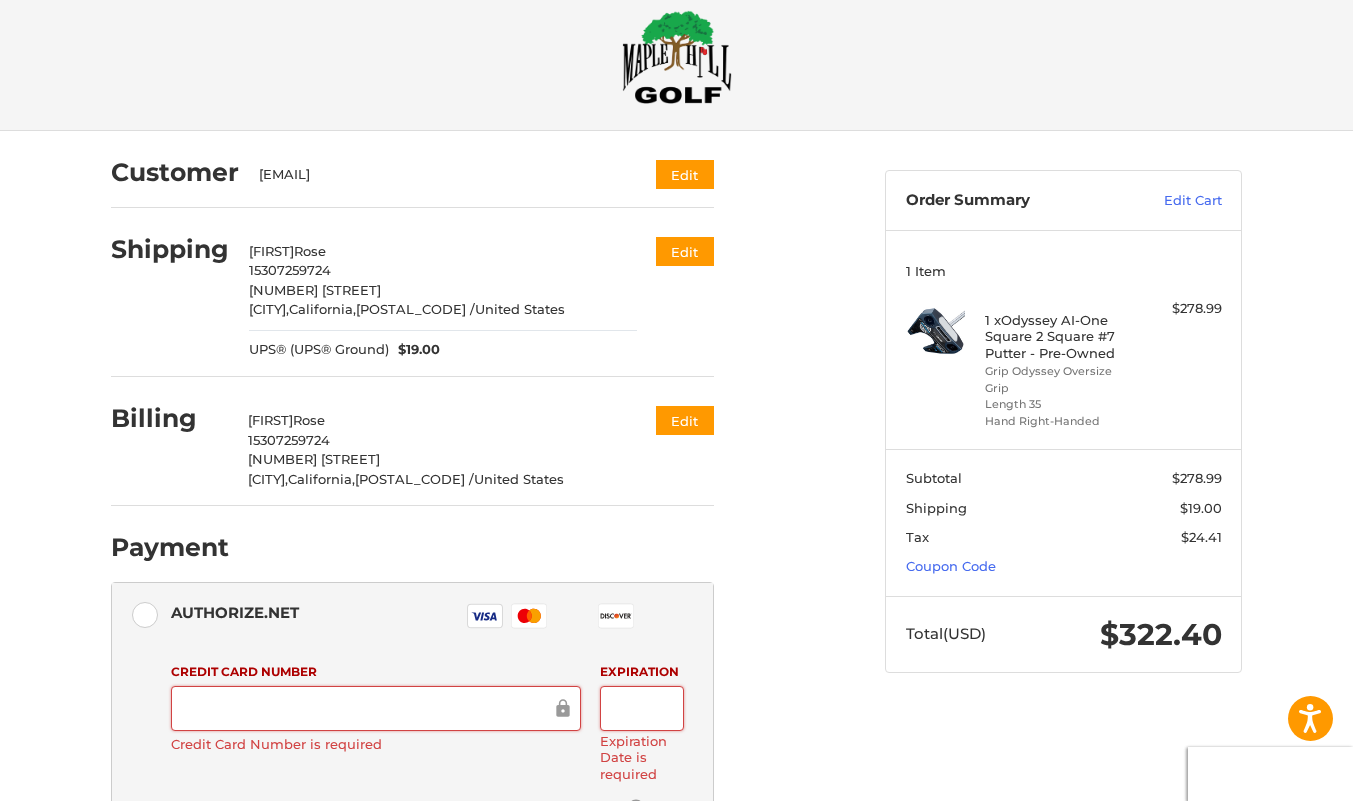 scroll, scrollTop: 19, scrollLeft: 0, axis: vertical 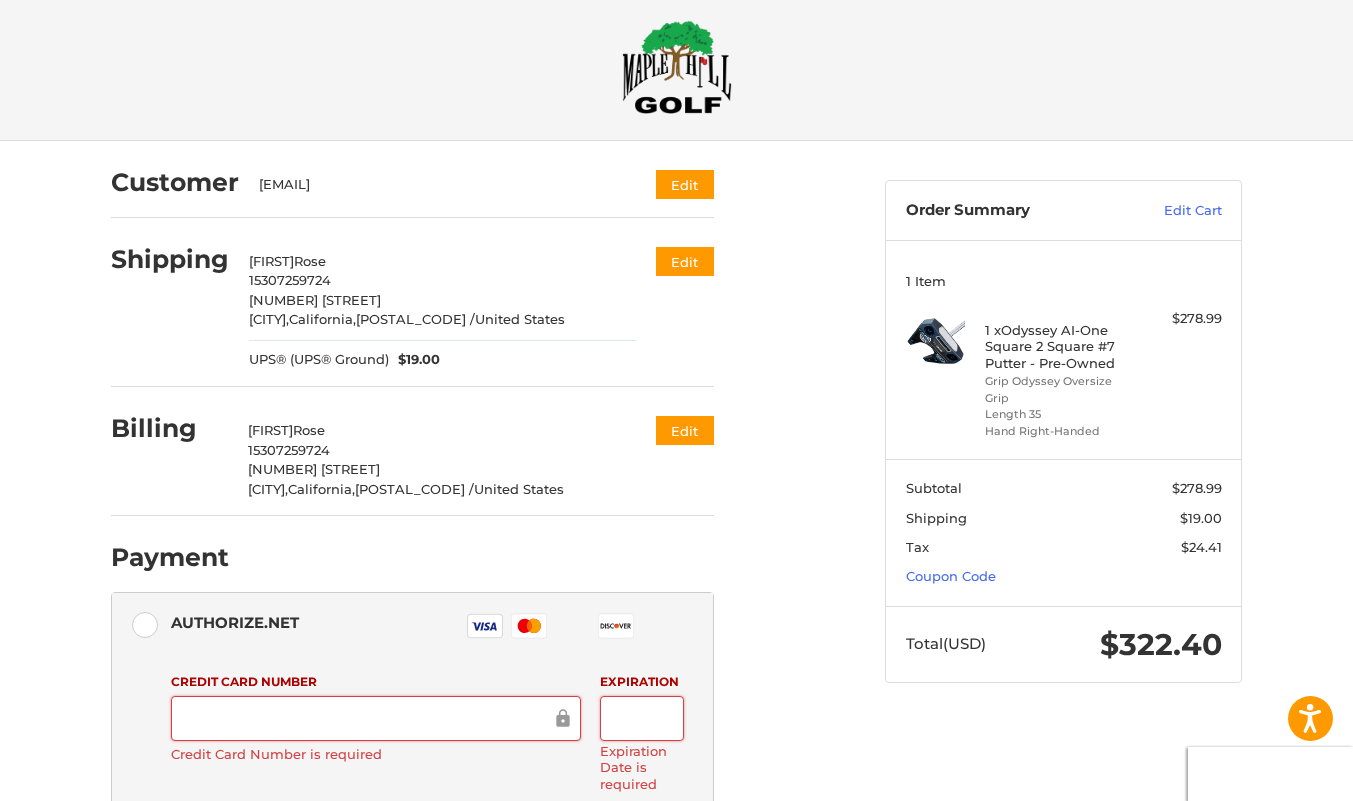 drag, startPoint x: 146, startPoint y: 396, endPoint x: 60, endPoint y: 346, distance: 99.47864 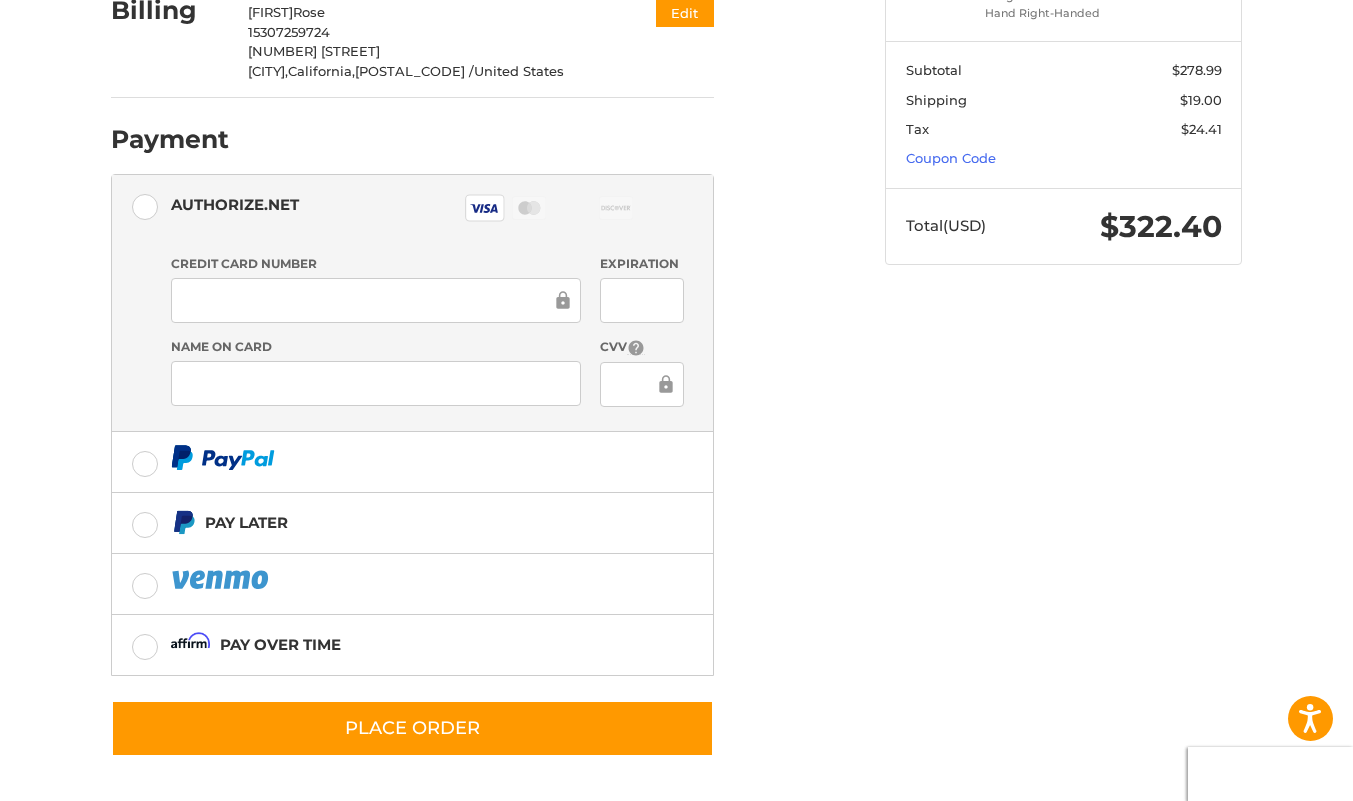 scroll, scrollTop: 438, scrollLeft: 0, axis: vertical 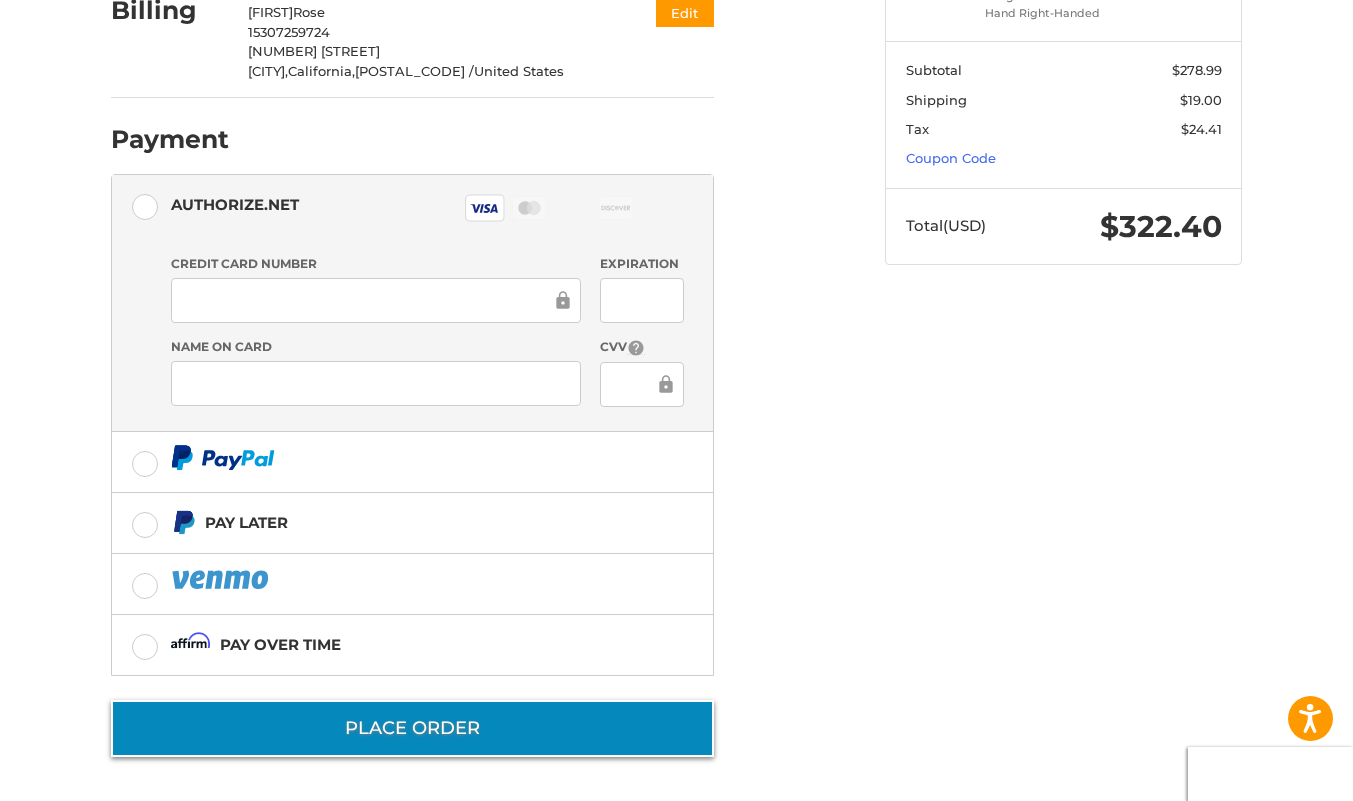 click on "Place Order" at bounding box center [412, 728] 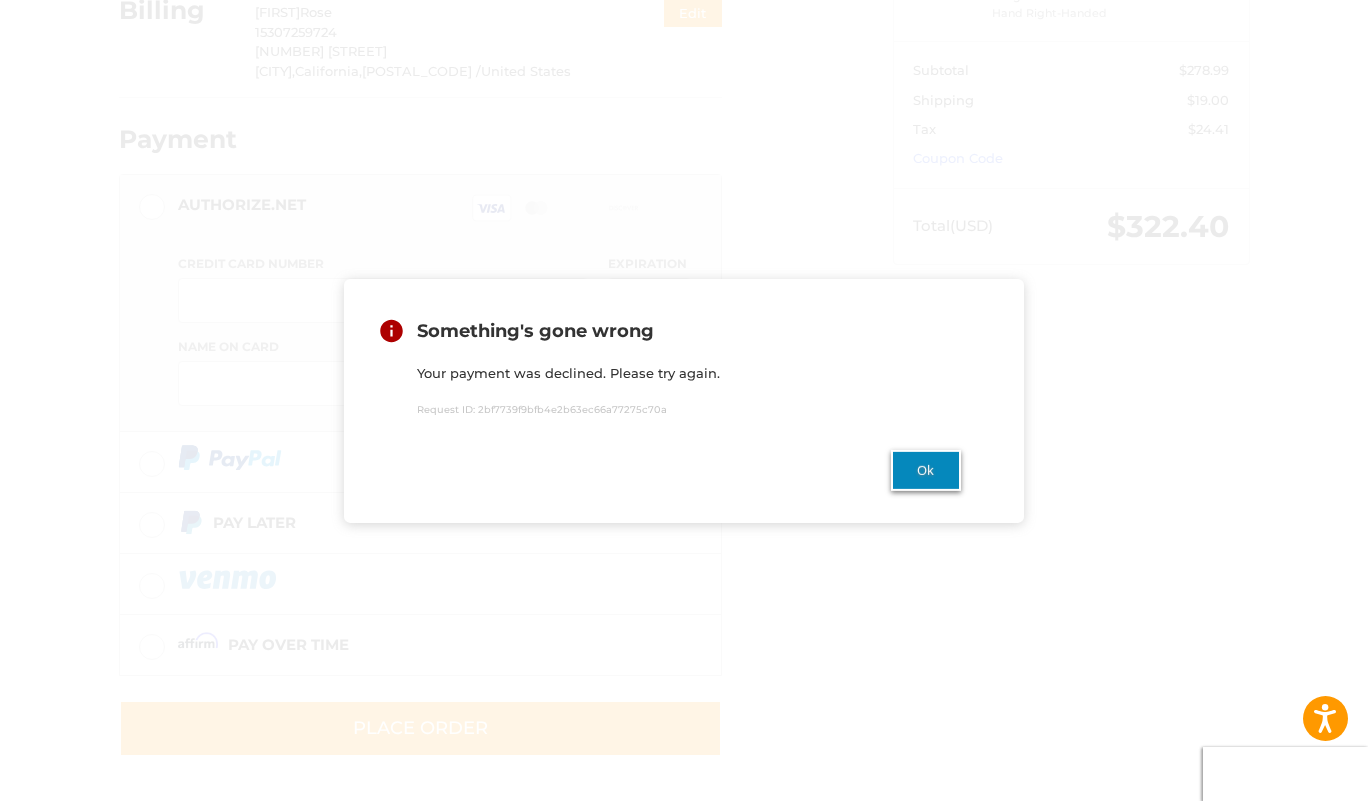 click on "Ok" at bounding box center [926, 470] 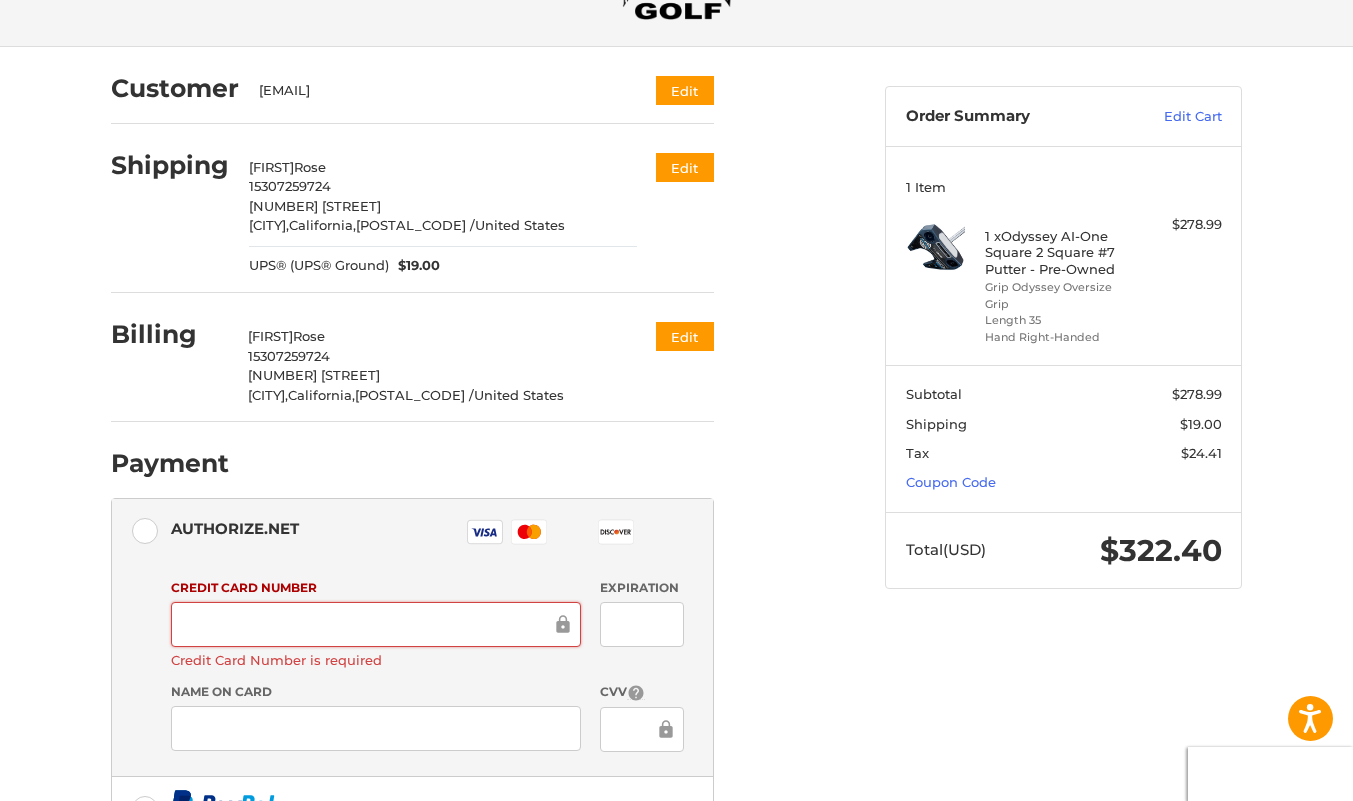 scroll, scrollTop: 117, scrollLeft: 0, axis: vertical 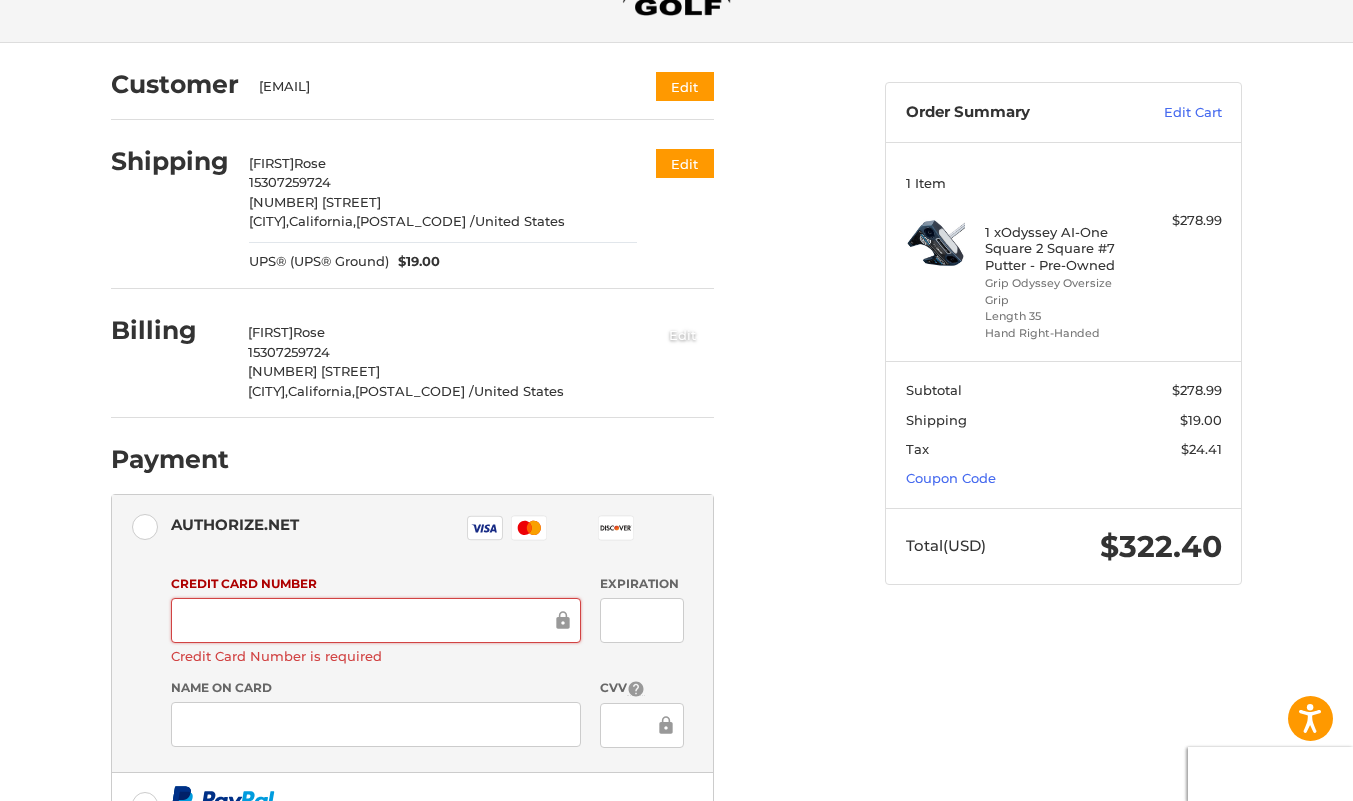click on "Edit" at bounding box center [683, 334] 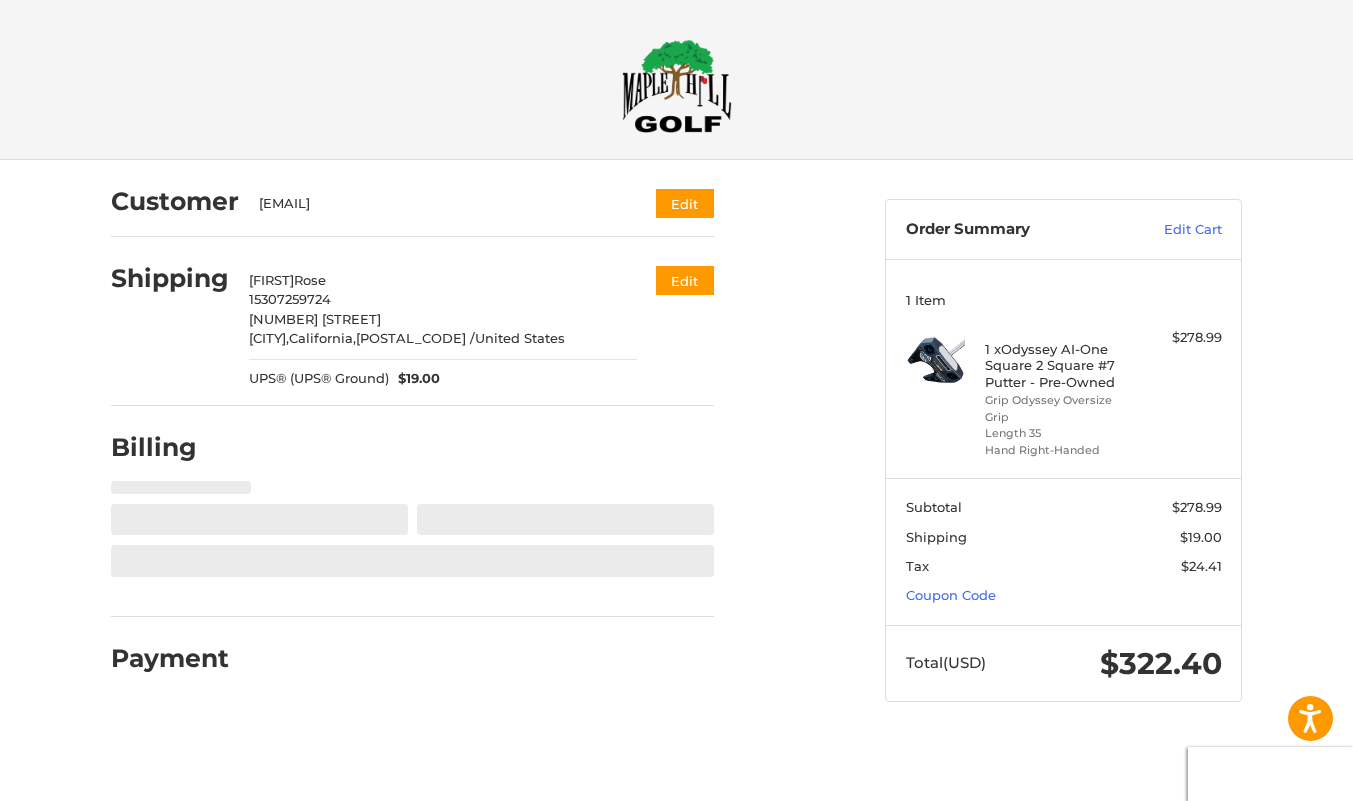 scroll, scrollTop: 0, scrollLeft: 0, axis: both 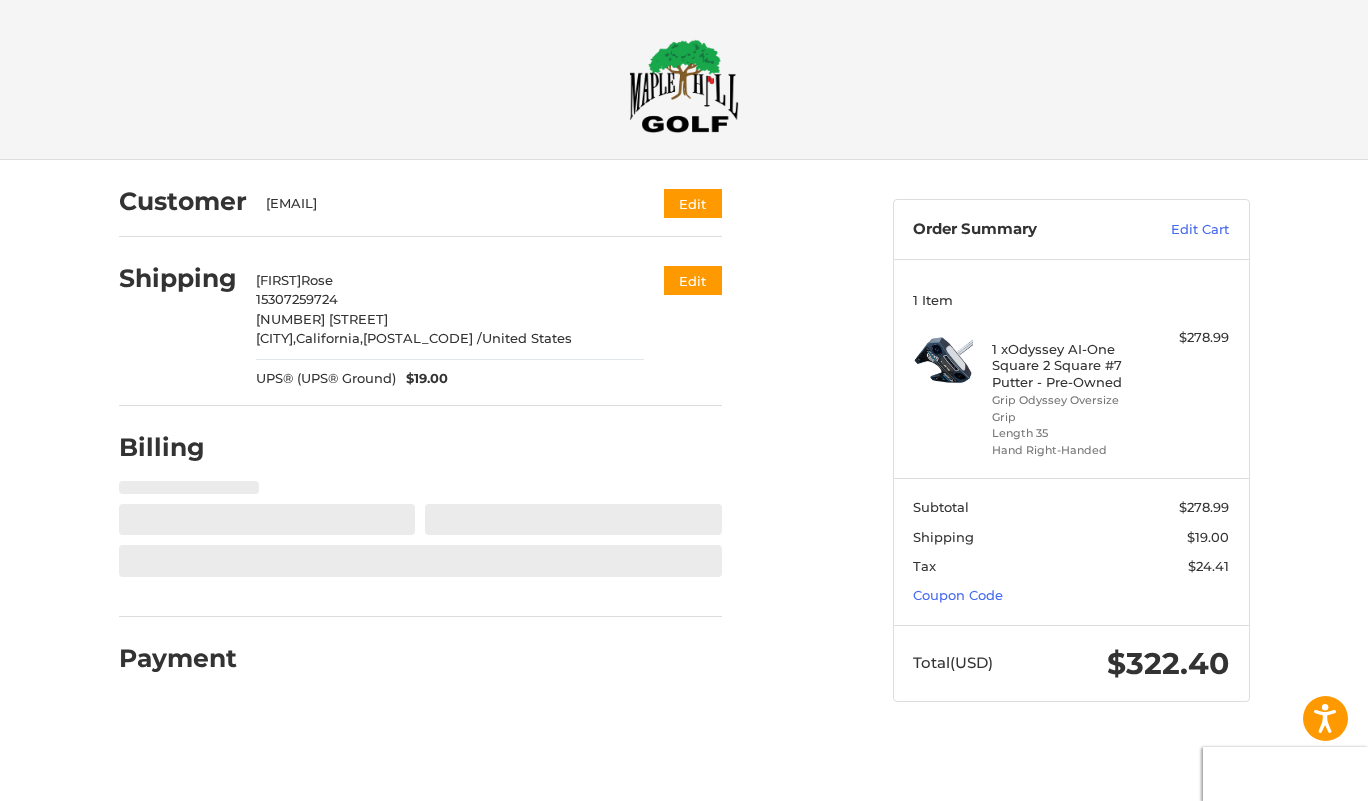 select on "**" 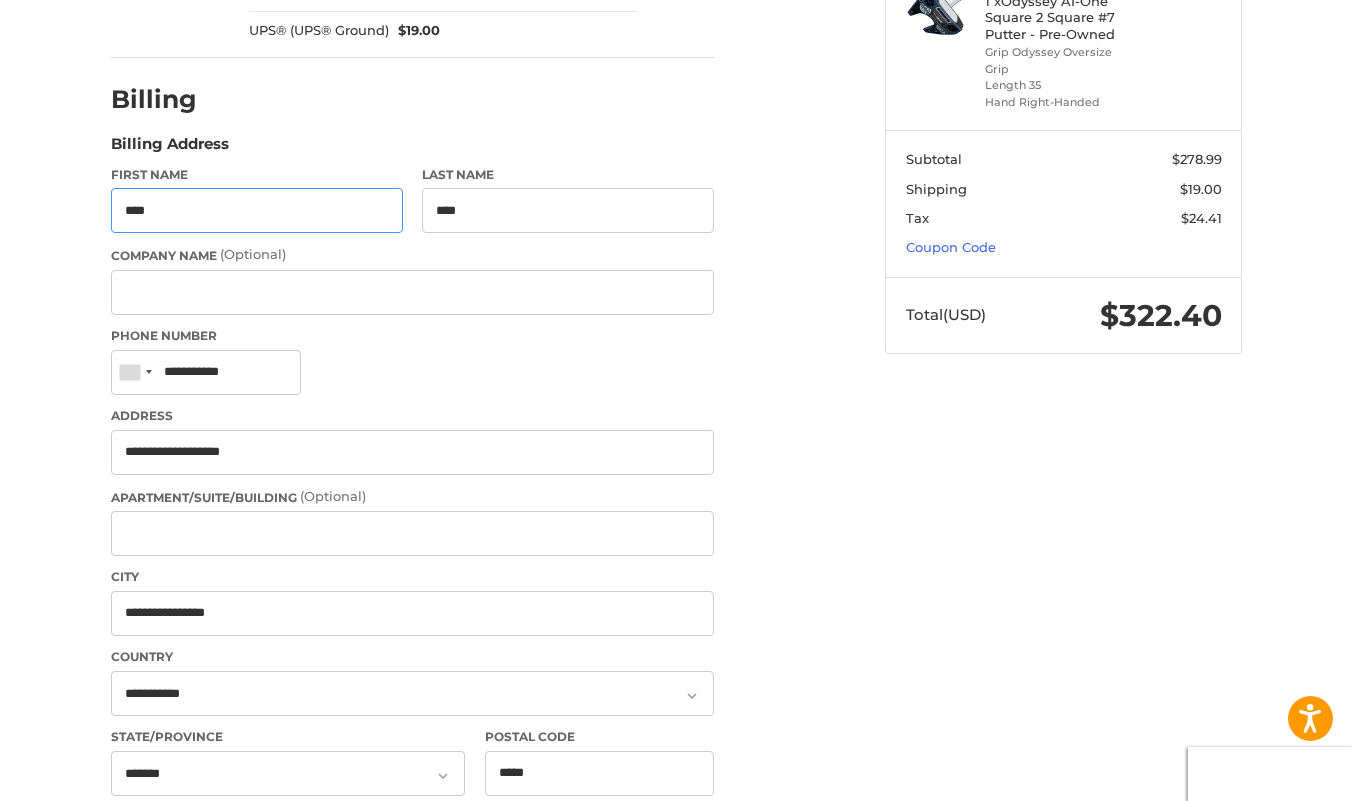 scroll, scrollTop: 406, scrollLeft: 0, axis: vertical 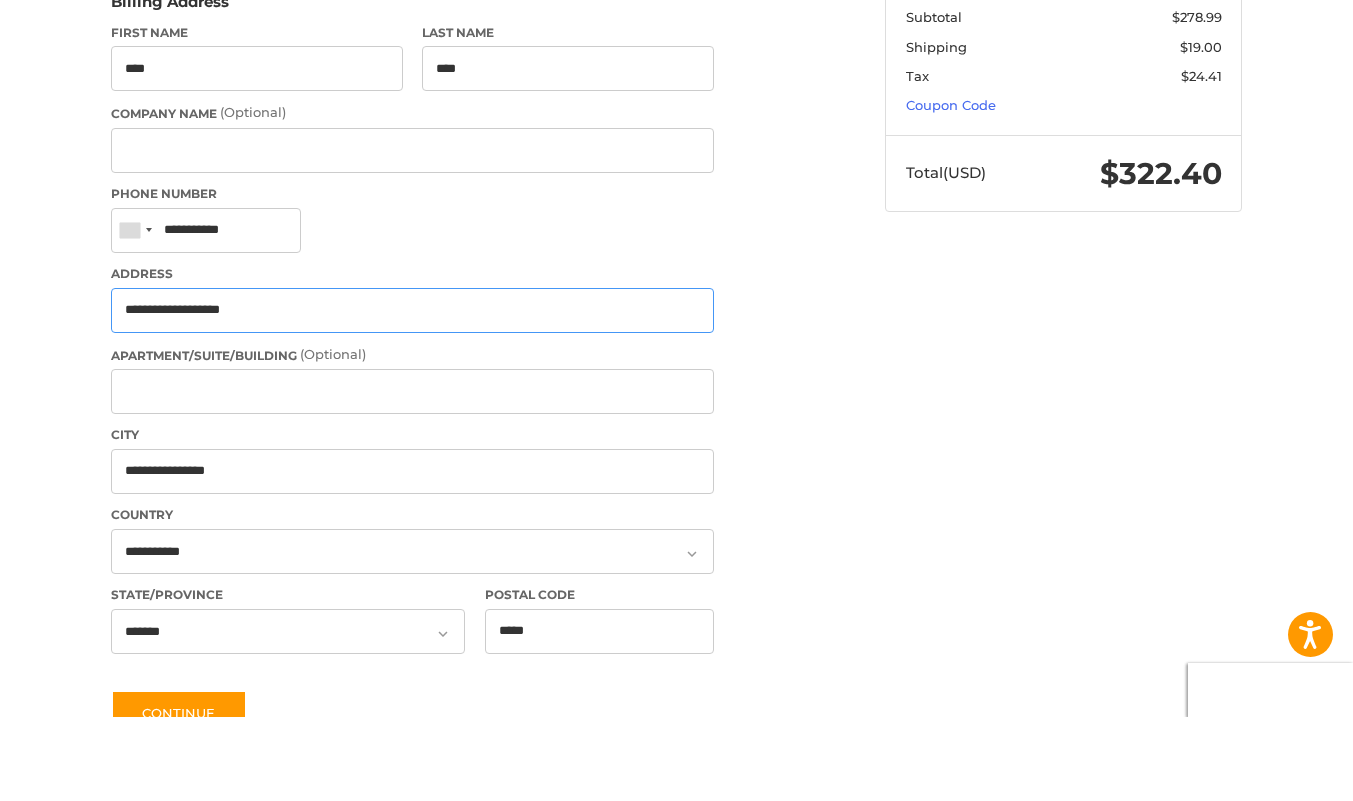 click on "**********" at bounding box center (412, 394) 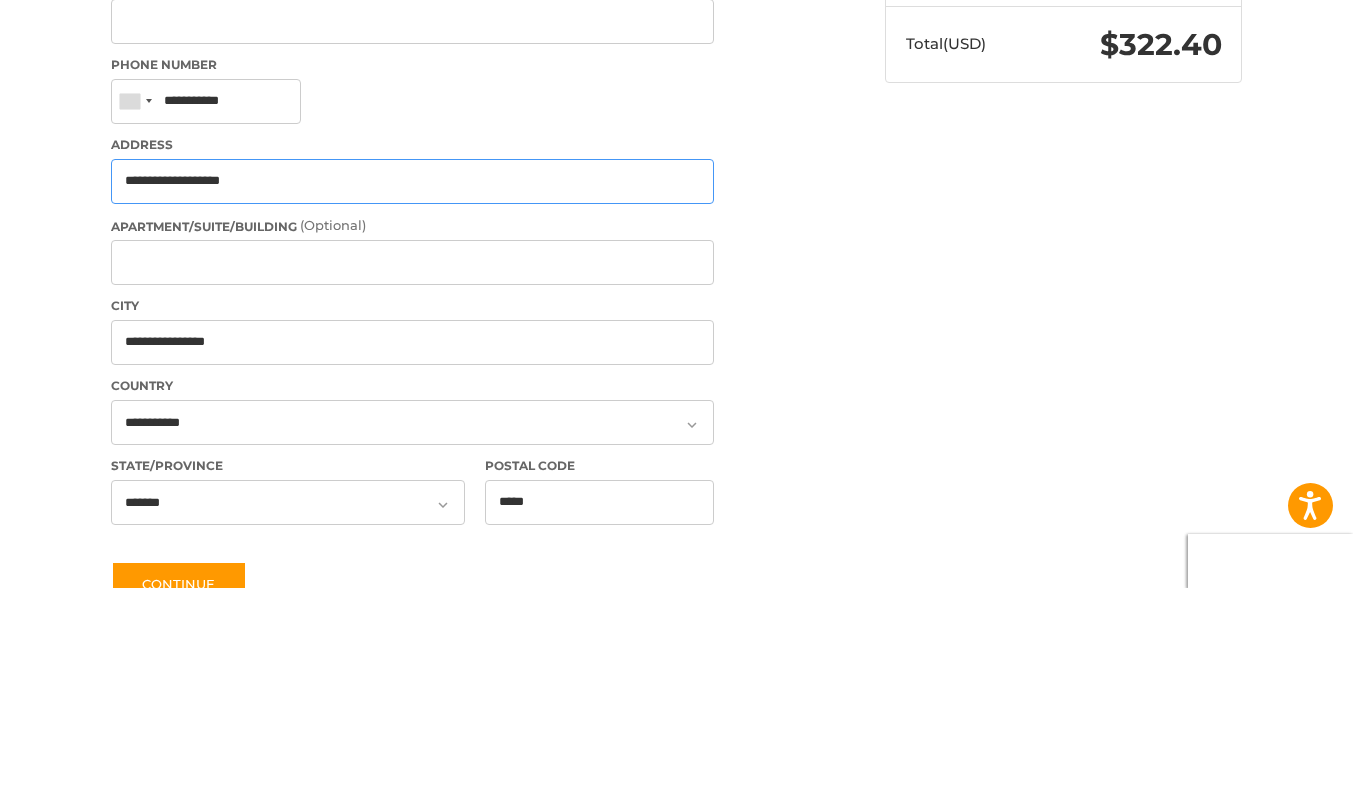 click on "**********" at bounding box center (412, 394) 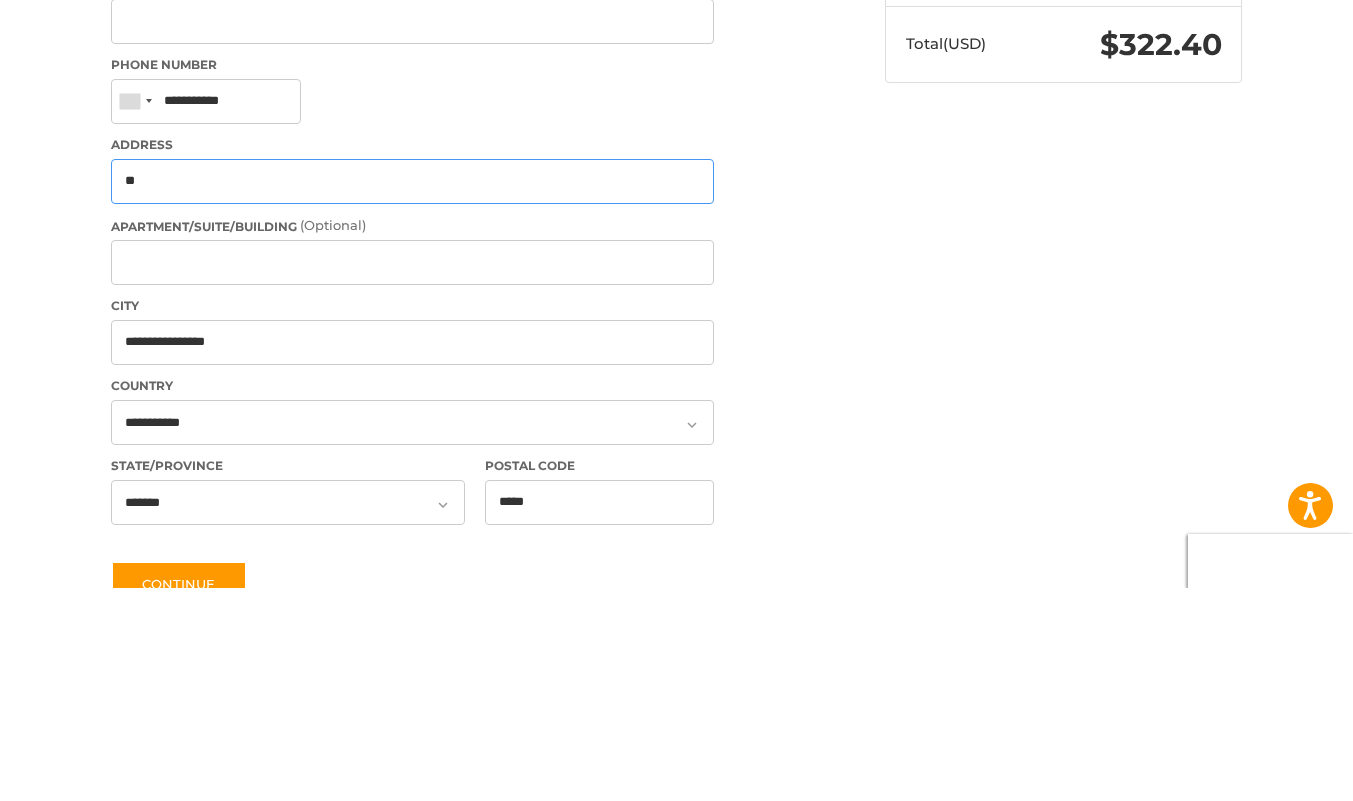 type on "*" 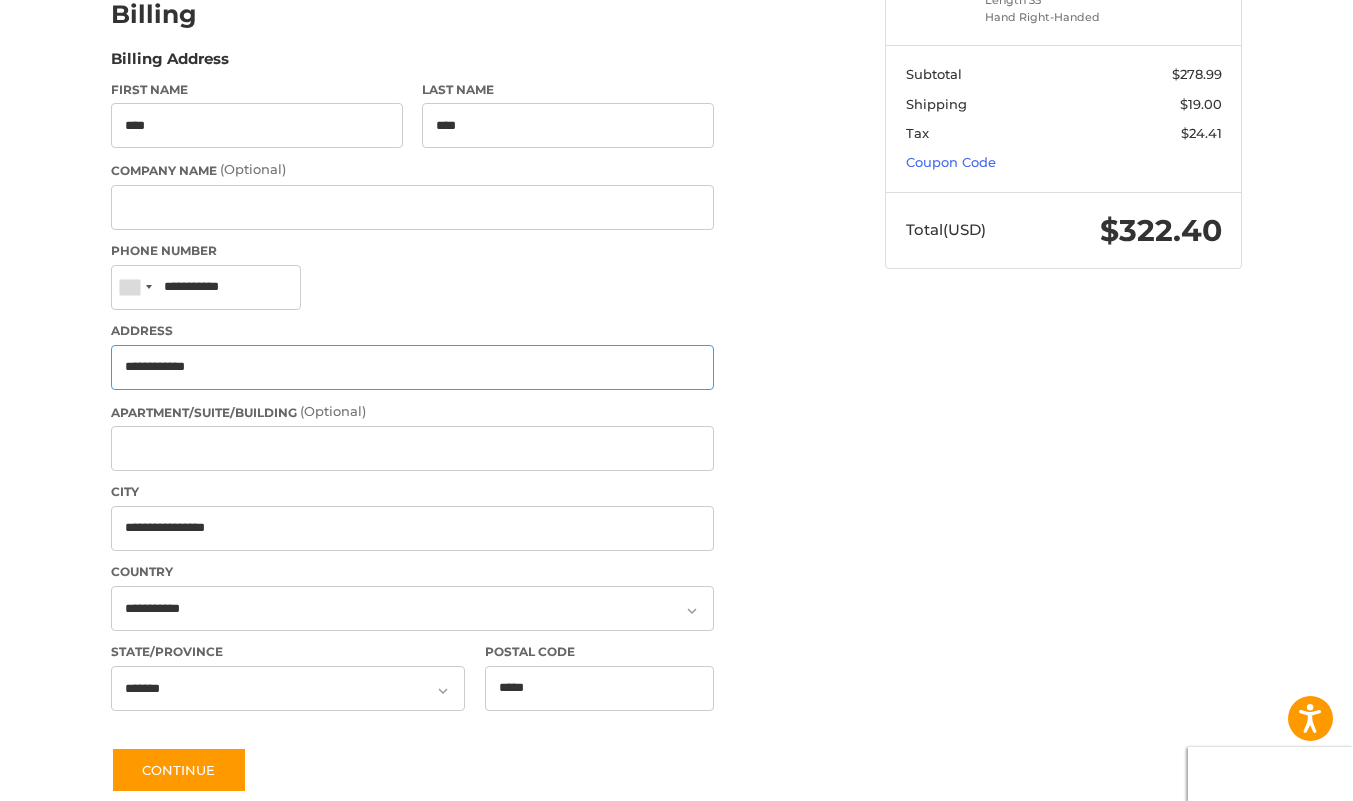 scroll, scrollTop: 432, scrollLeft: 0, axis: vertical 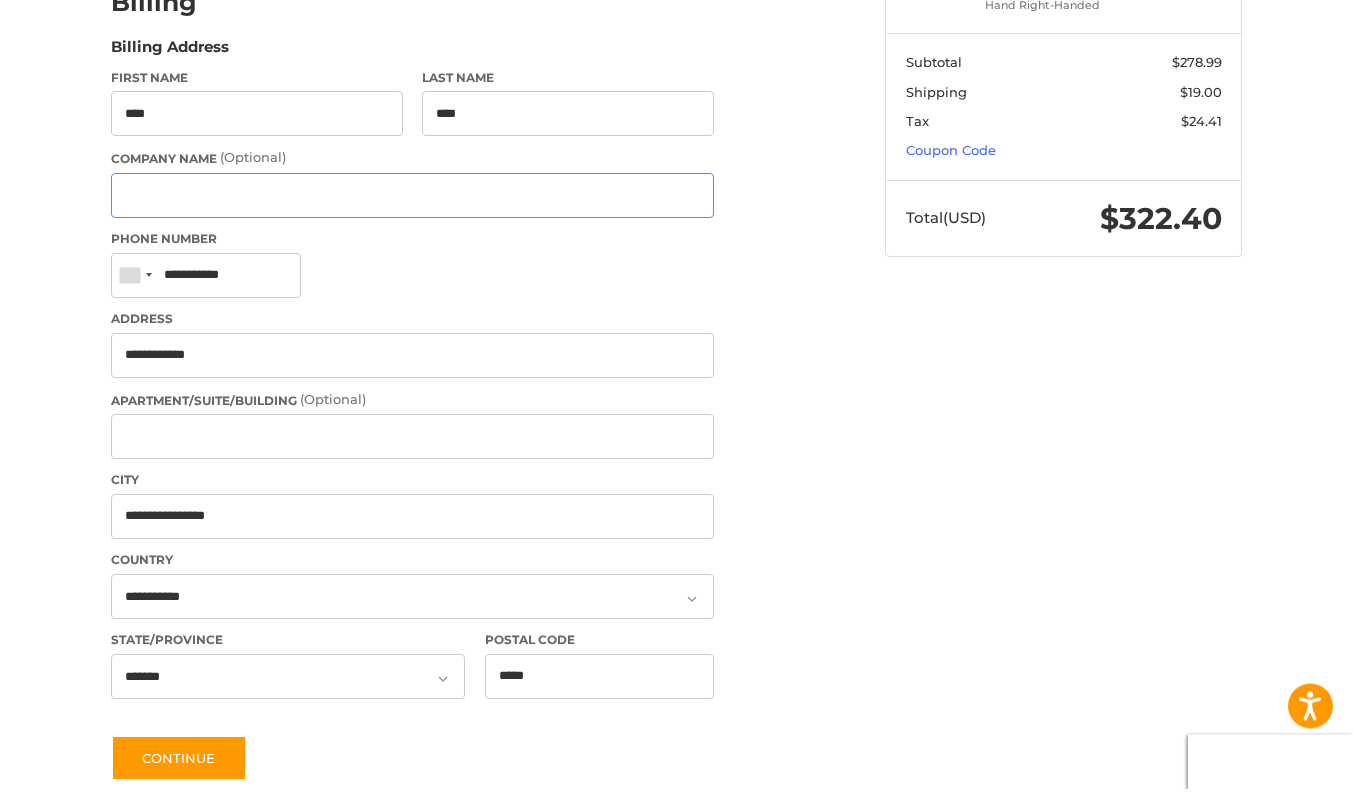 click on "Company Name   (Optional)" at bounding box center (412, 208) 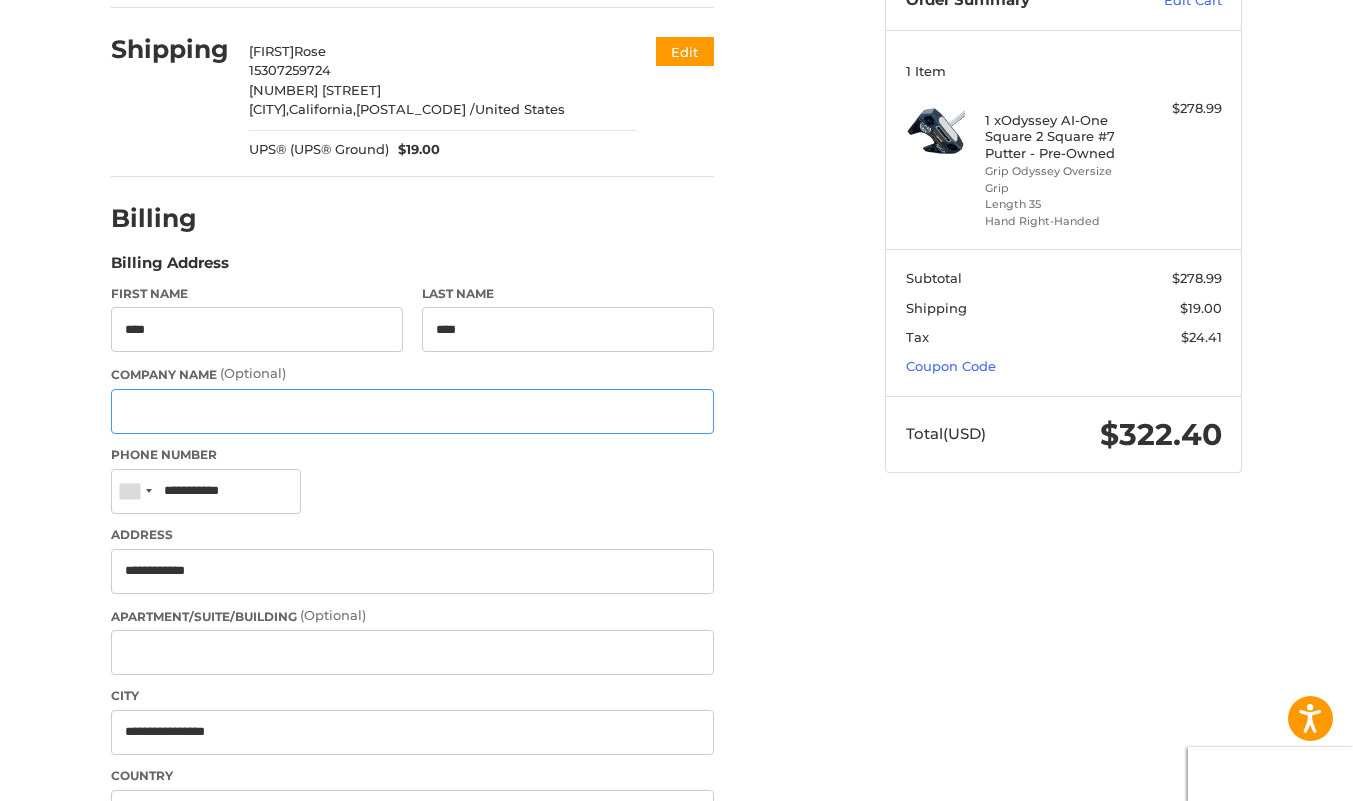 scroll, scrollTop: 218, scrollLeft: 0, axis: vertical 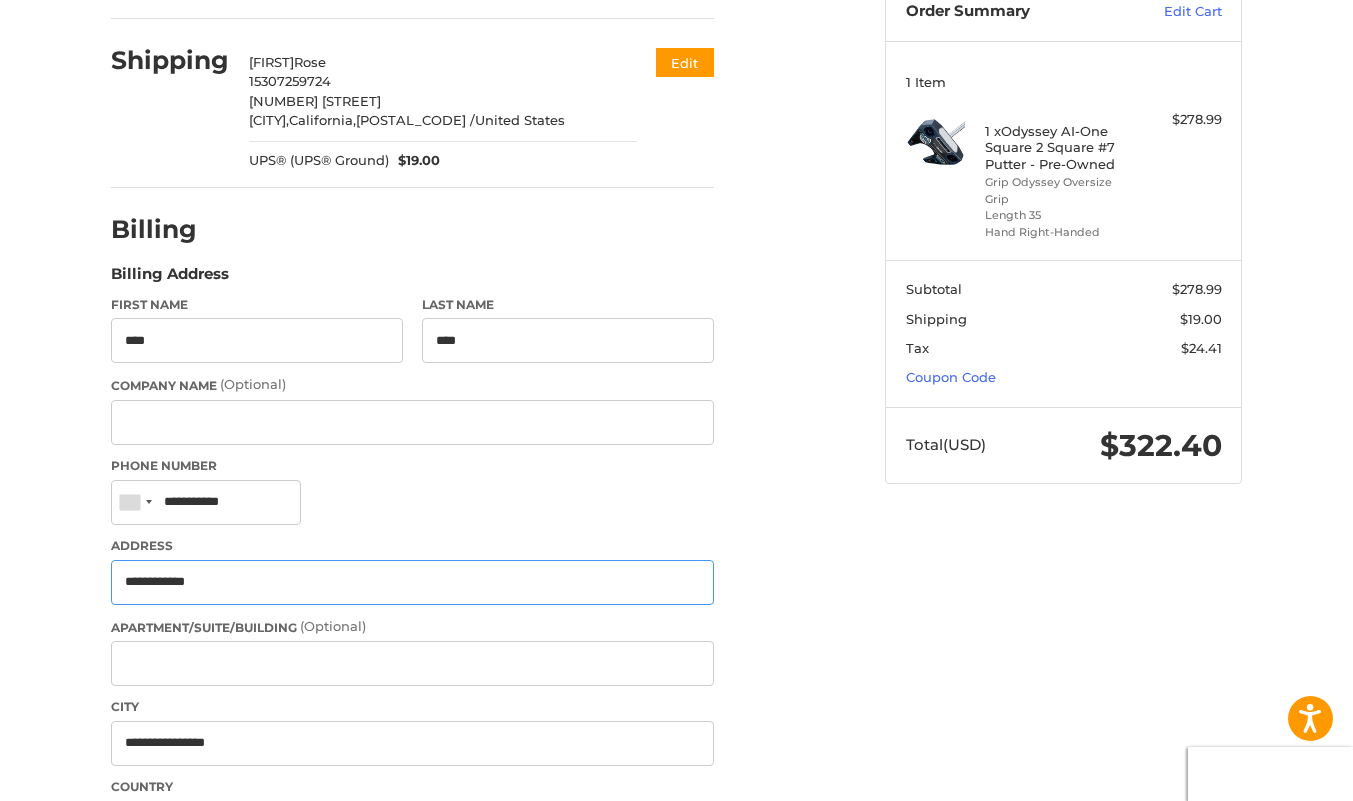 click on "**********" at bounding box center (412, 582) 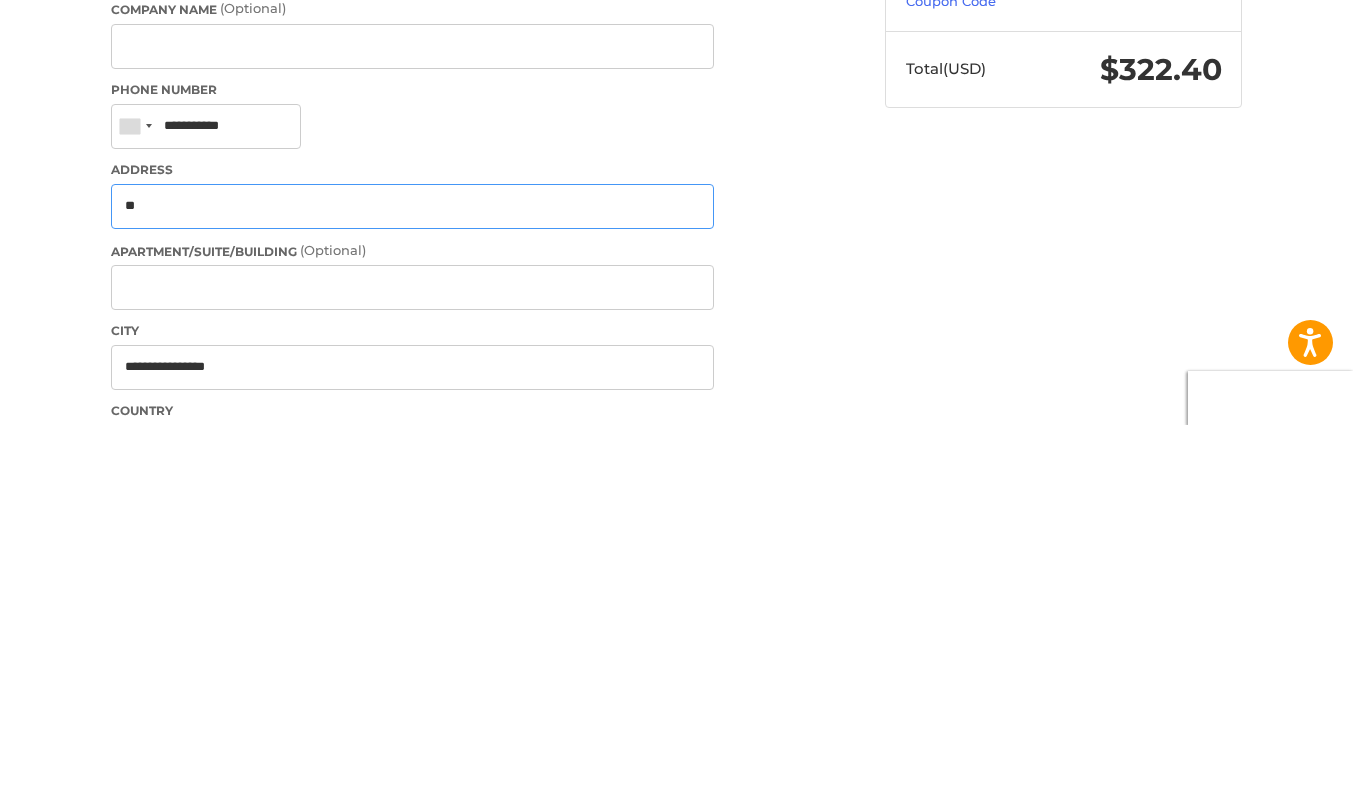 type on "*" 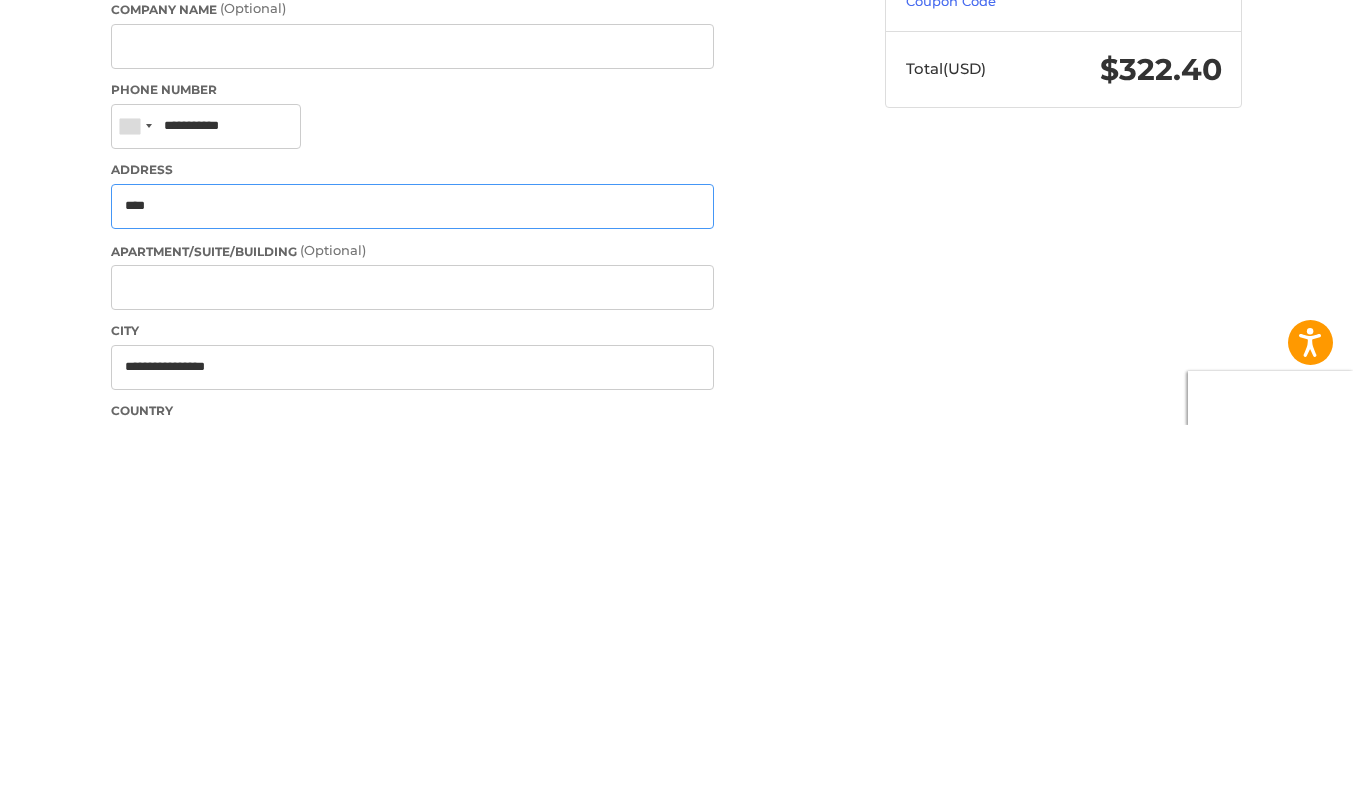 type on "**********" 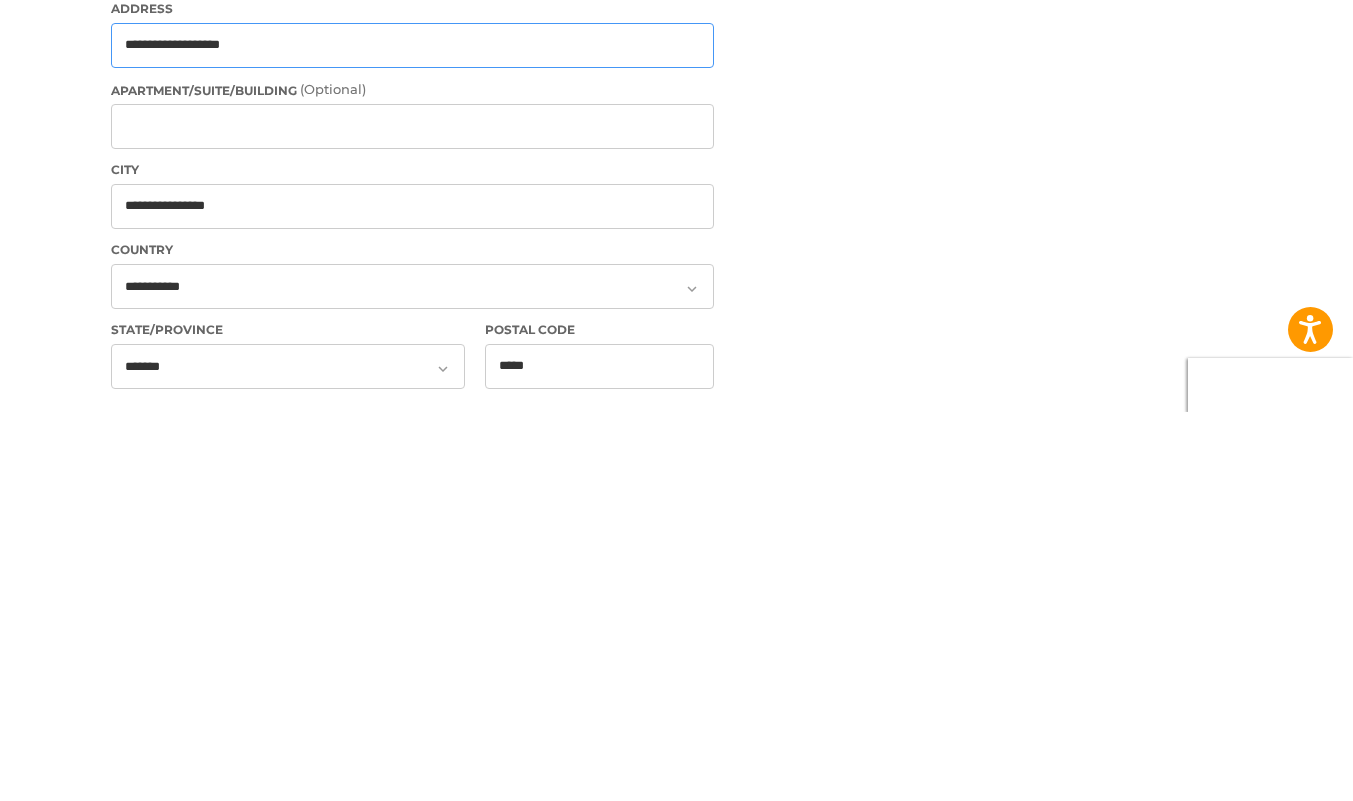 scroll, scrollTop: 382, scrollLeft: 0, axis: vertical 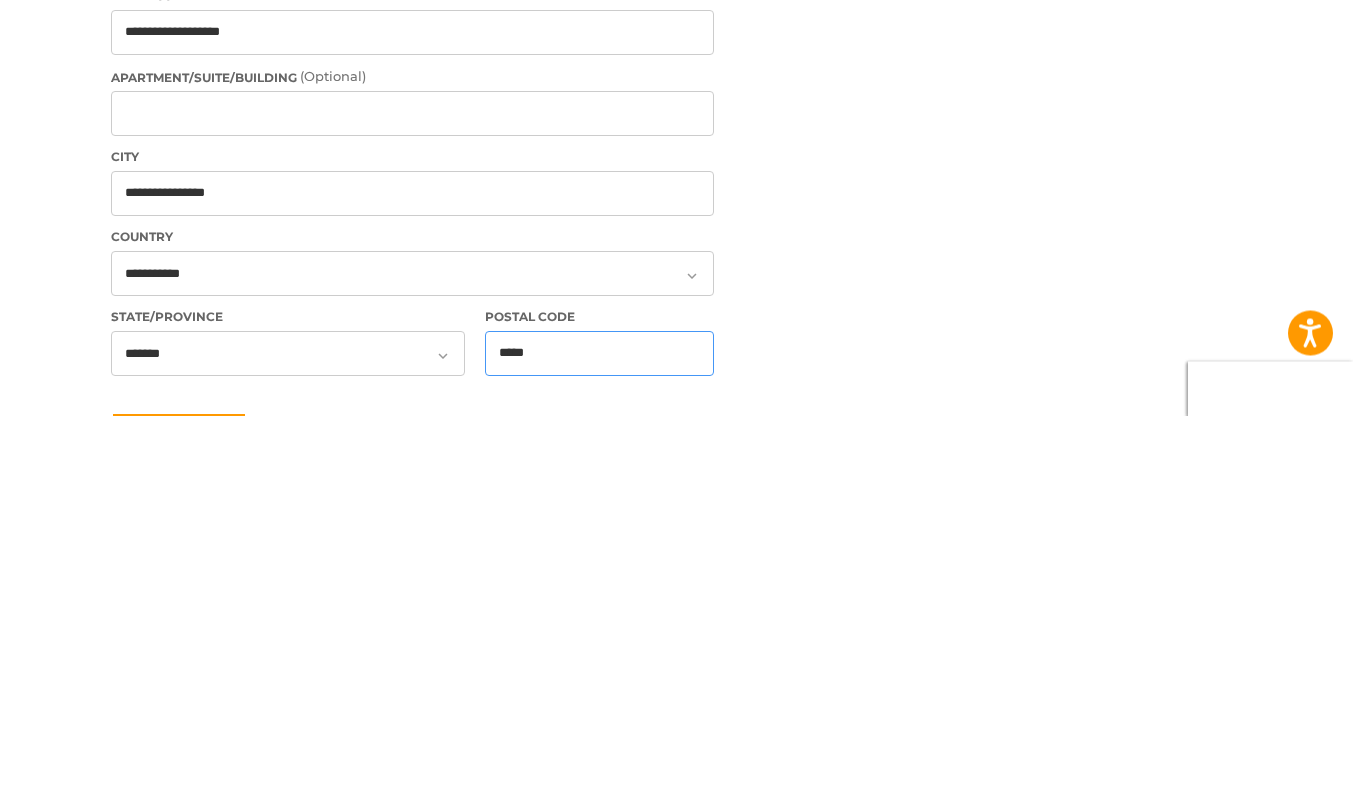 click on "*****" at bounding box center (600, 739) 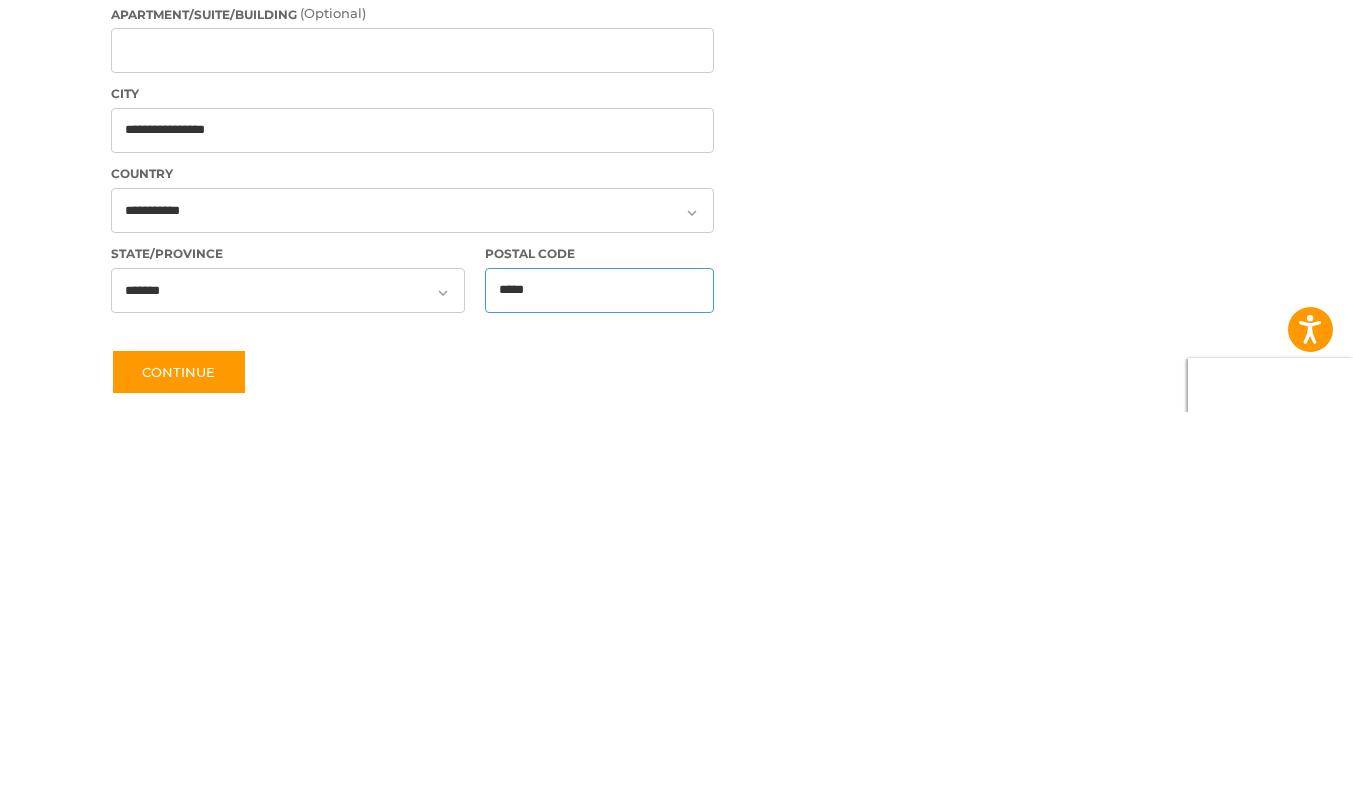 scroll, scrollTop: 546, scrollLeft: 0, axis: vertical 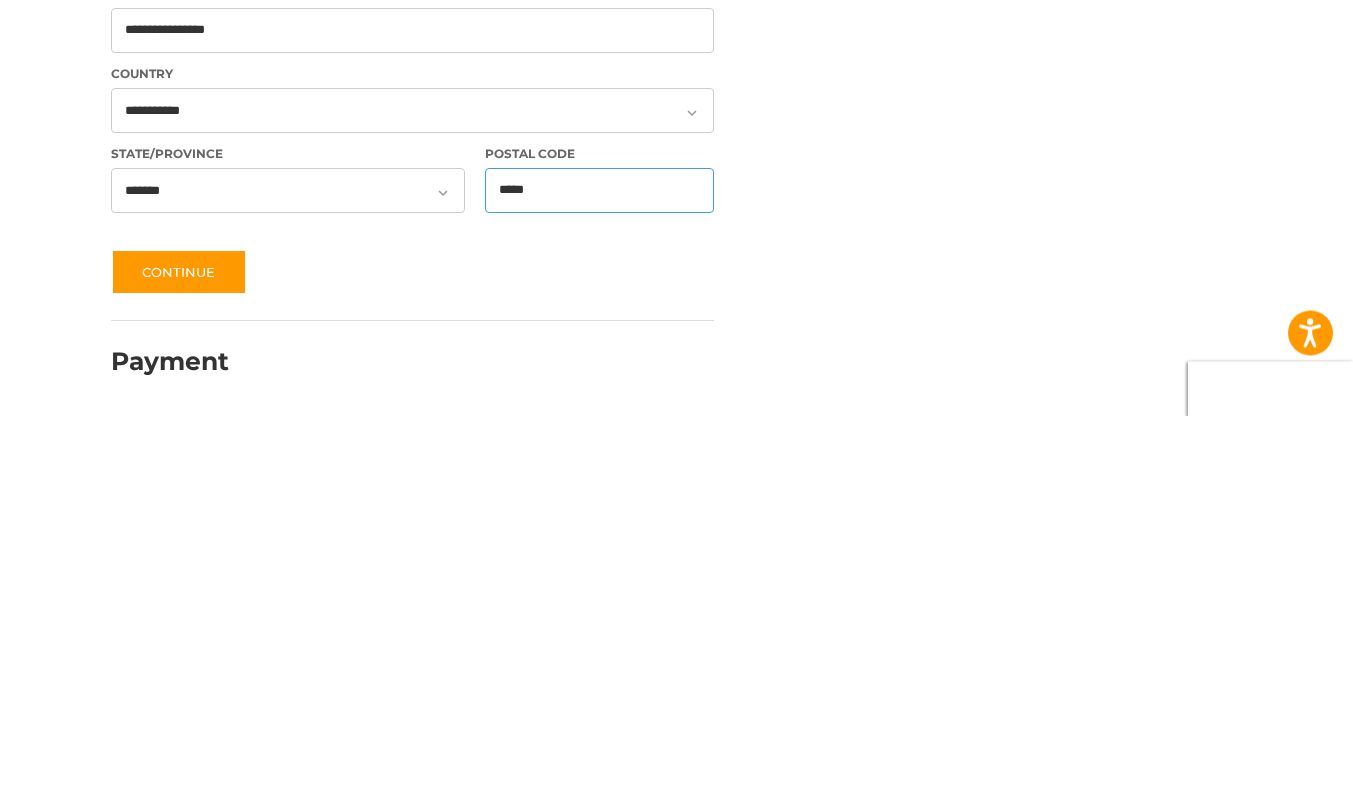 type on "*****" 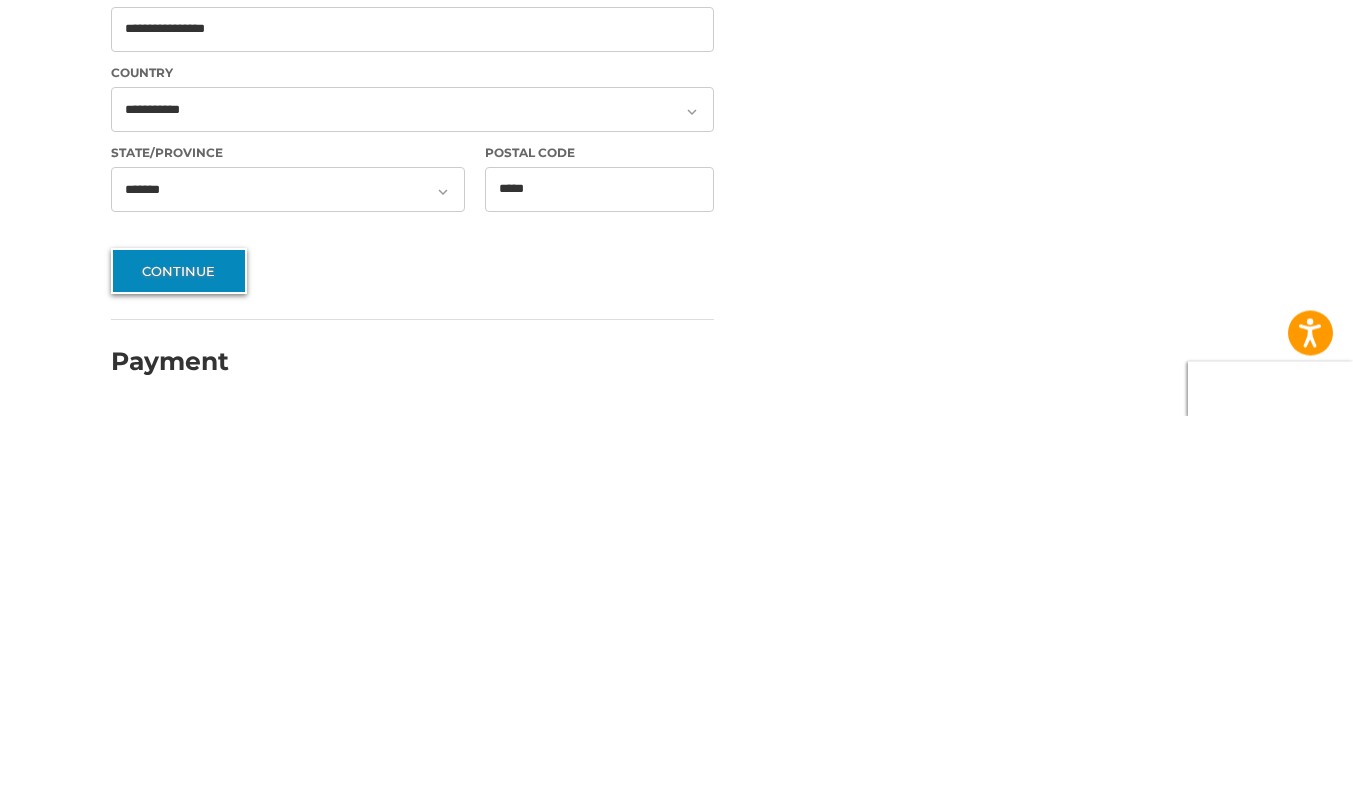 click on "Continue" at bounding box center [179, 657] 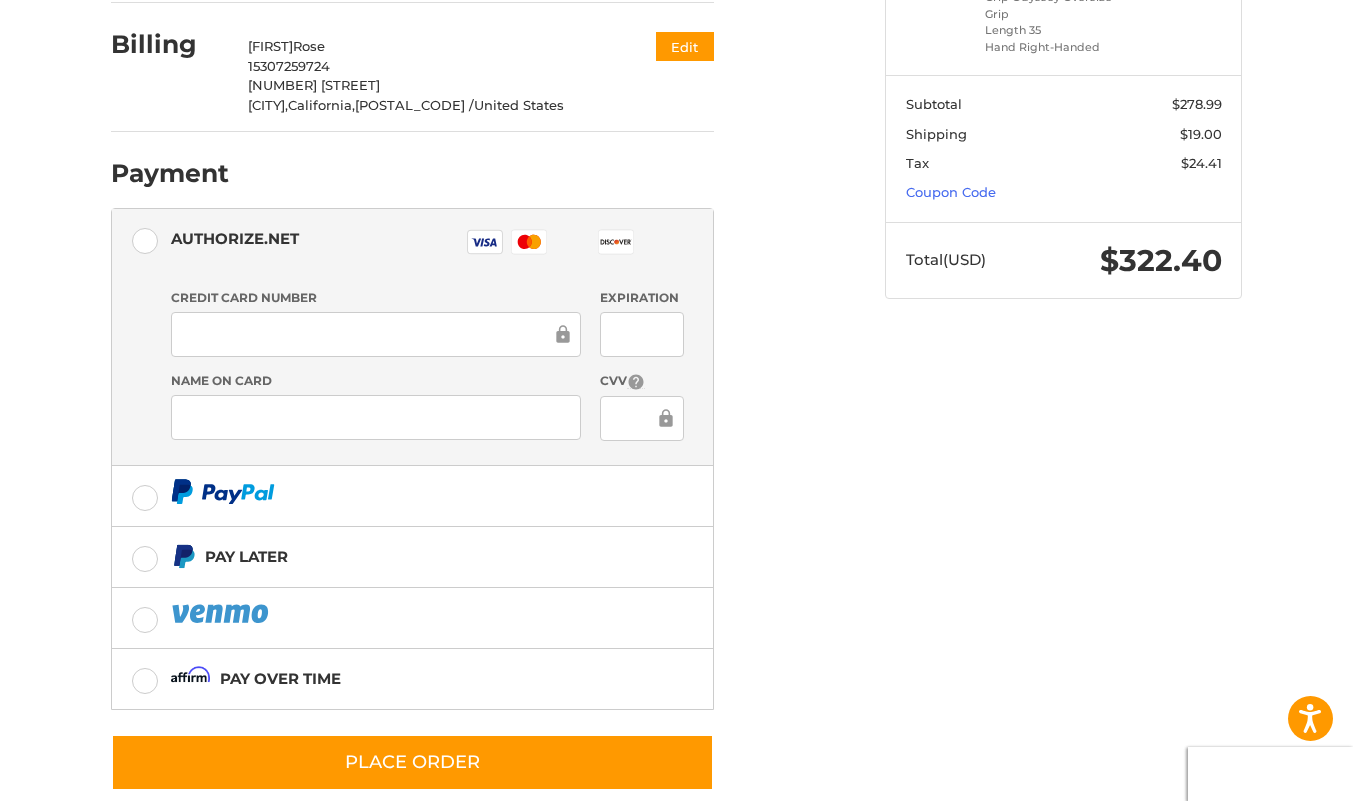 scroll, scrollTop: 411, scrollLeft: 0, axis: vertical 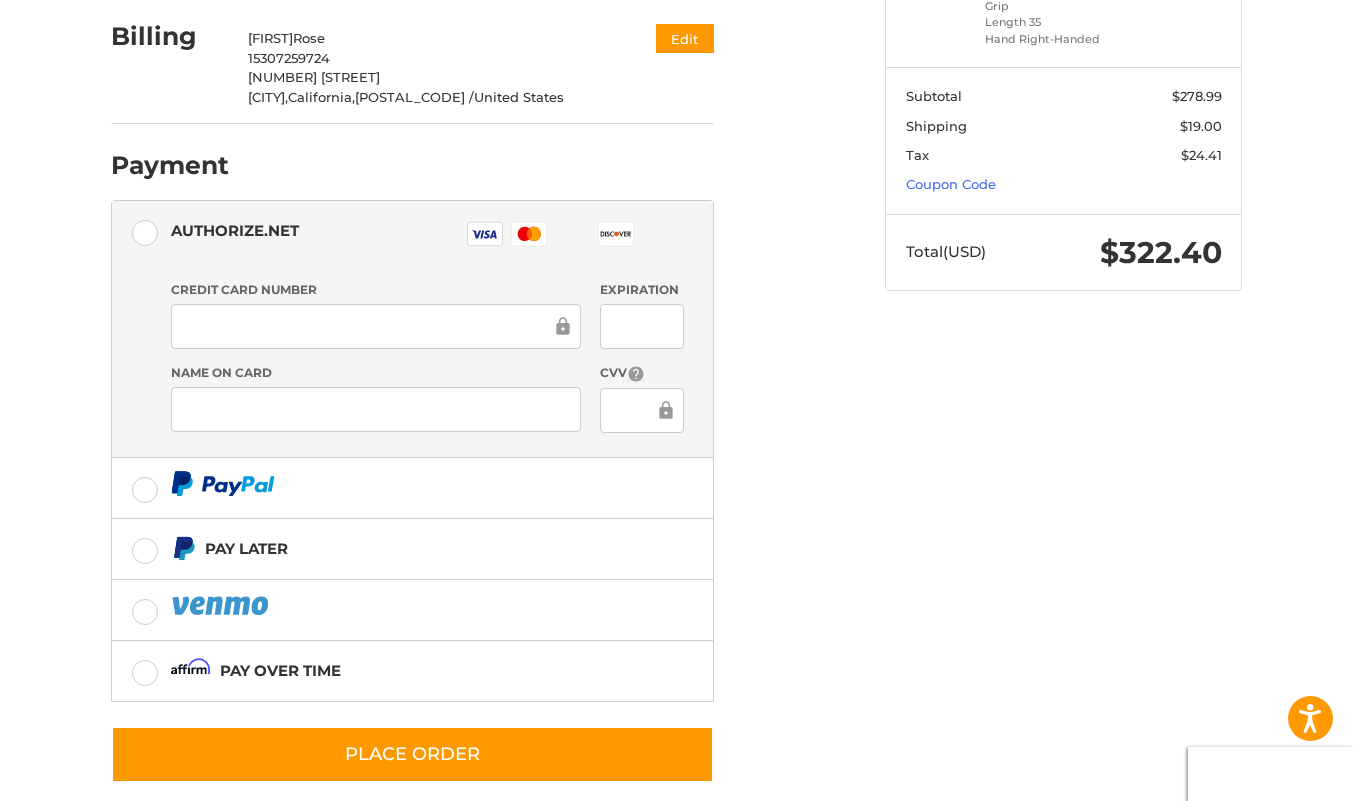 click at bounding box center [376, 326] 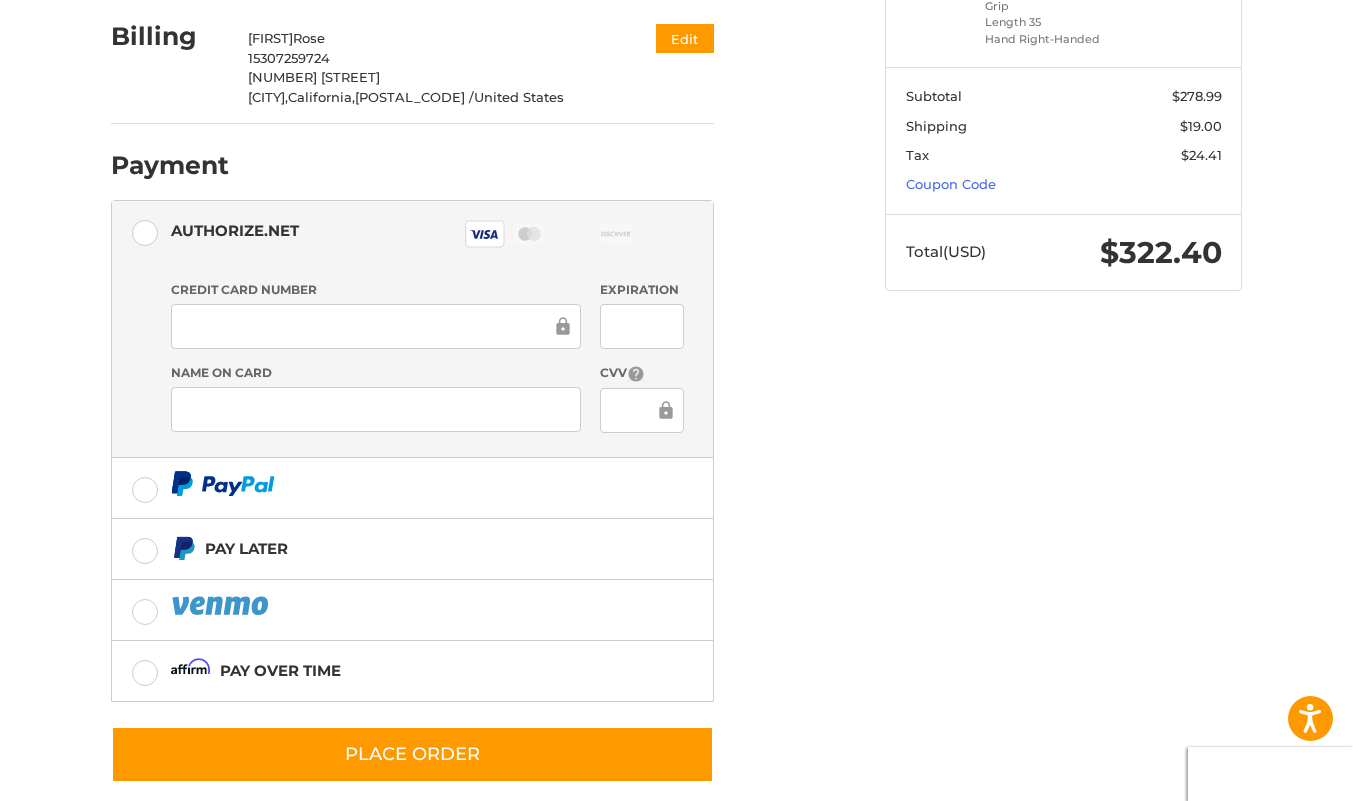 scroll, scrollTop: 438, scrollLeft: 0, axis: vertical 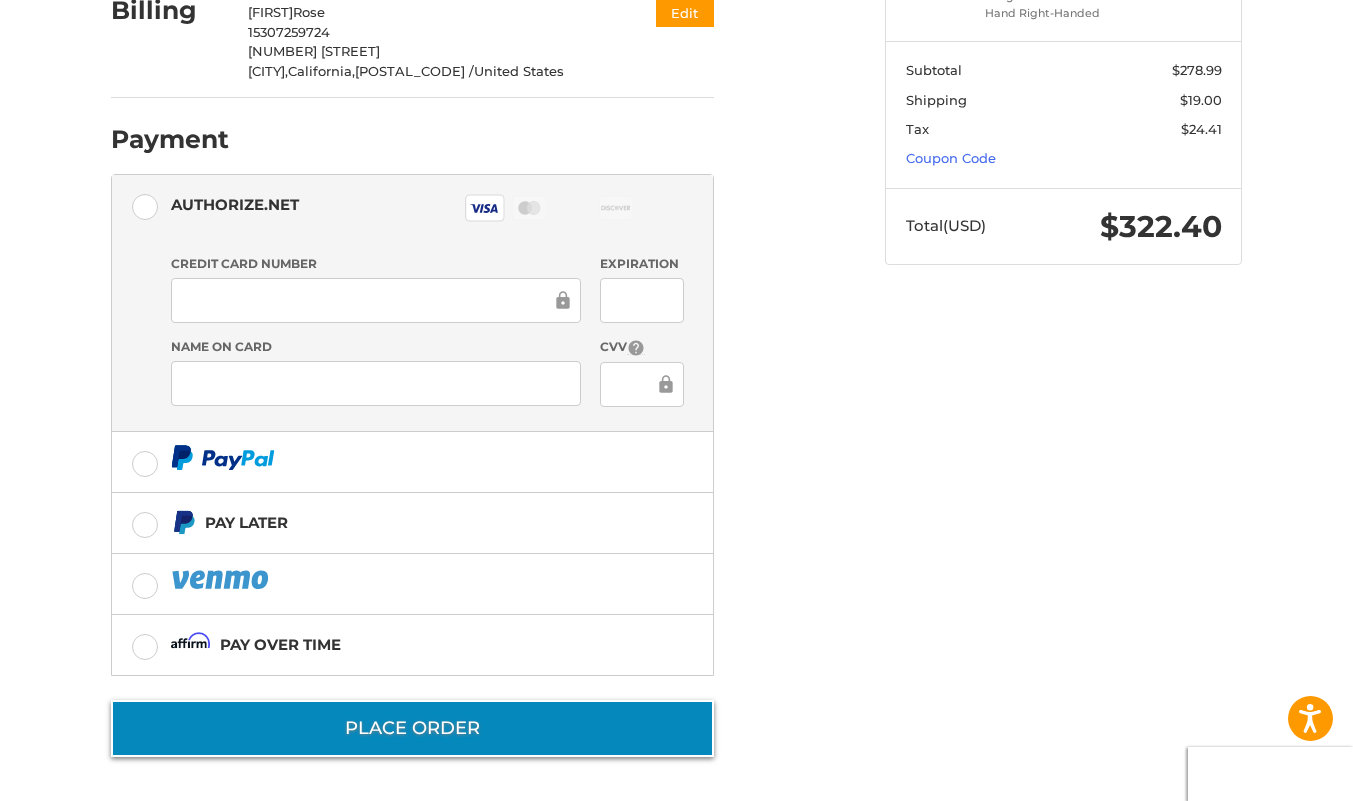 click on "Place Order" at bounding box center (412, 728) 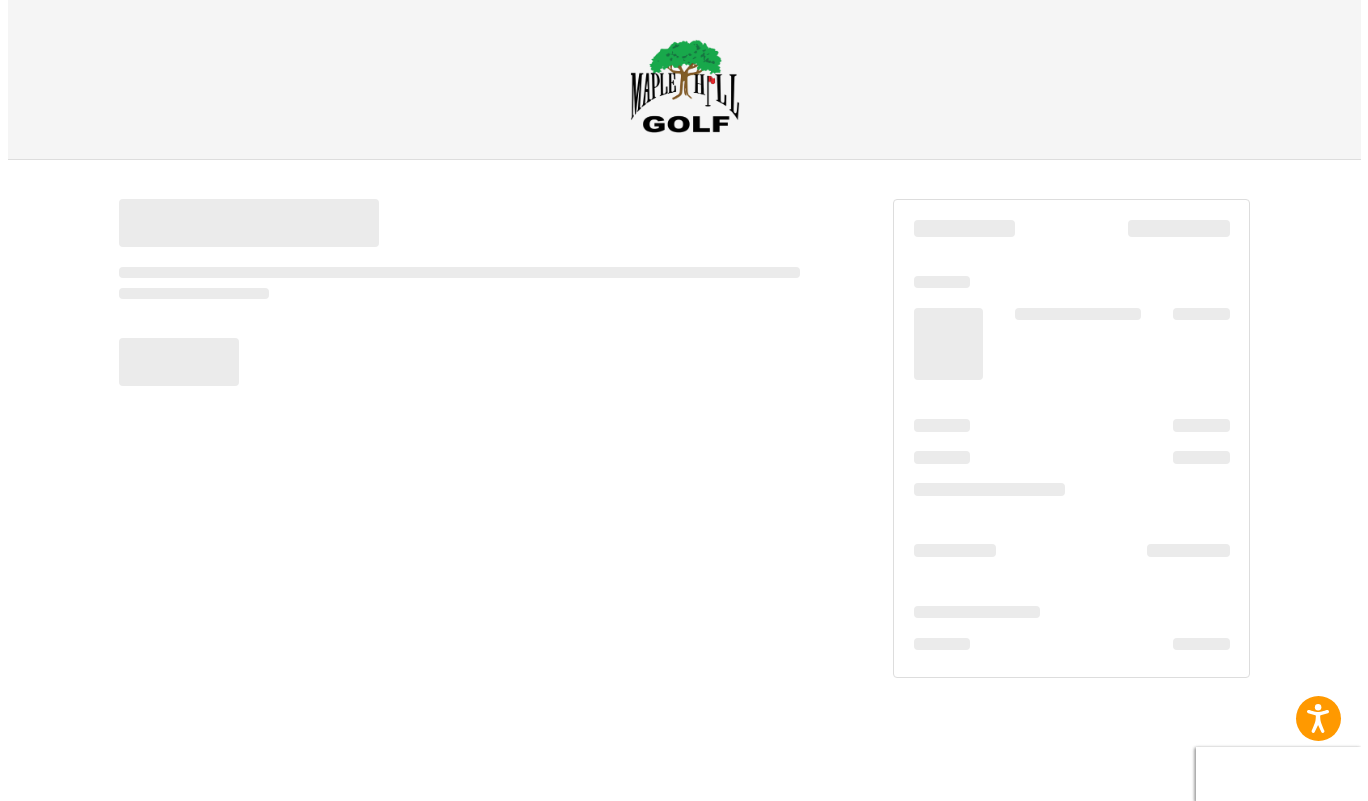 scroll, scrollTop: 0, scrollLeft: 0, axis: both 